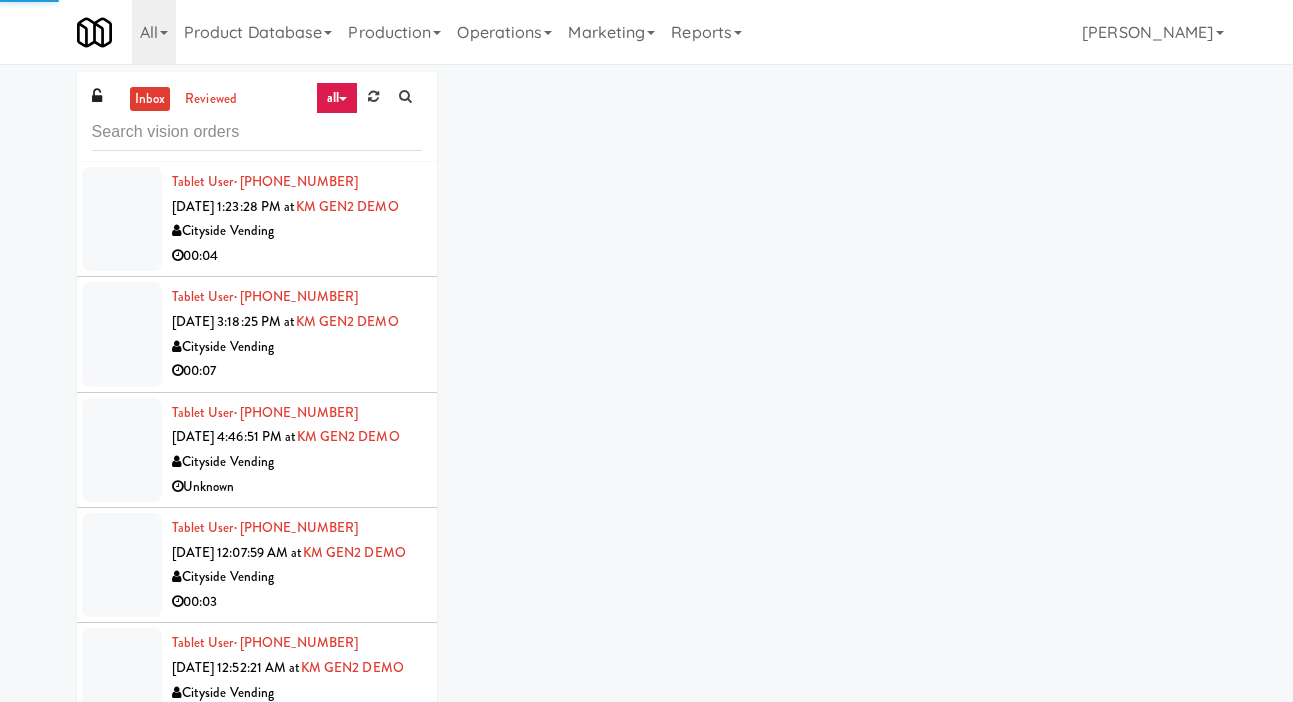 scroll, scrollTop: 0, scrollLeft: 0, axis: both 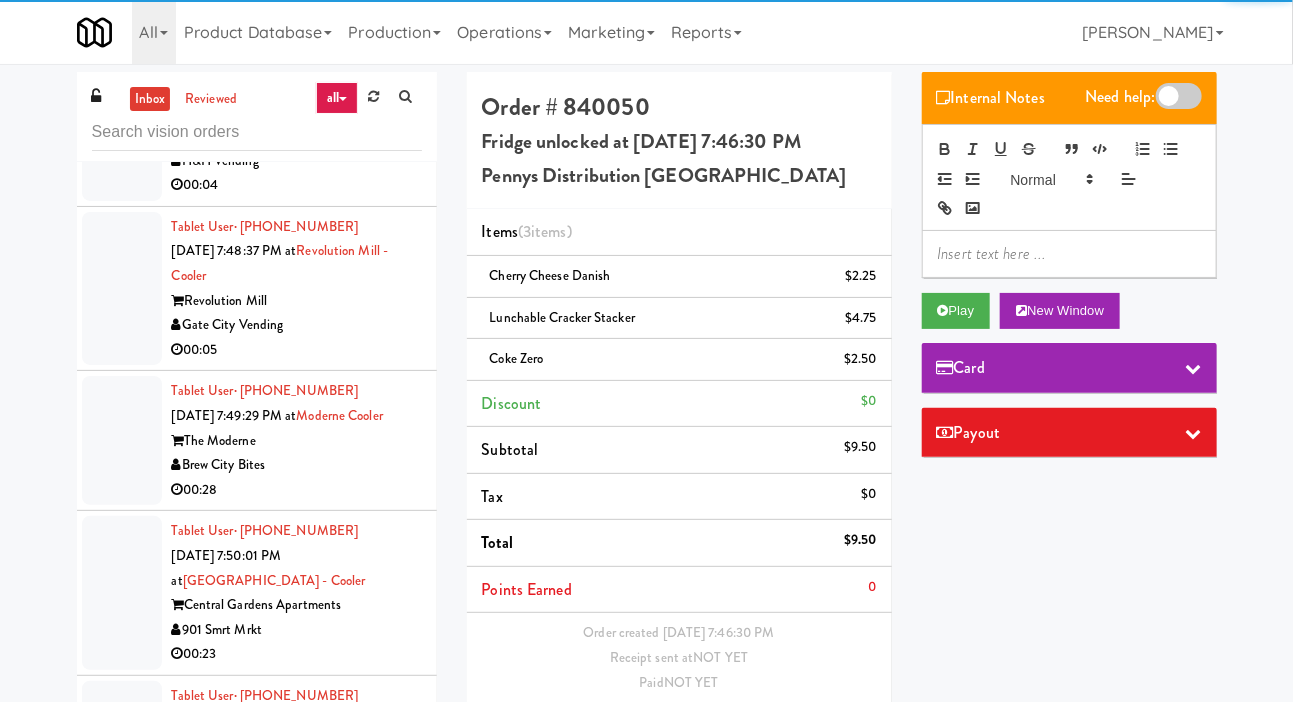 click at bounding box center (122, 124) 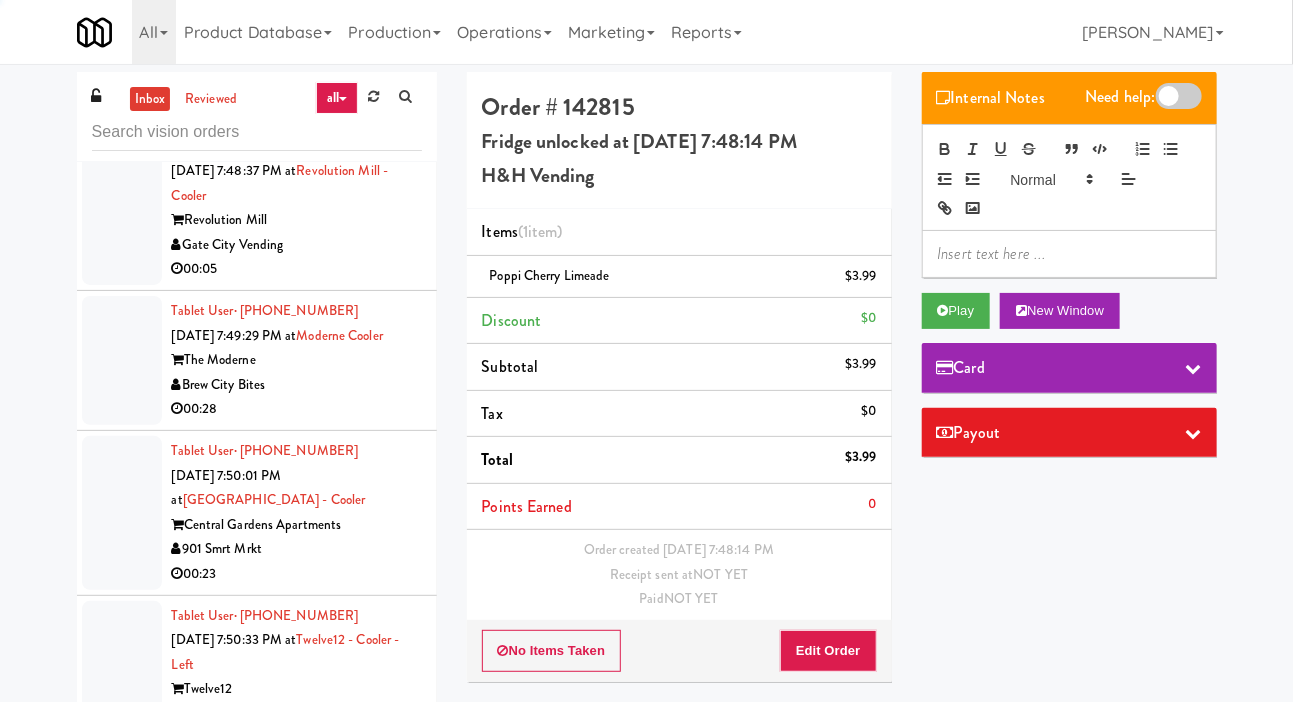 click at bounding box center [122, 208] 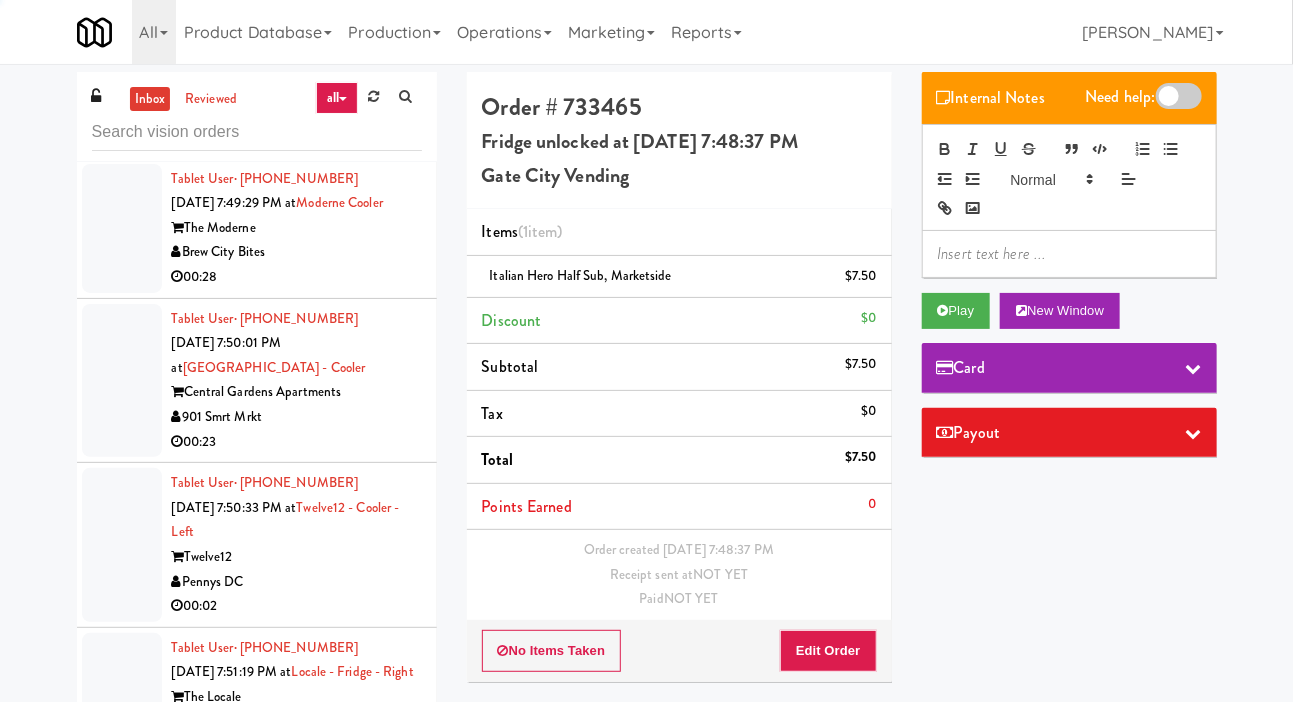 click at bounding box center (122, 228) 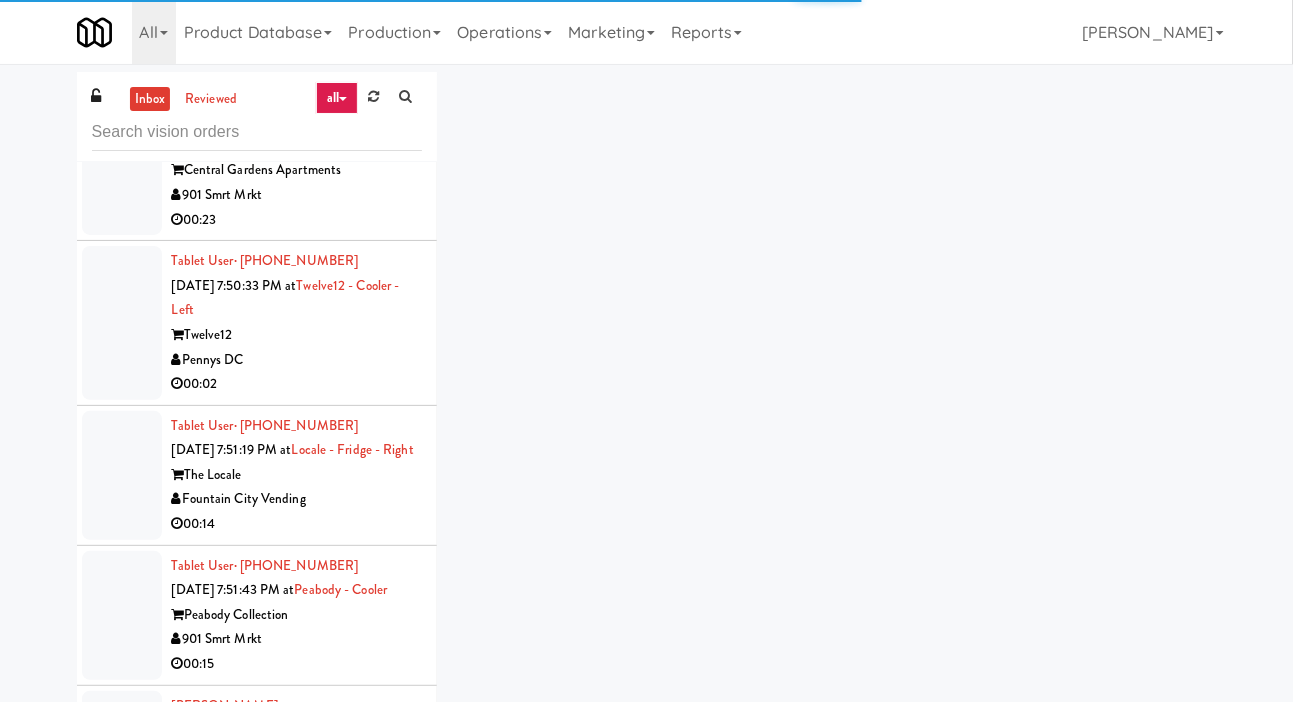 click at bounding box center [122, 159] 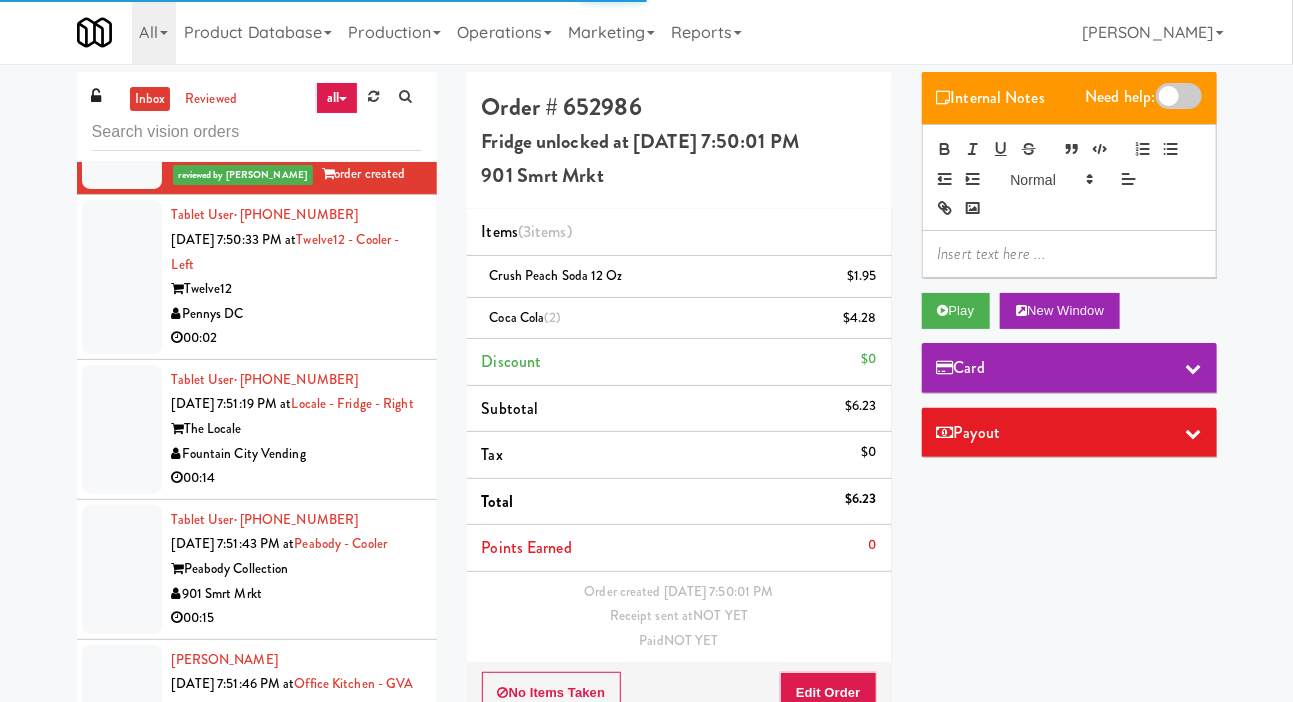 click at bounding box center (122, 277) 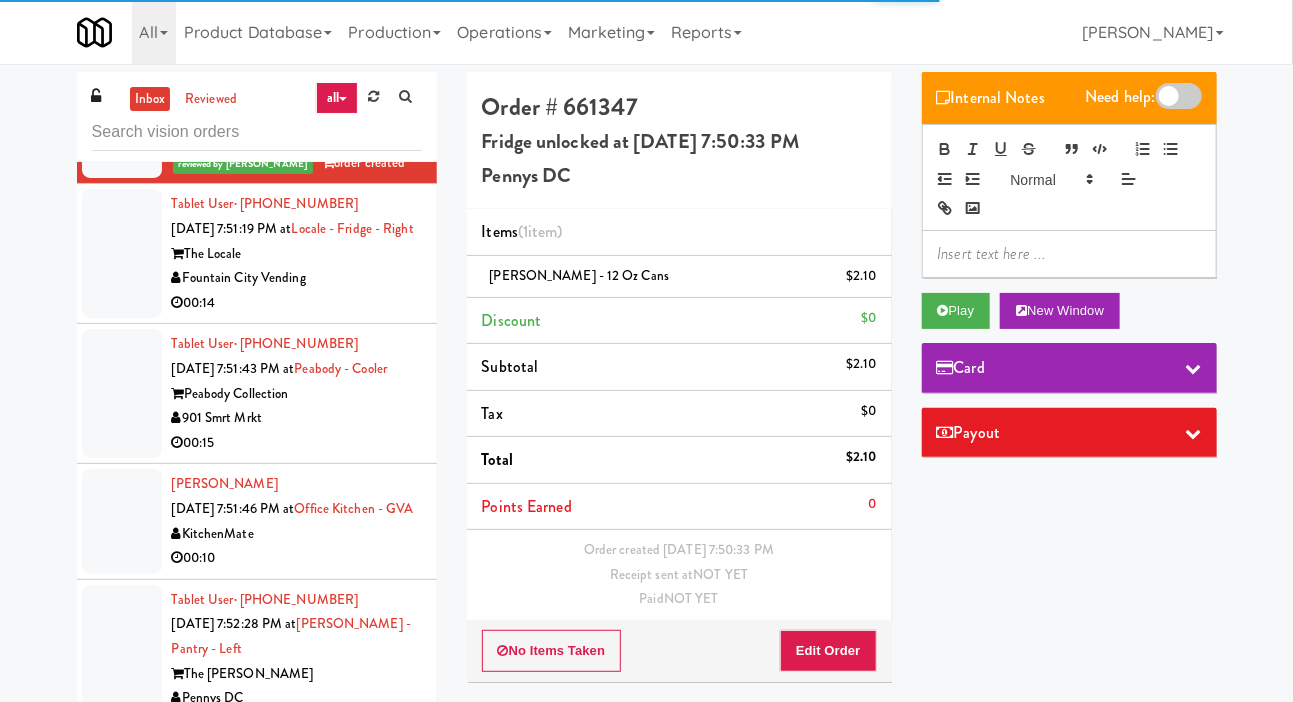click at bounding box center (122, 253) 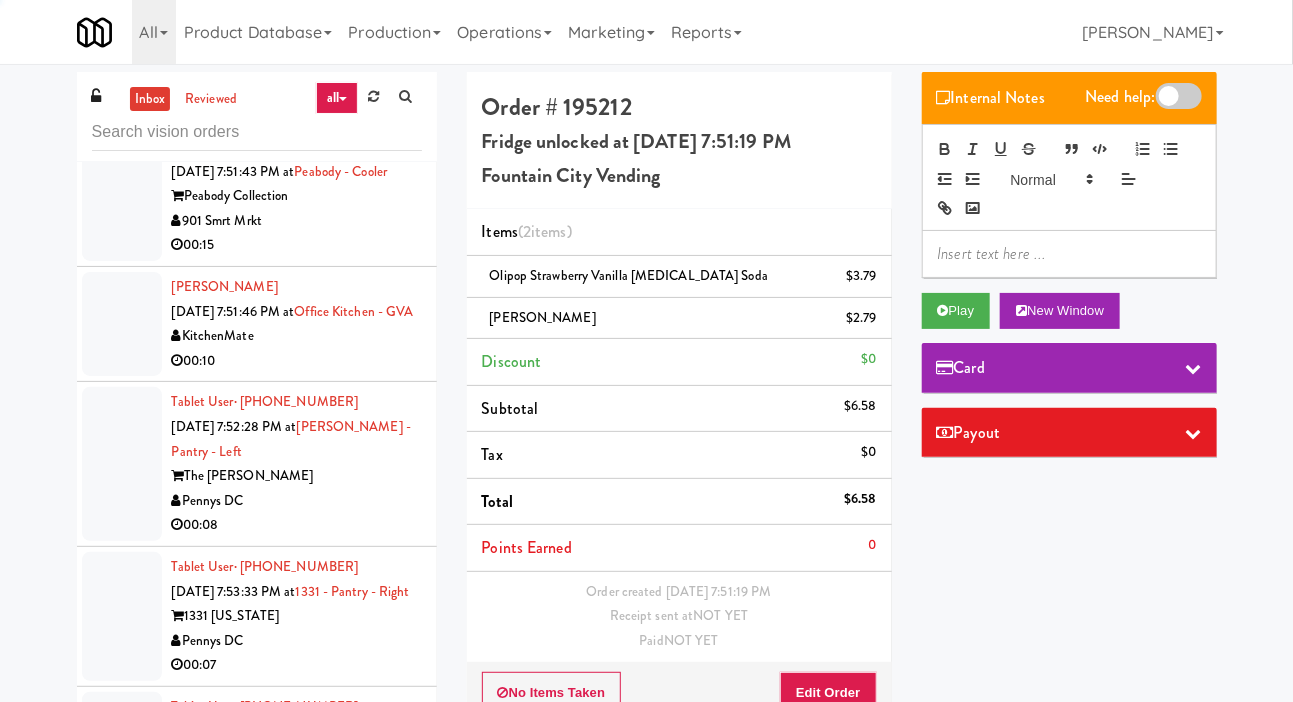click at bounding box center (122, 196) 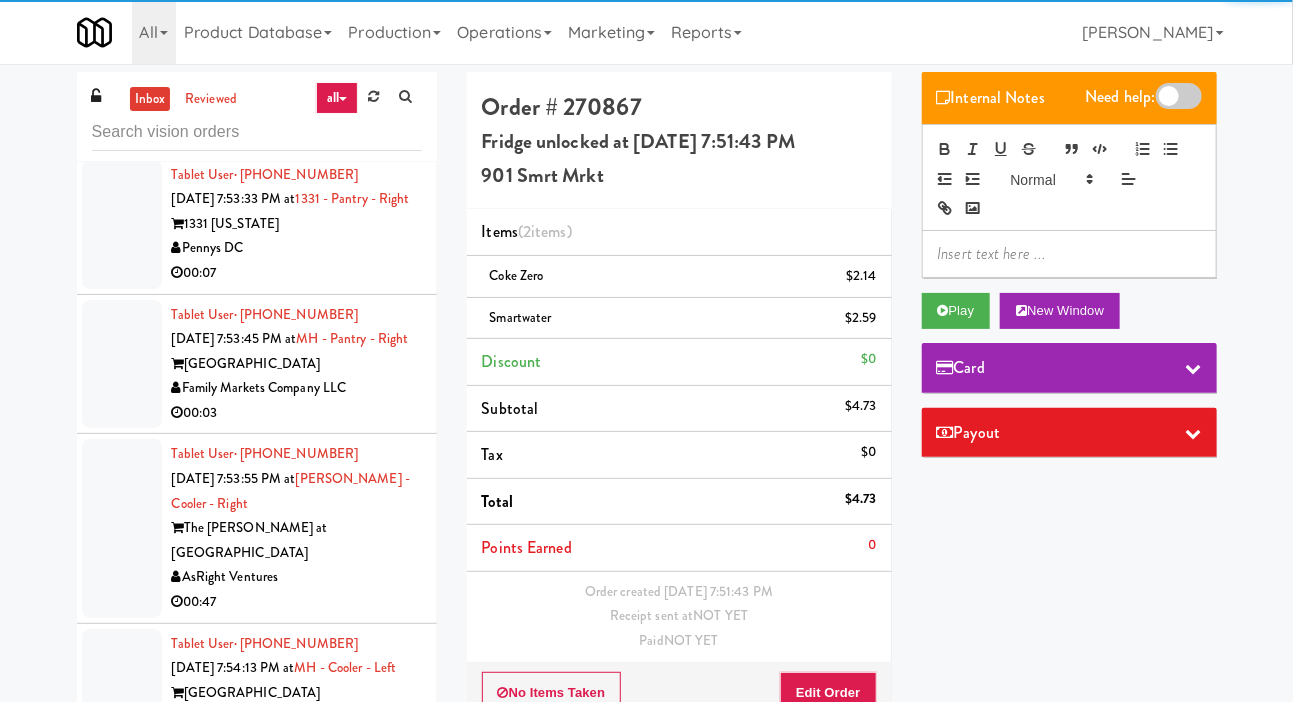scroll, scrollTop: 6484, scrollLeft: 0, axis: vertical 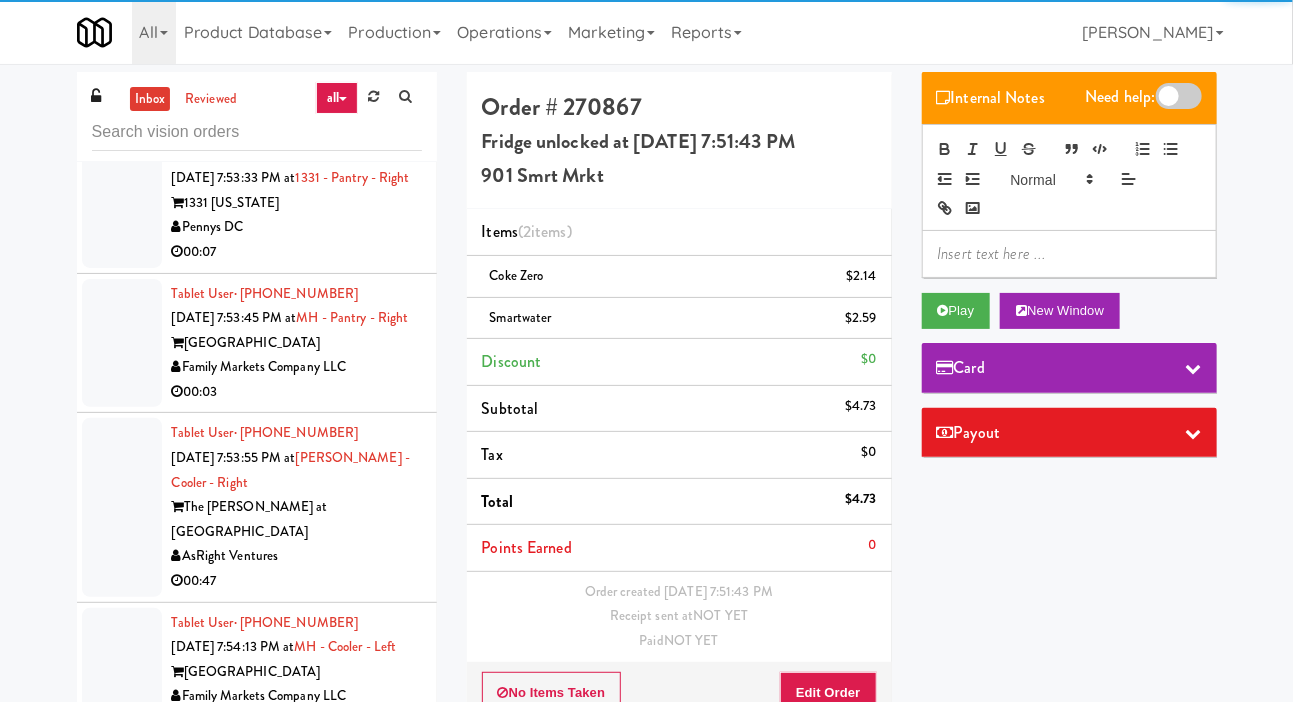 click at bounding box center [122, -89] 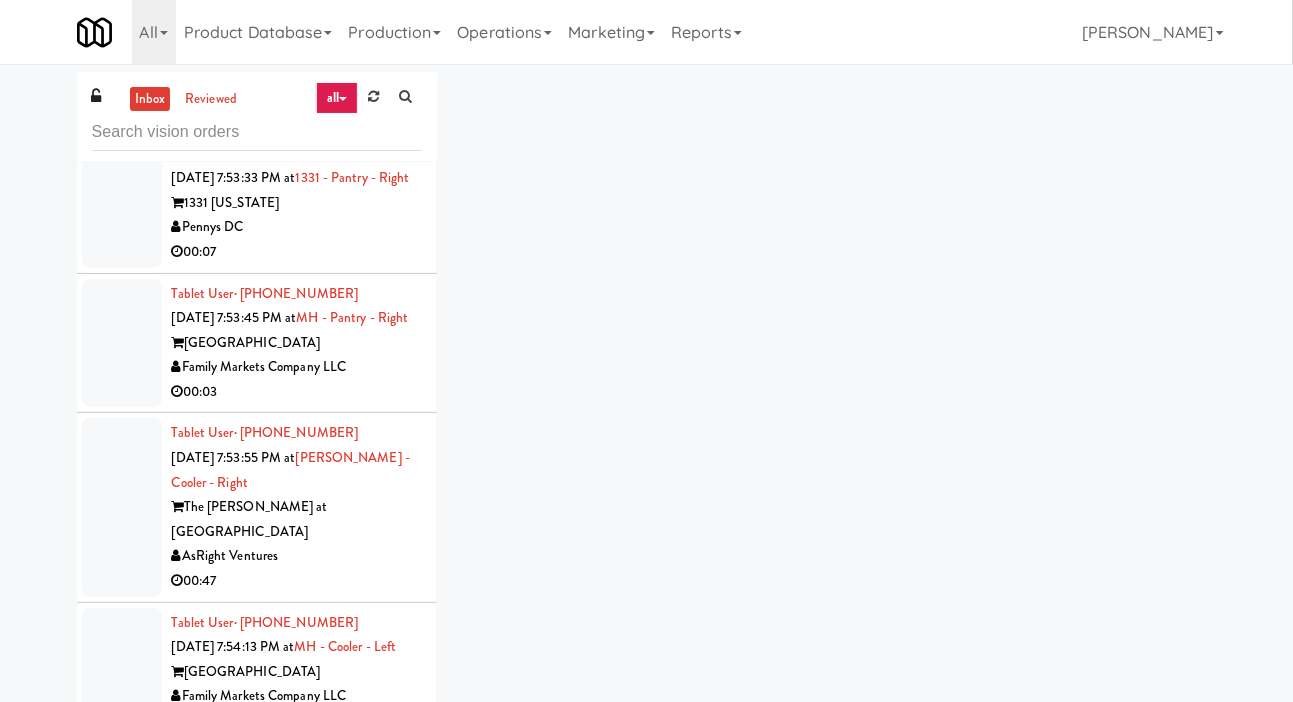 click at bounding box center (122, 51) 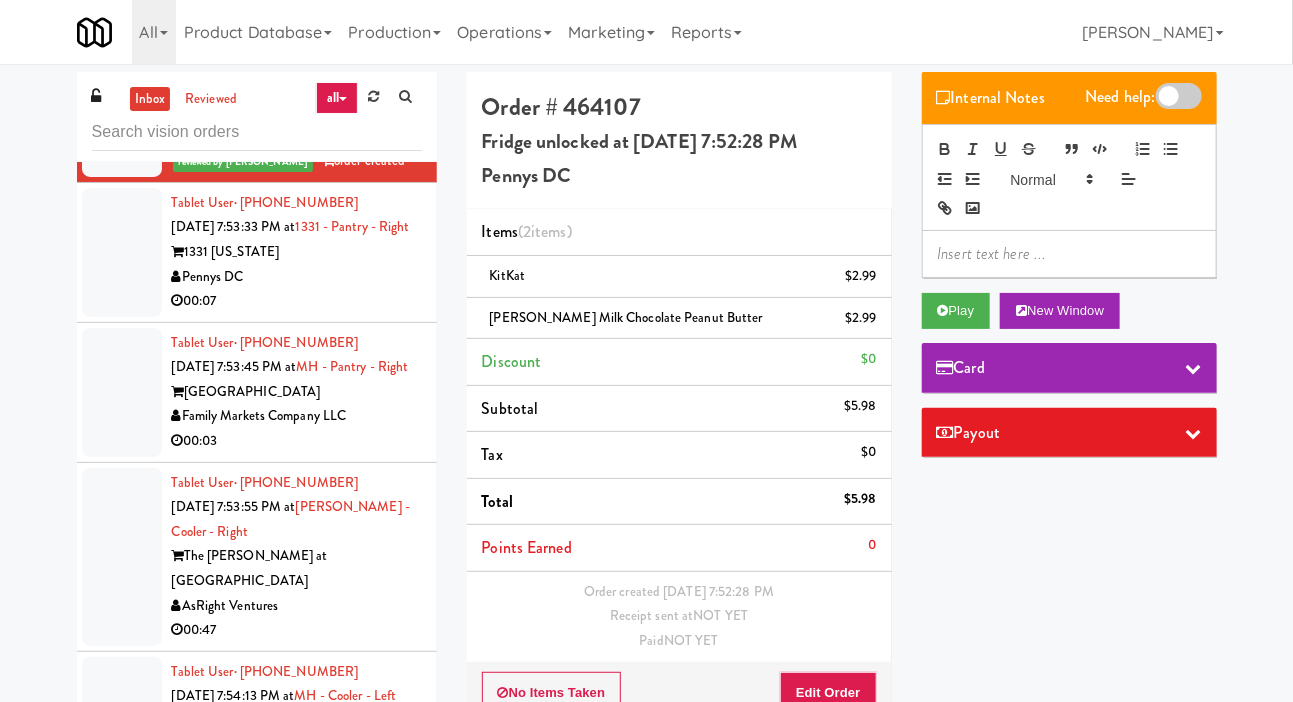 click at bounding box center (122, 252) 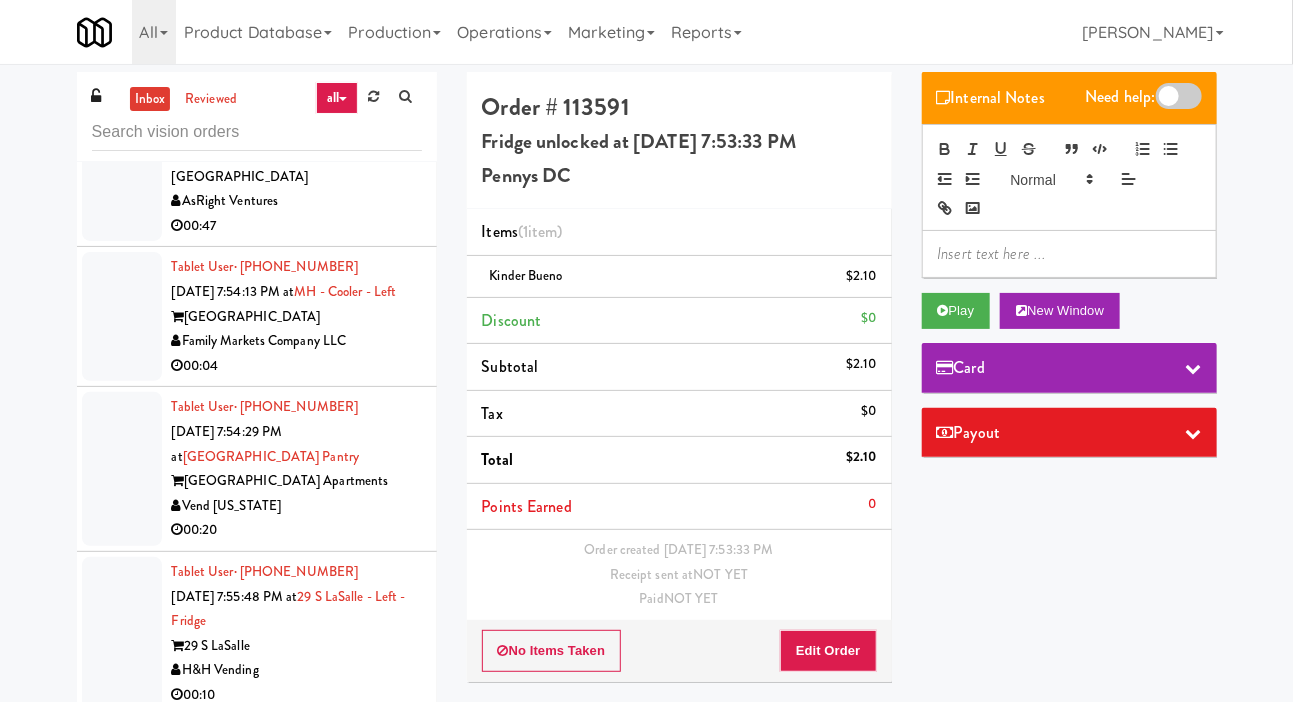 click at bounding box center (122, -13) 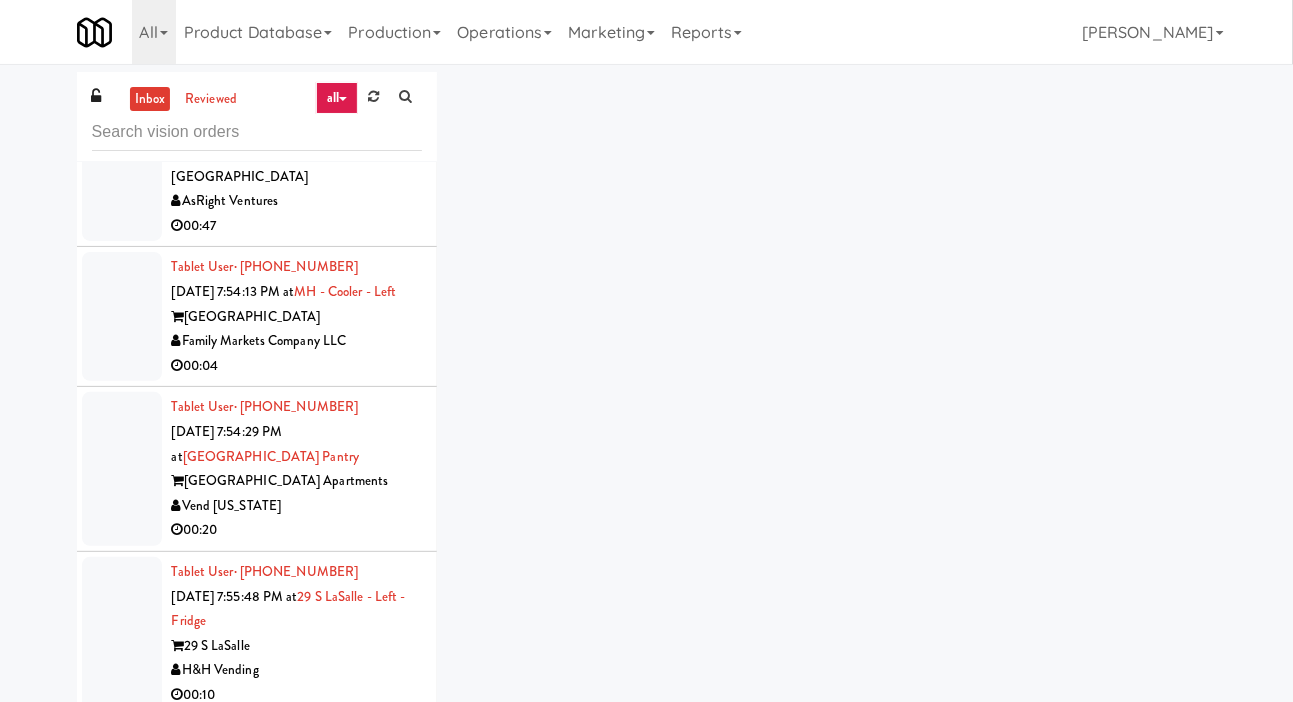 click at bounding box center (122, 152) 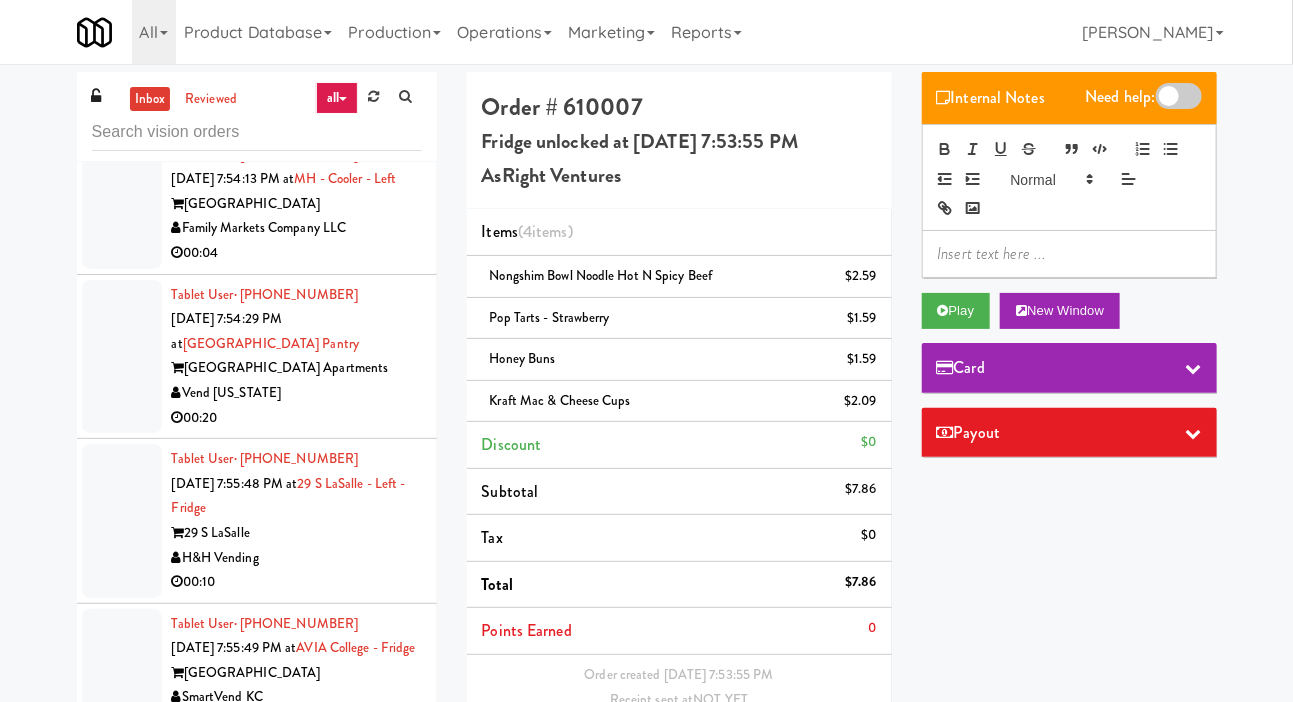 click at bounding box center [122, 27] 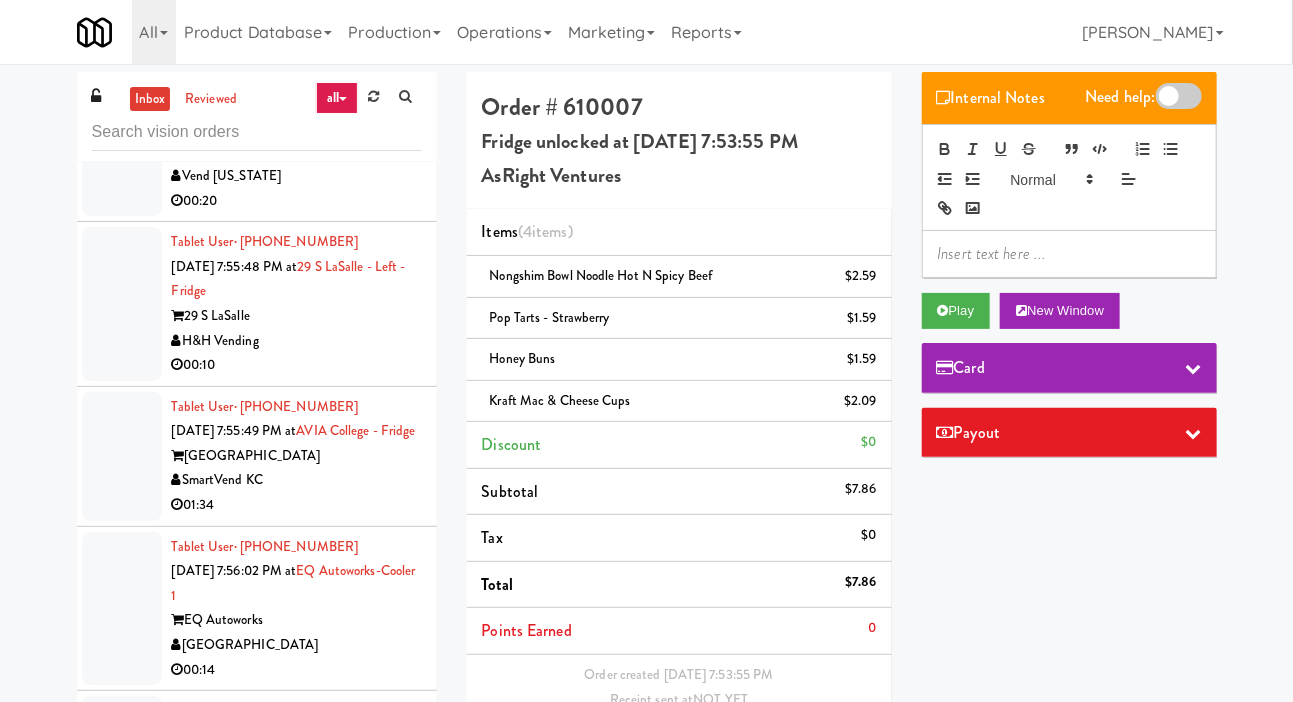 click at bounding box center [122, -13] 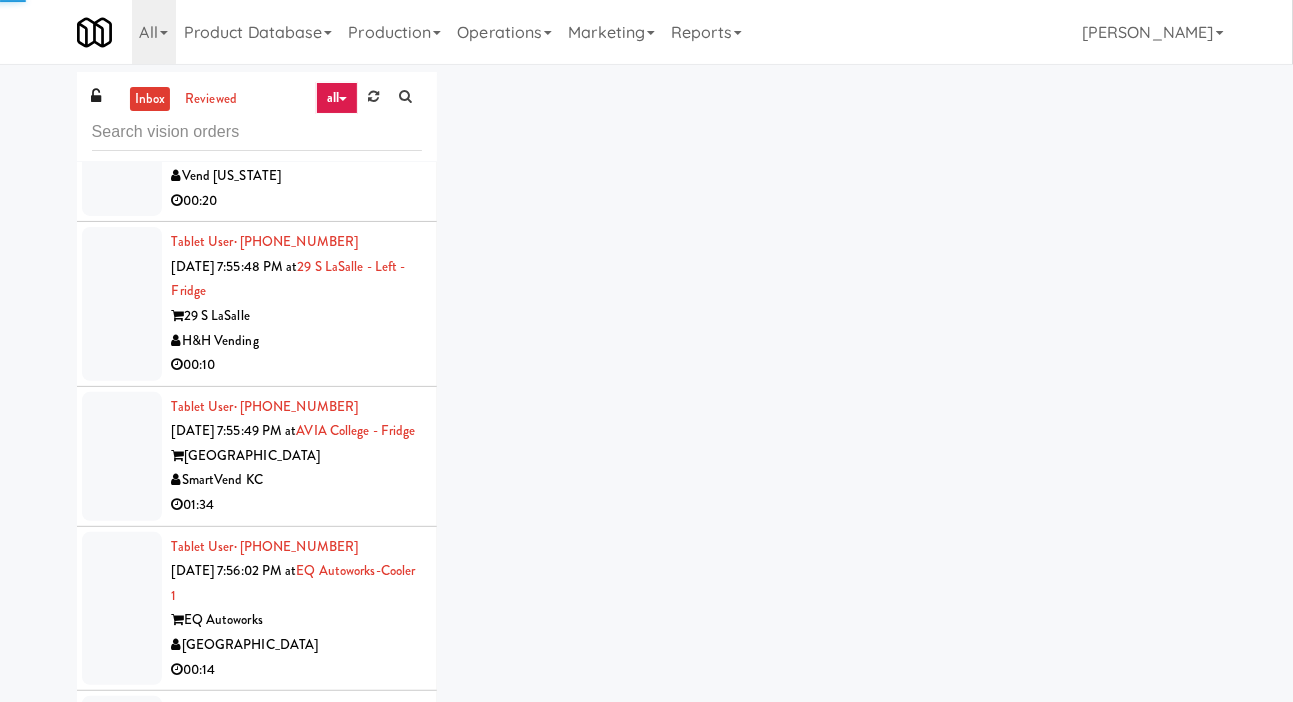 click at bounding box center [122, 140] 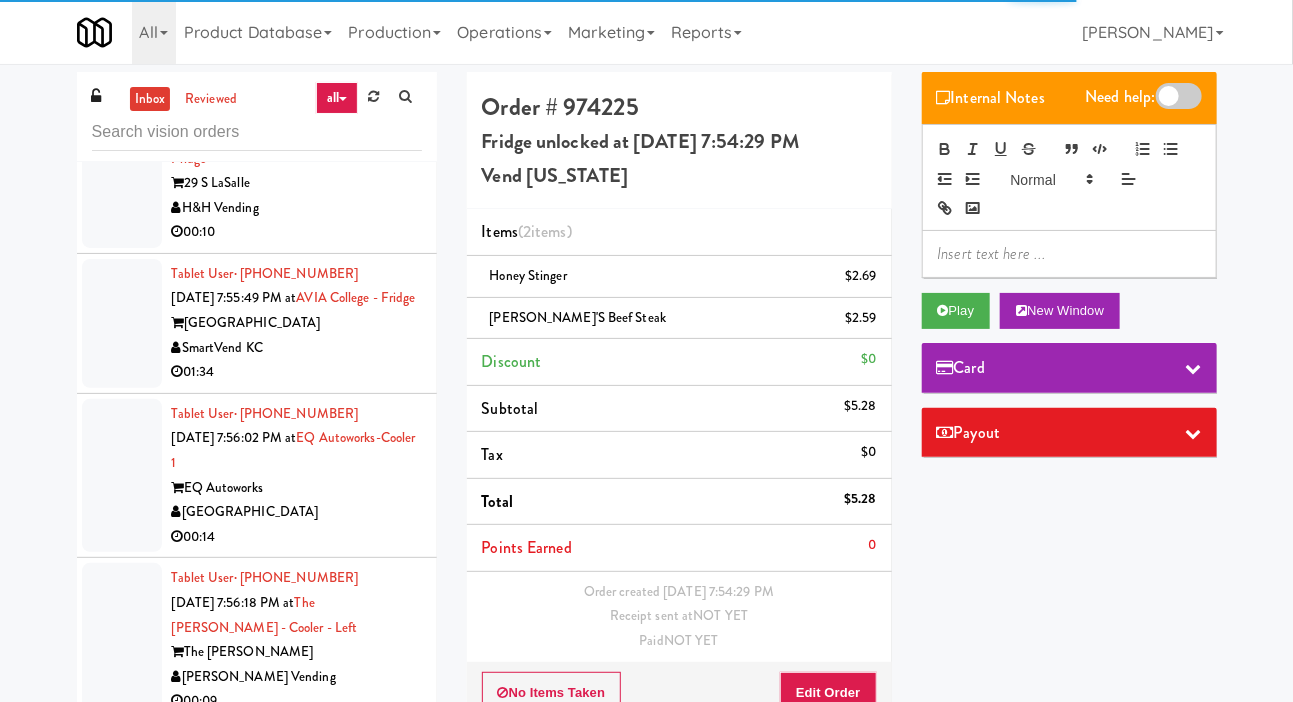 click at bounding box center [122, 171] 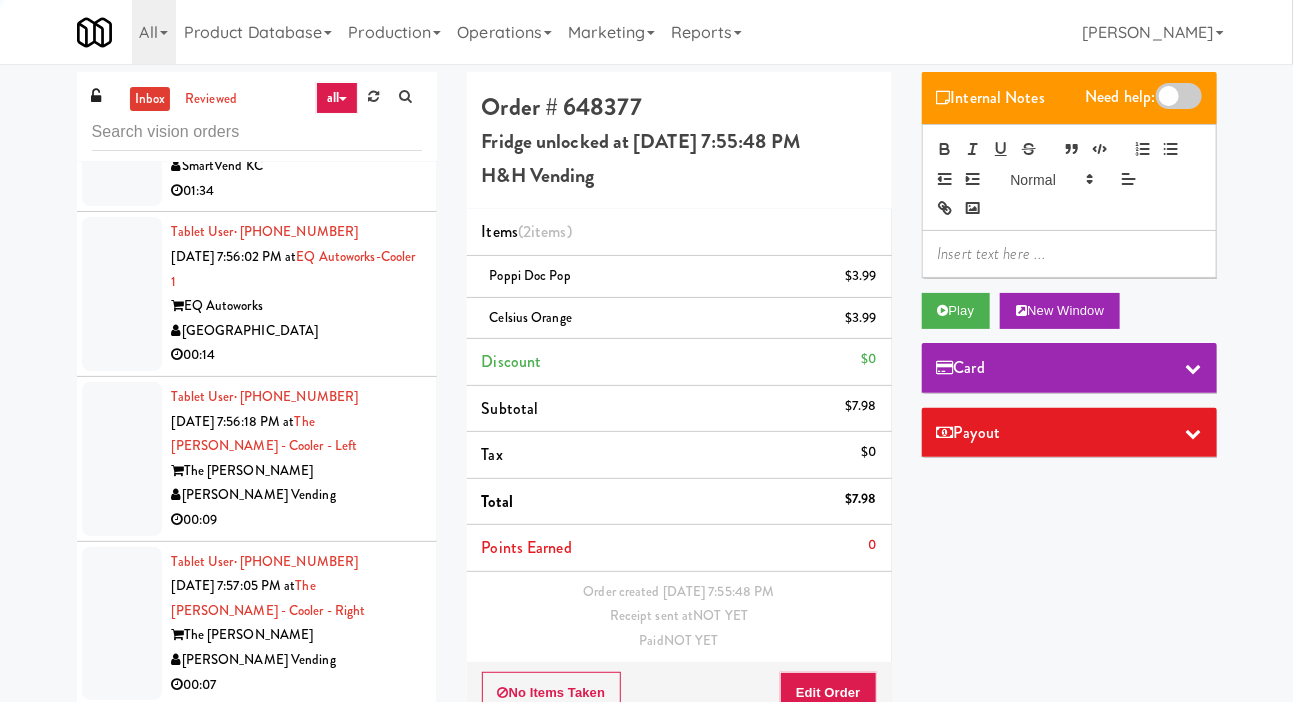 click at bounding box center [122, 141] 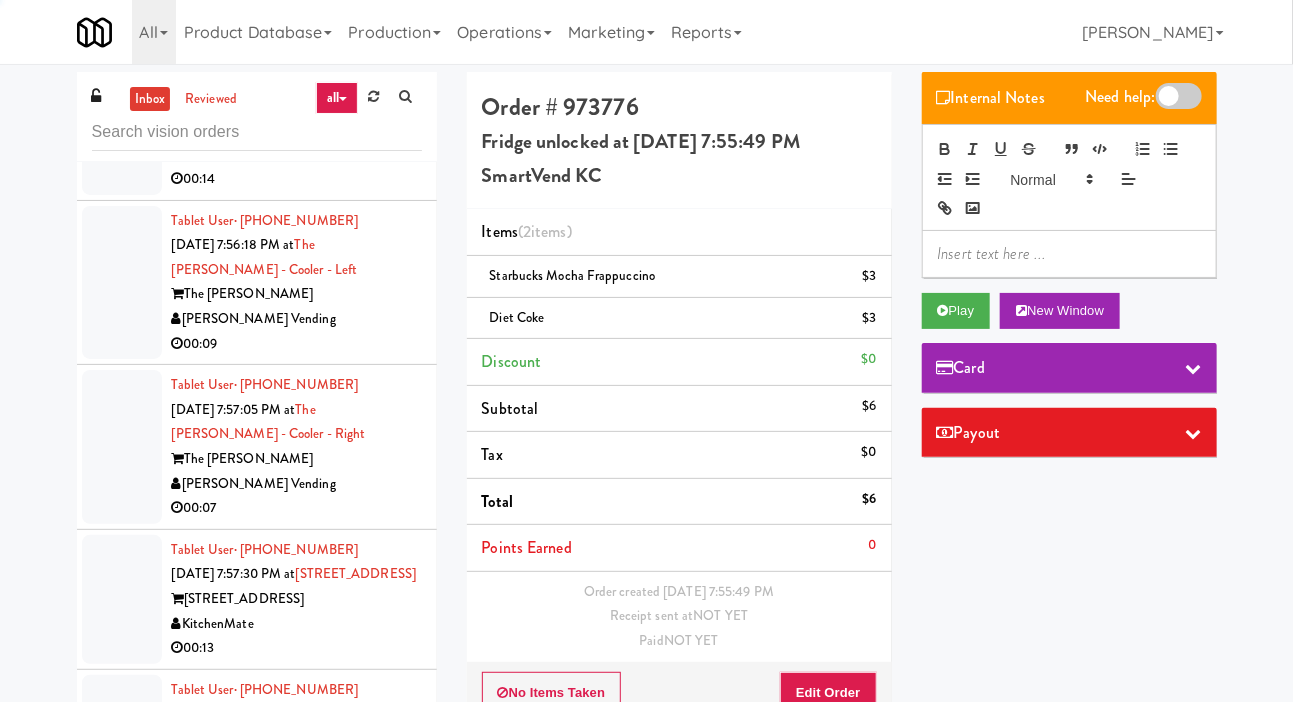 click at bounding box center (122, 118) 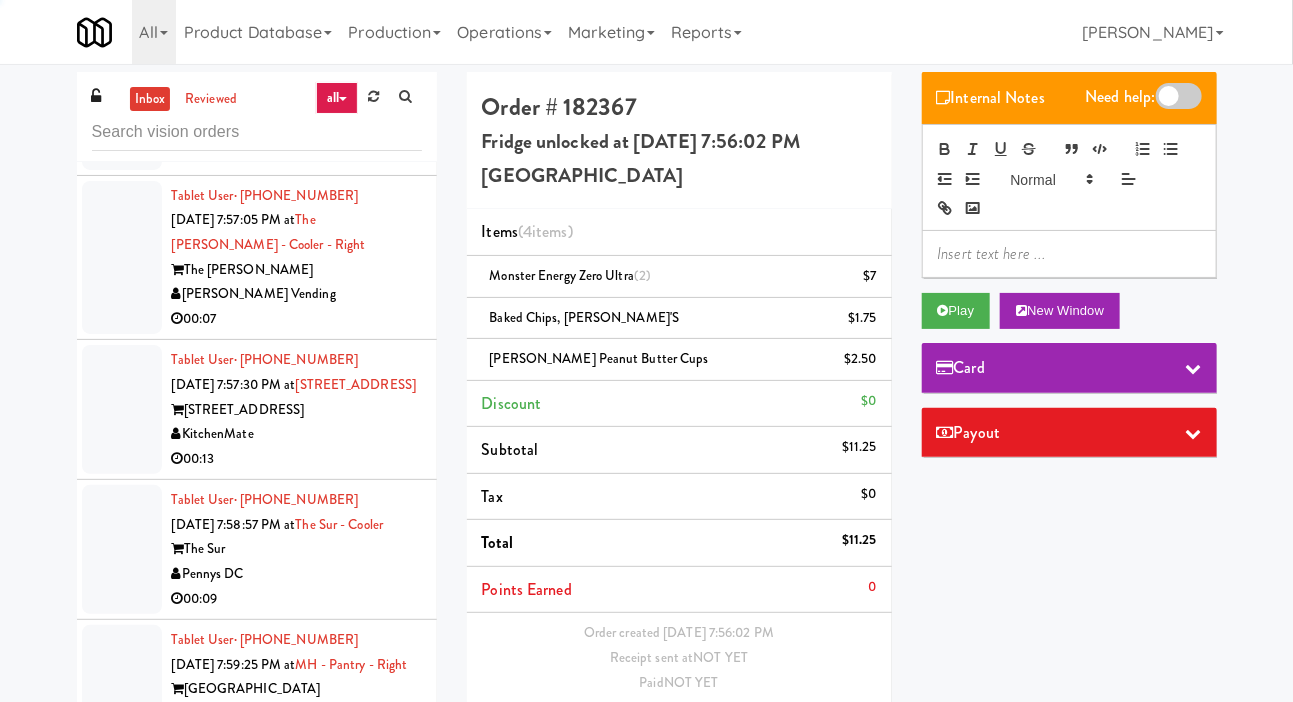 click at bounding box center [122, 93] 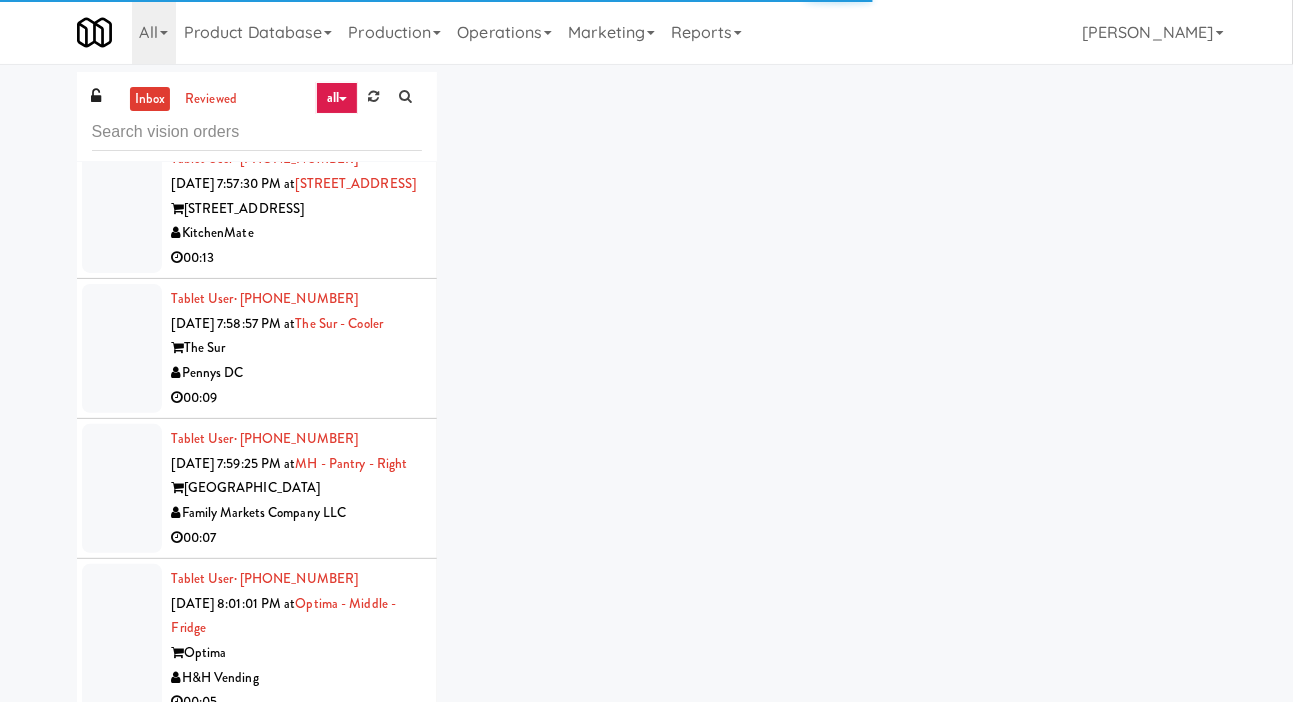 click at bounding box center [122, 57] 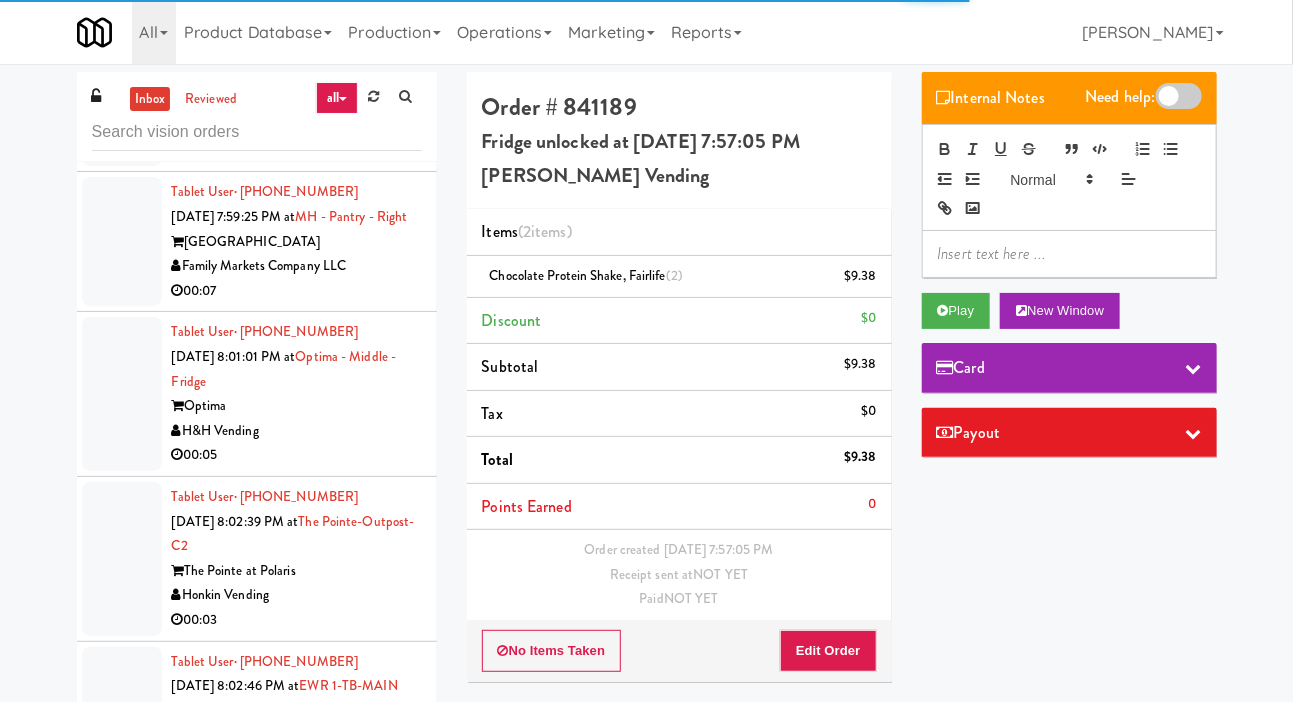 click at bounding box center (122, -38) 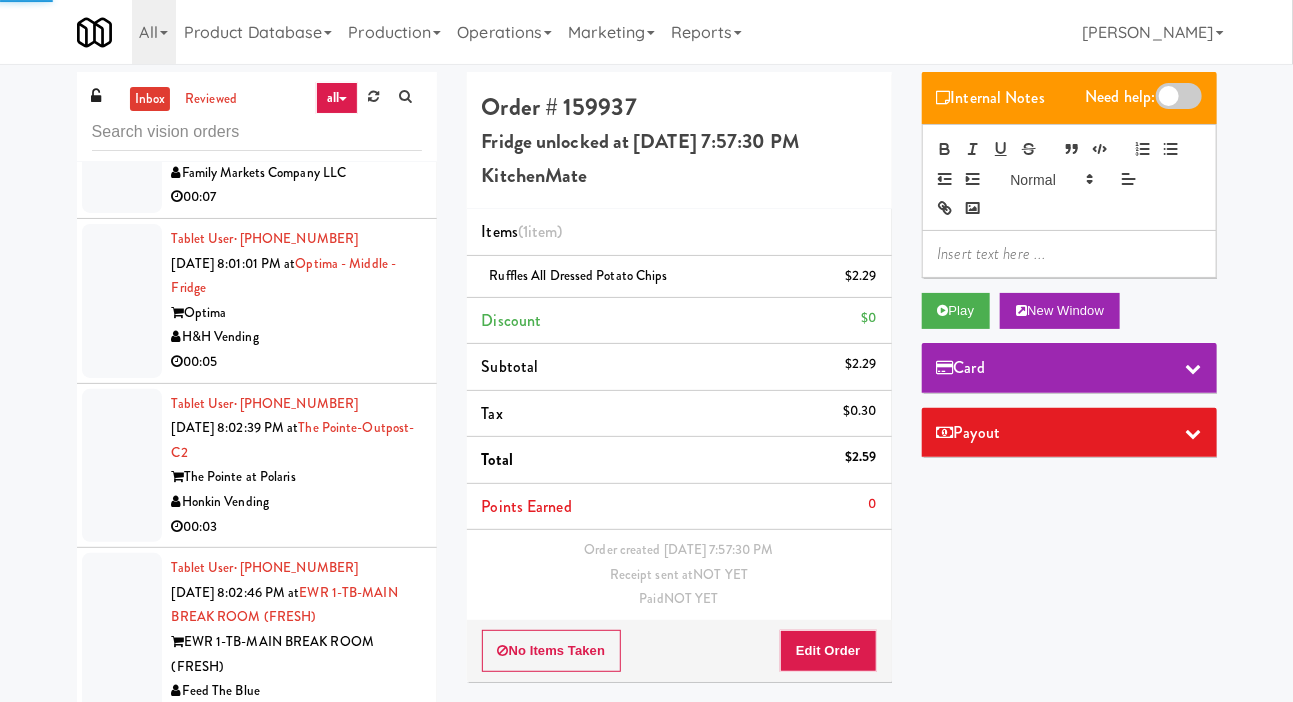 click at bounding box center (122, 8) 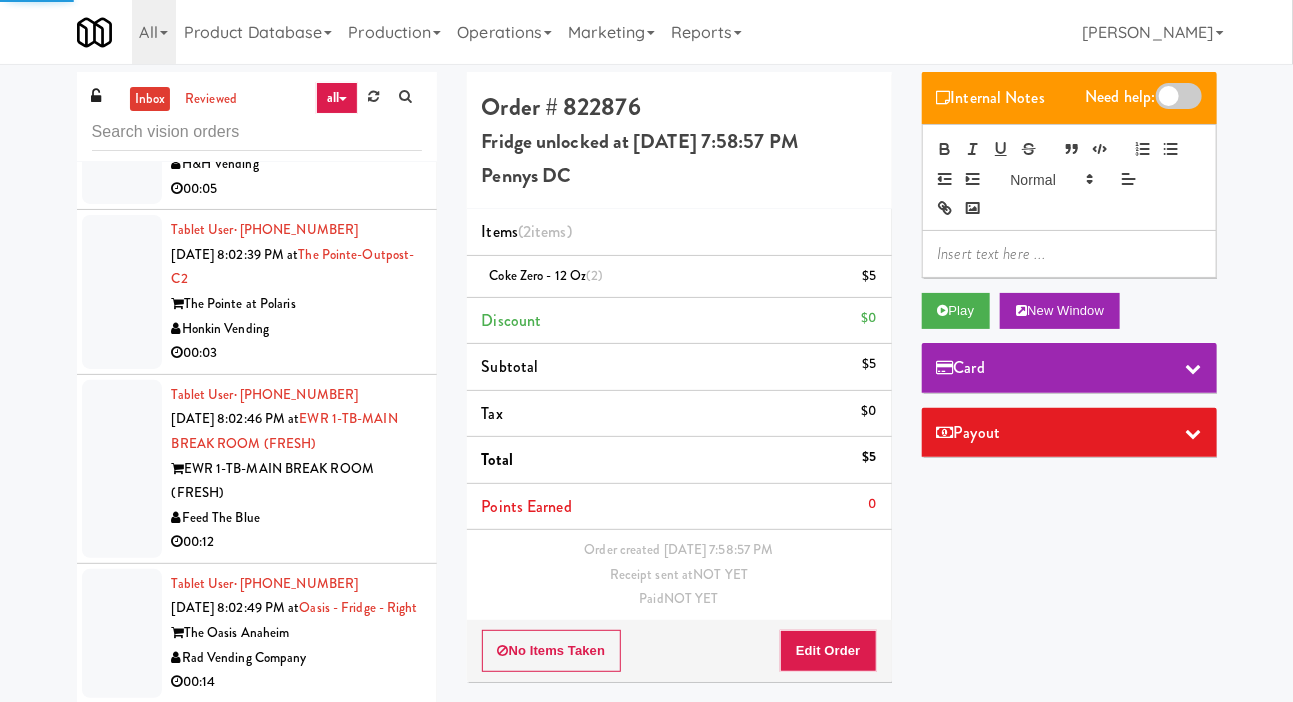 click at bounding box center [122, -25] 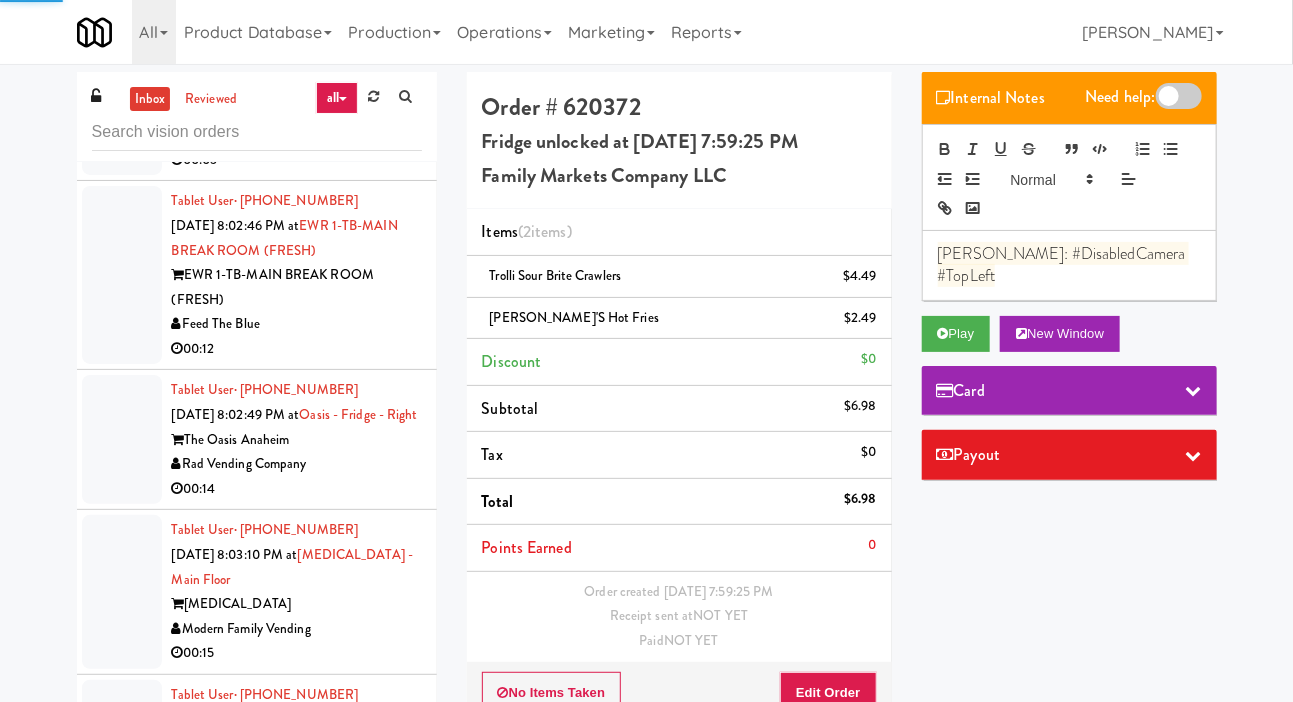 click at bounding box center [122, -66] 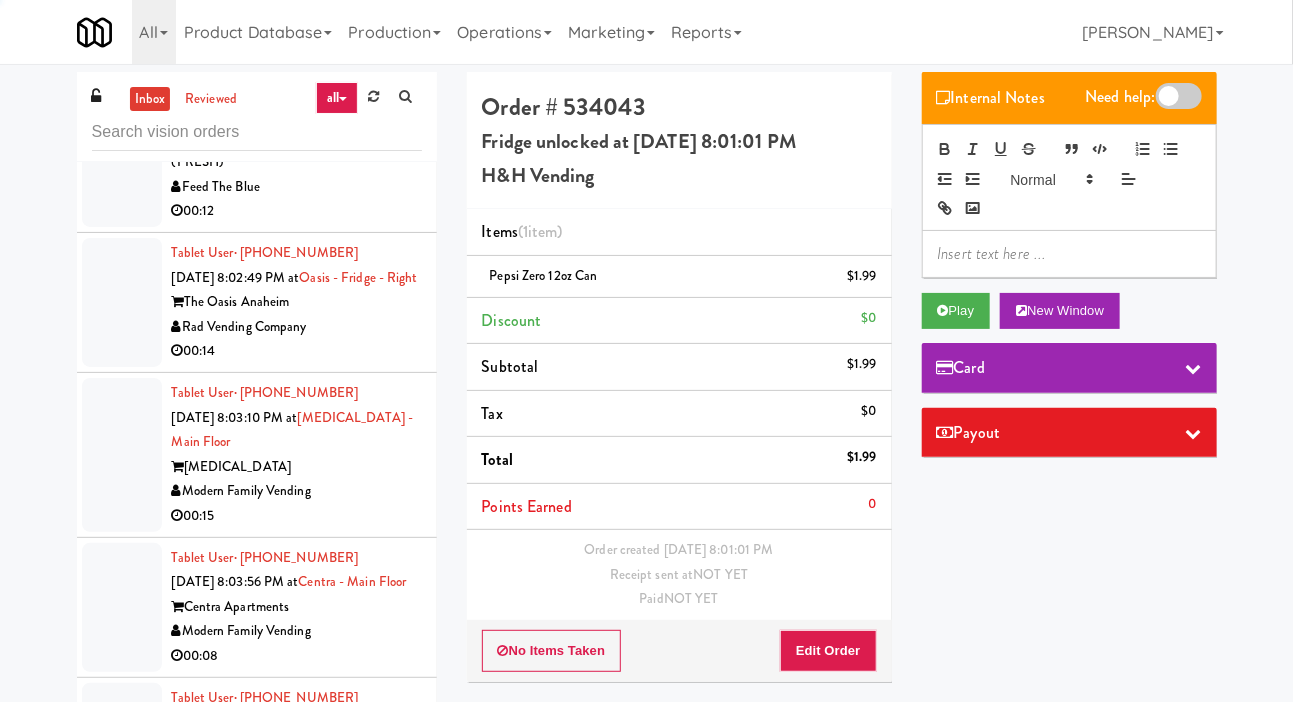 click at bounding box center (122, -39) 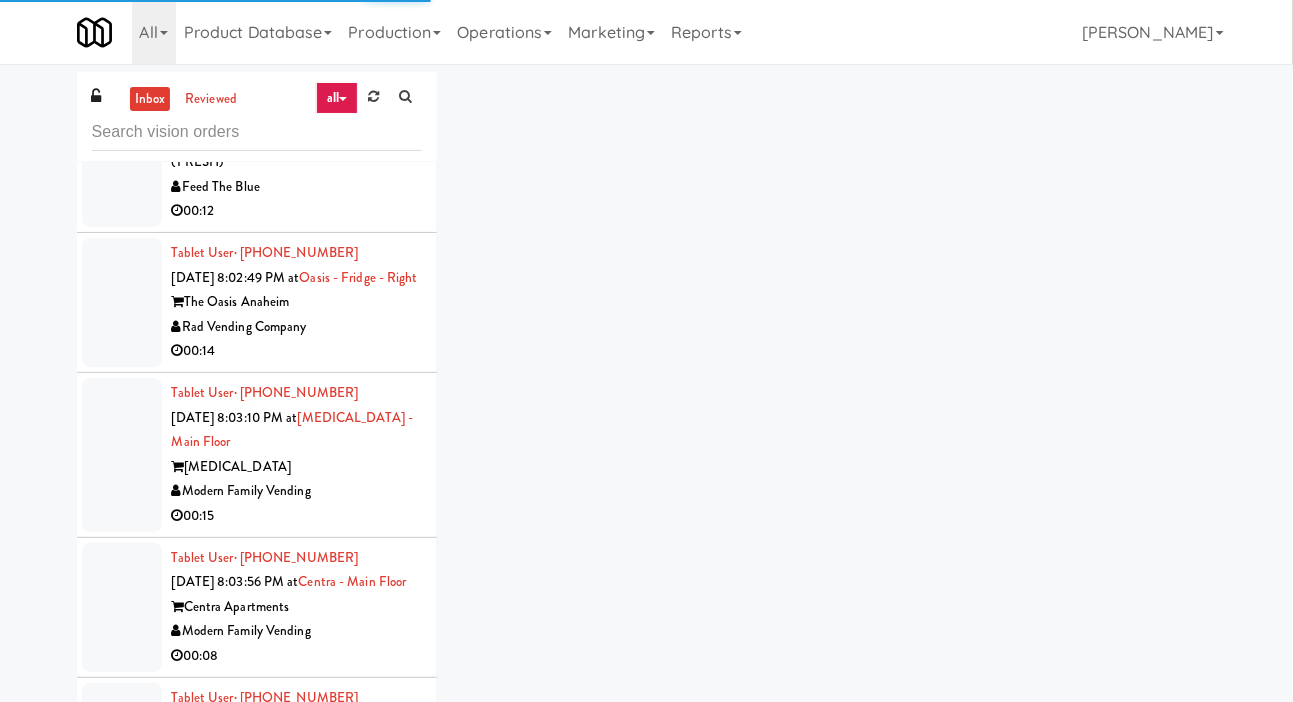click at bounding box center [122, 138] 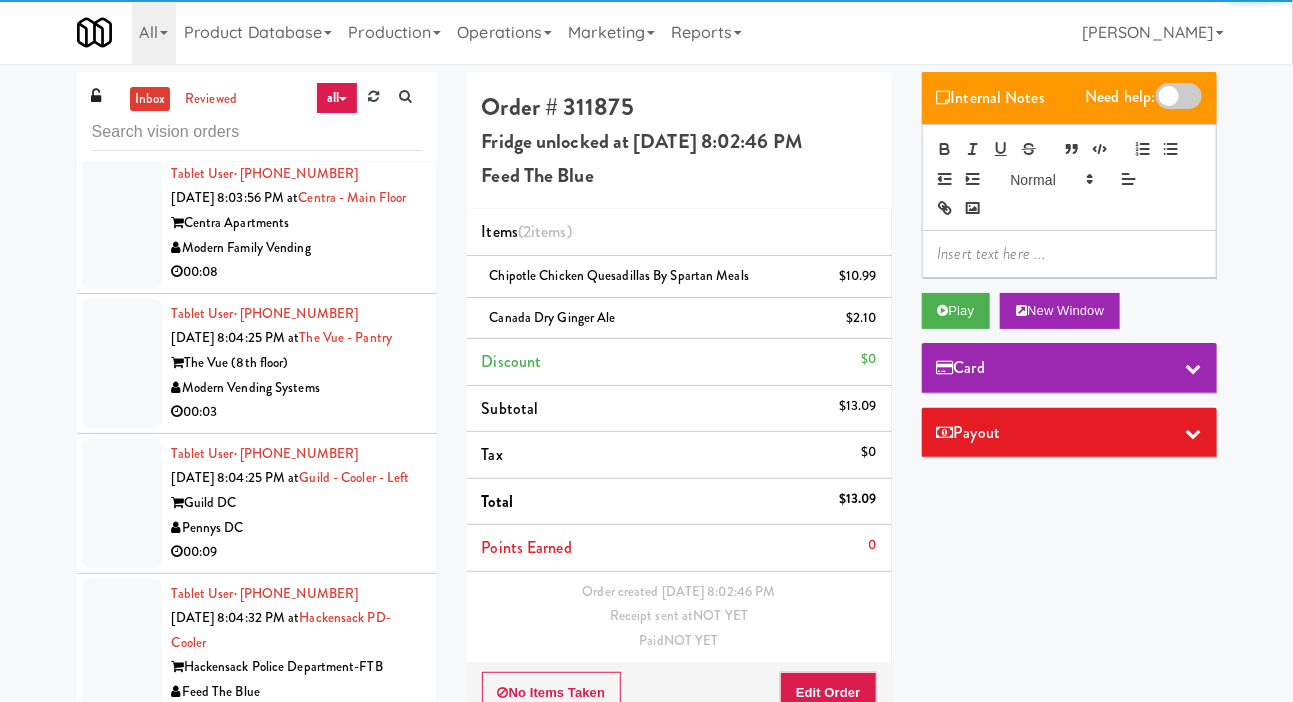 click at bounding box center (122, -82) 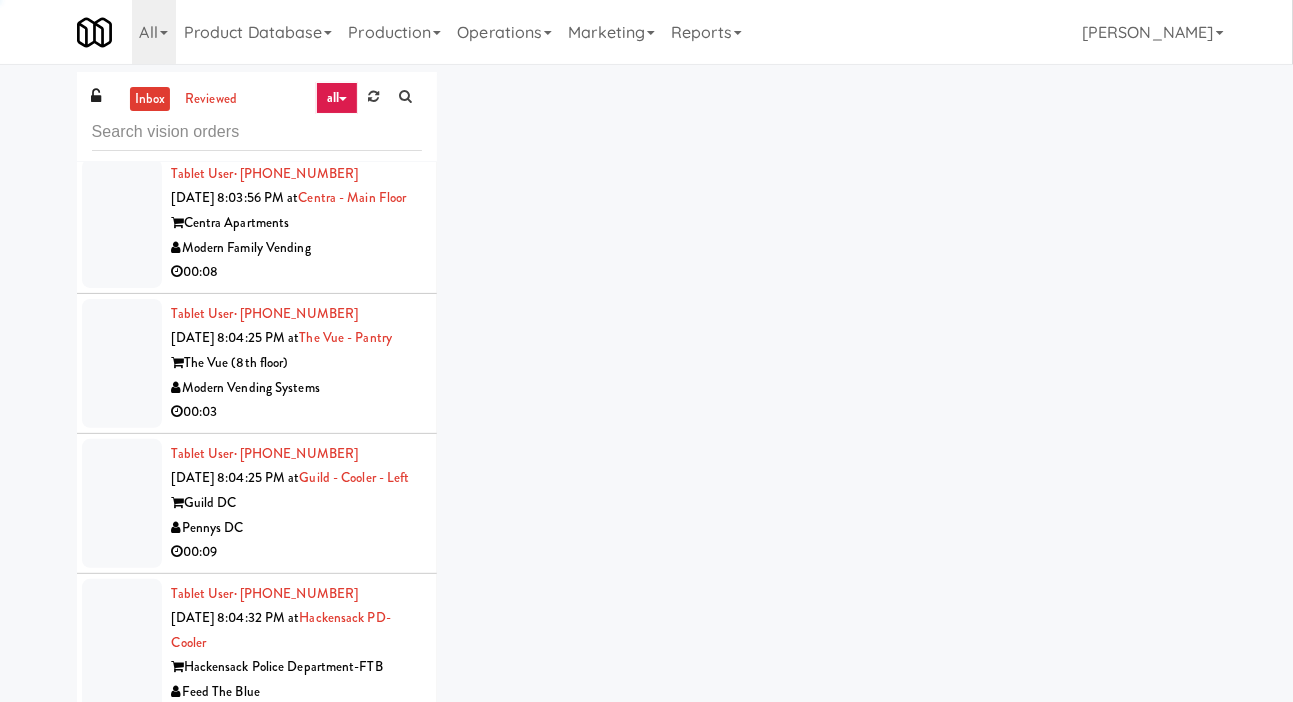 click at bounding box center (122, 71) 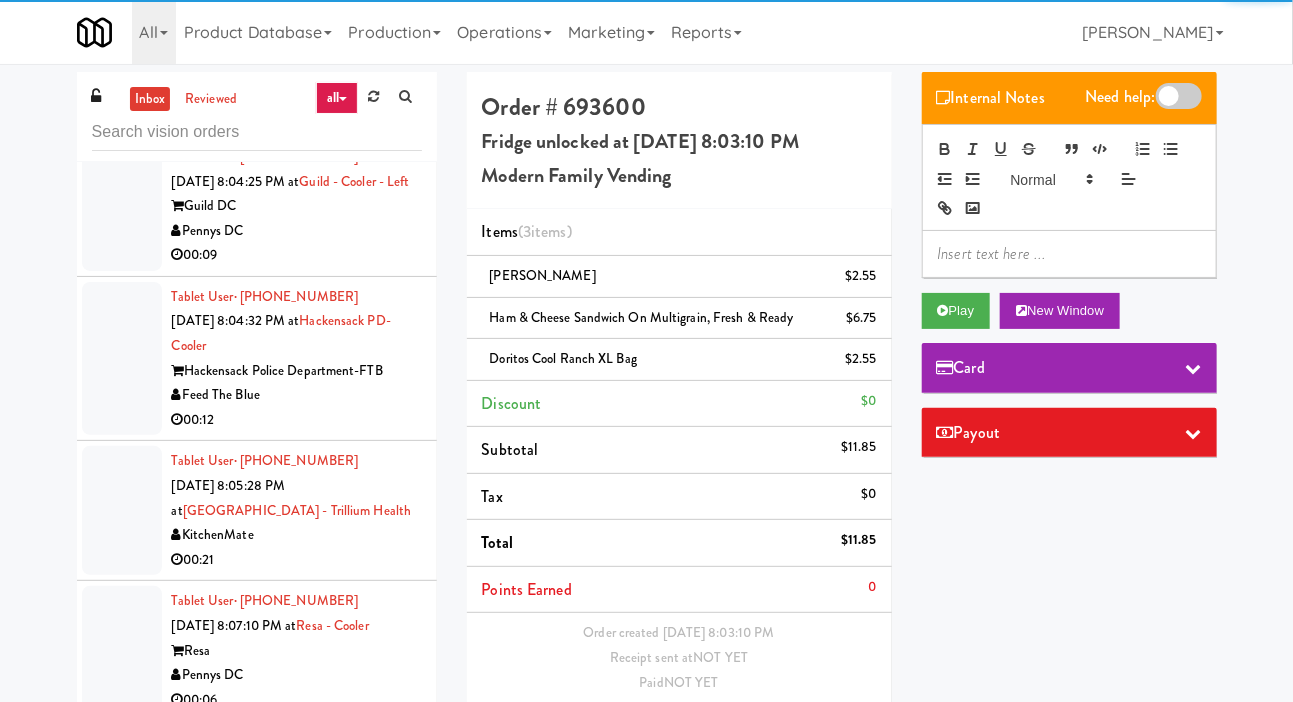 click at bounding box center (122, -74) 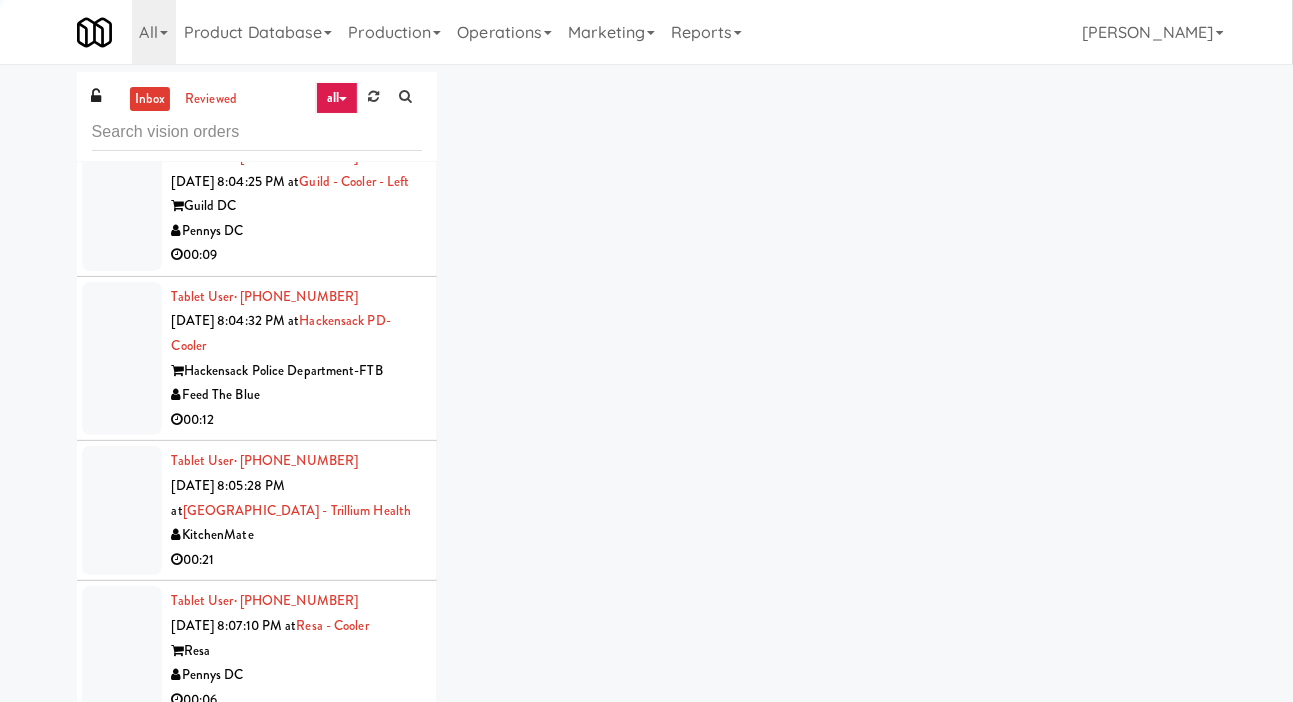 click at bounding box center (122, 66) 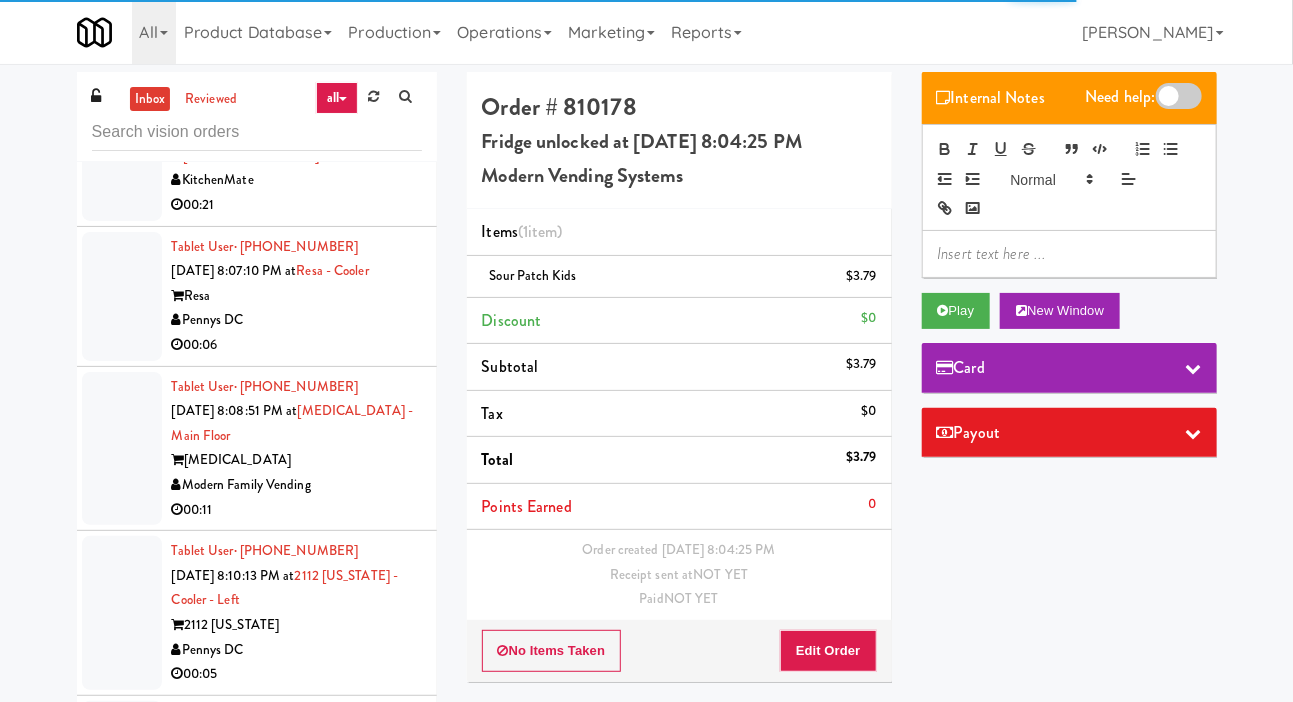 click at bounding box center (122, -149) 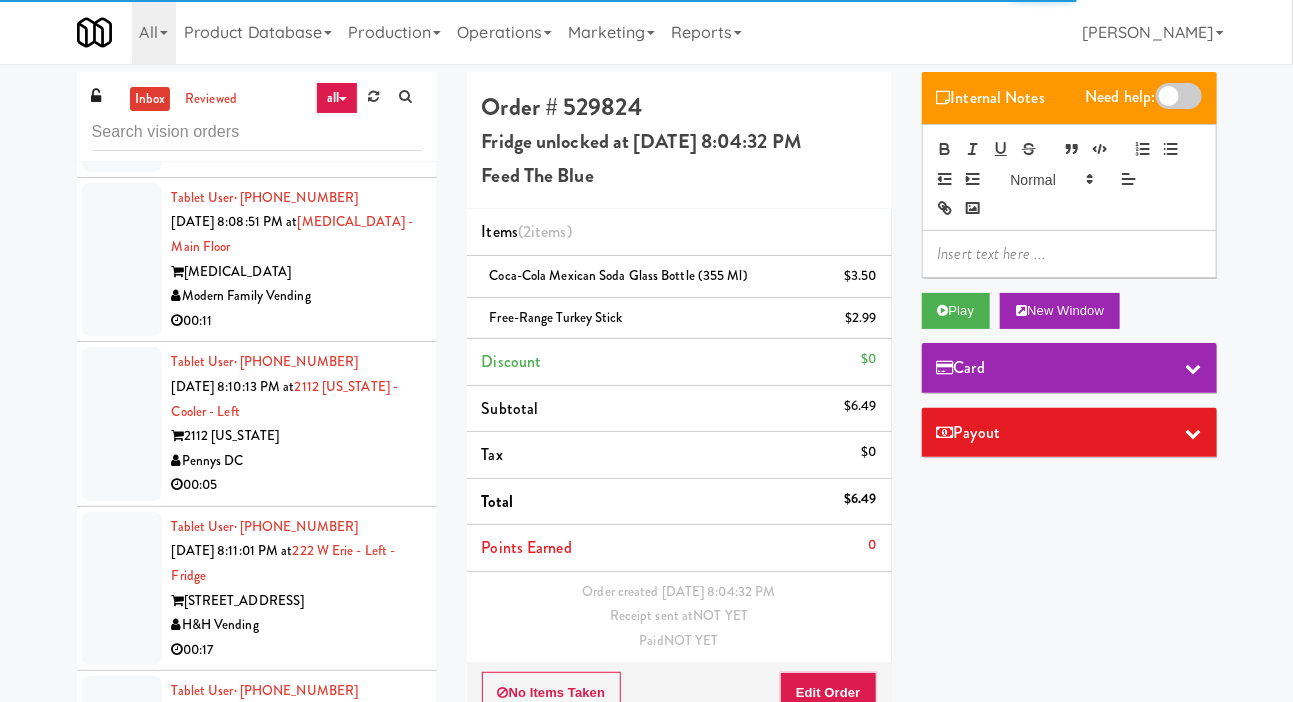 click at bounding box center [122, -33] 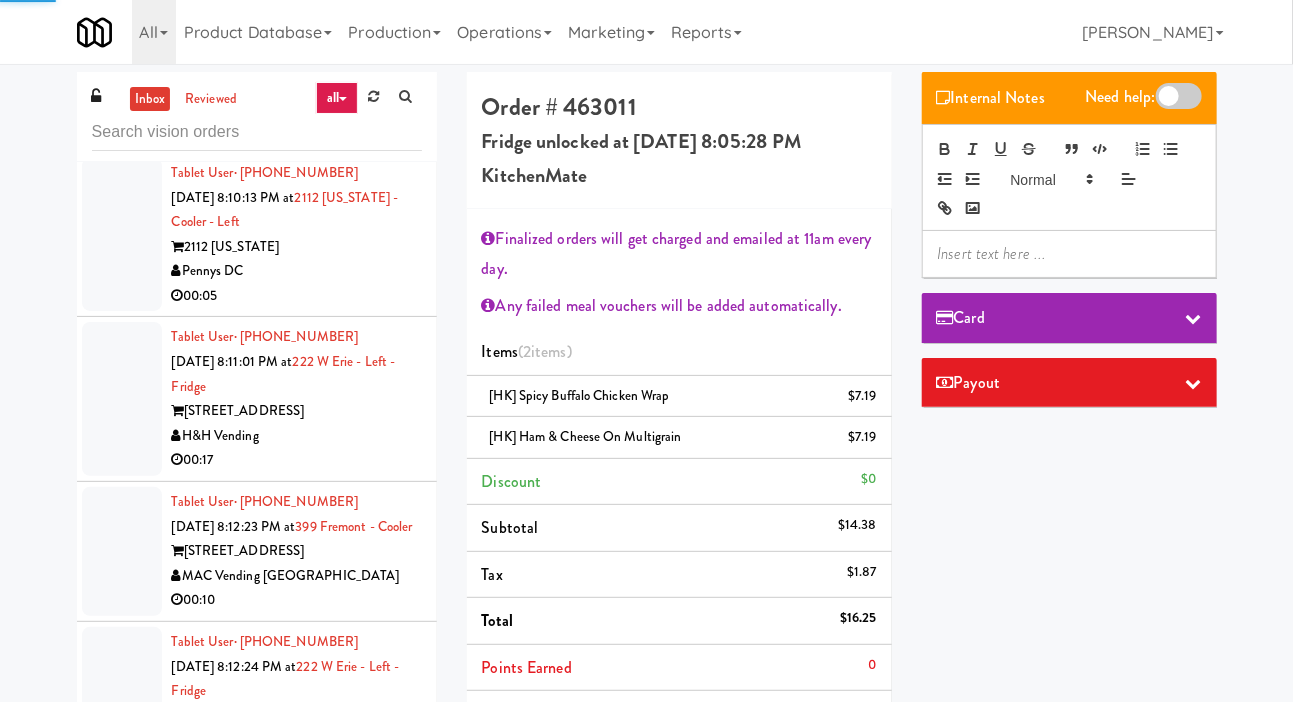 click at bounding box center [122, -83] 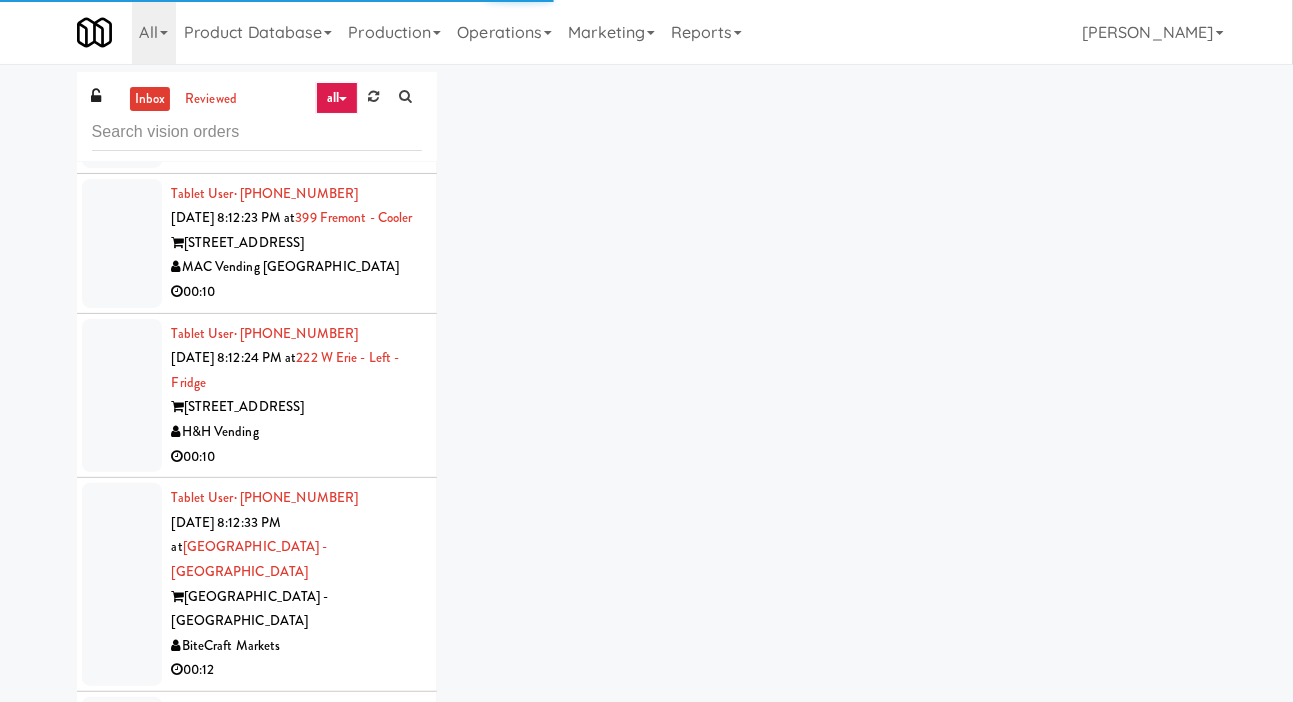 scroll, scrollTop: 11334, scrollLeft: 0, axis: vertical 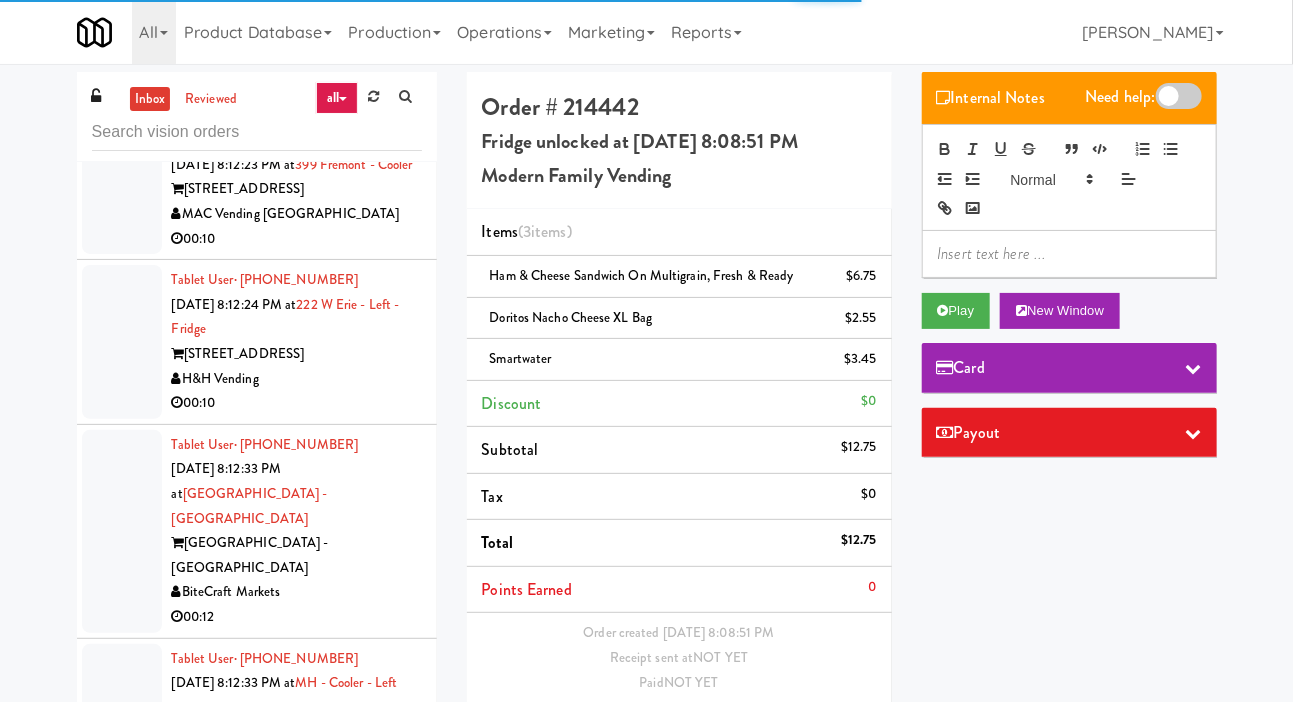 click at bounding box center (122, -127) 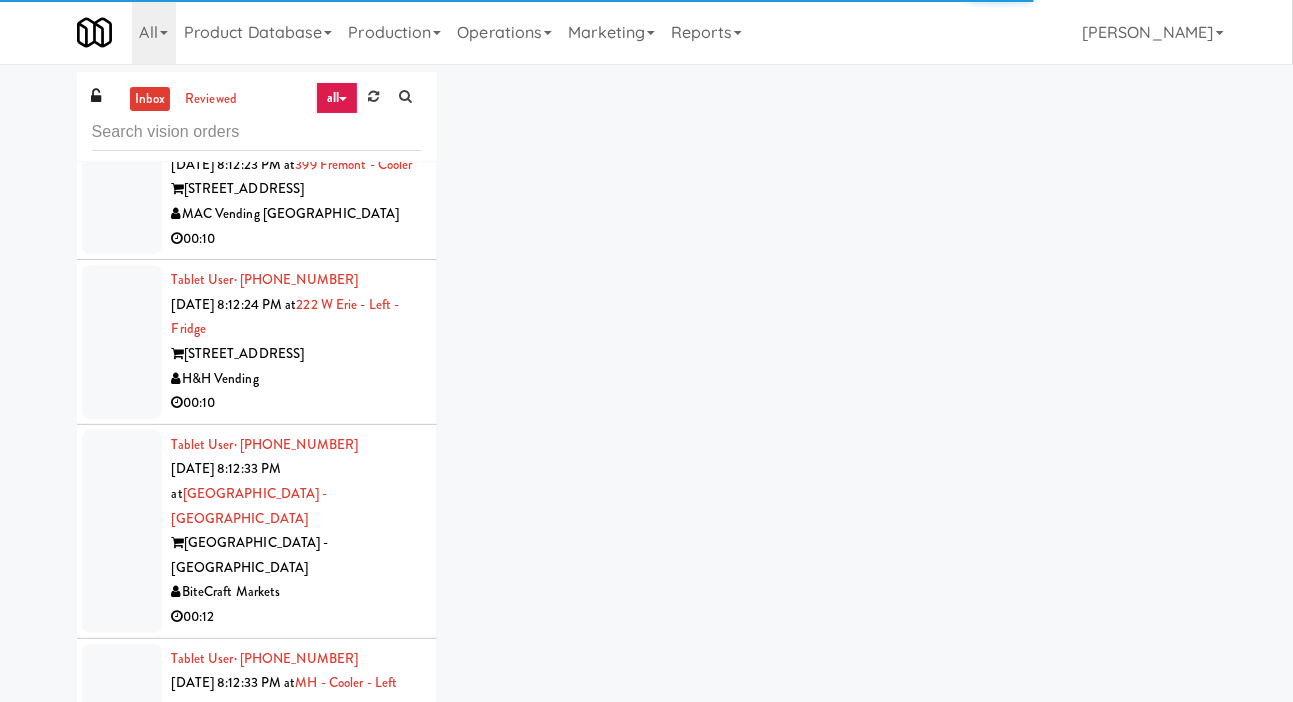 click at bounding box center (122, 38) 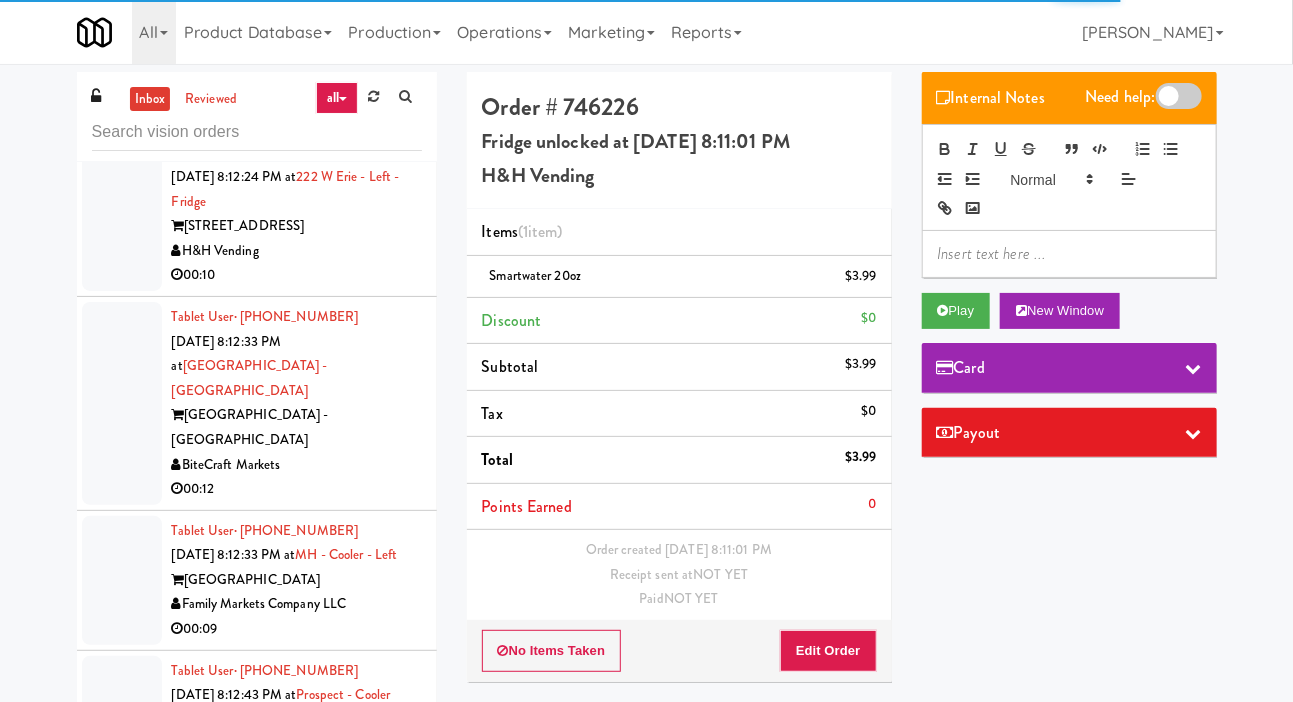 click on "Tablet User  · (863) 397-4998 Jul 10, 2025 8:11:01 PM at  222 W Erie - Left - Fridge  222 W Erie St  H&H Vending  00:17 reviewed by Bj C  order created" at bounding box center [257, -103] 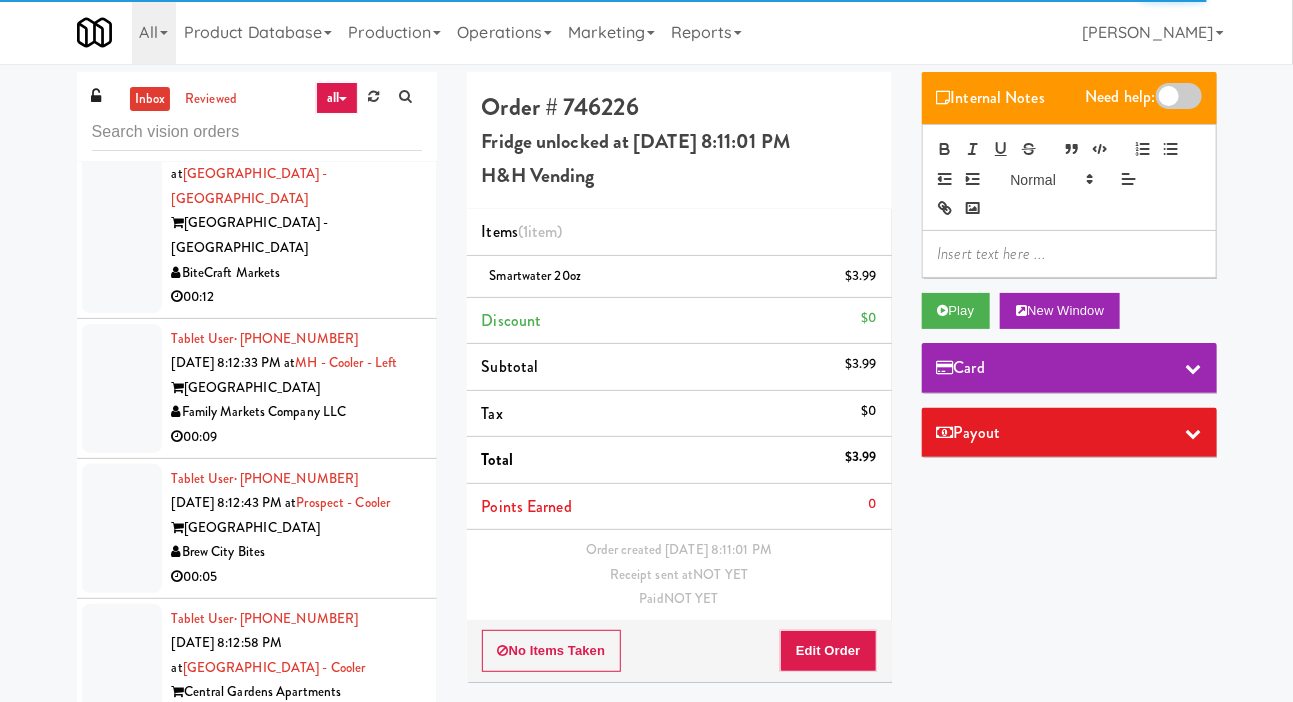 click at bounding box center (122, -131) 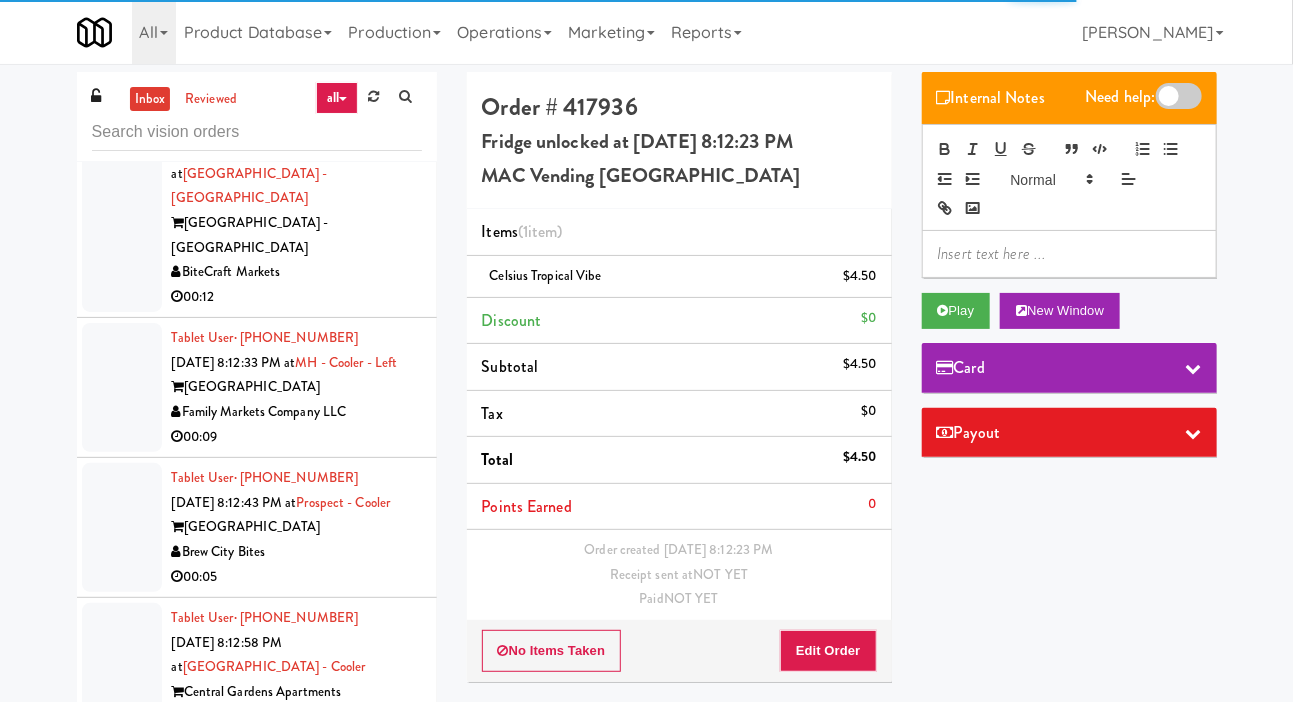 click at bounding box center (122, 22) 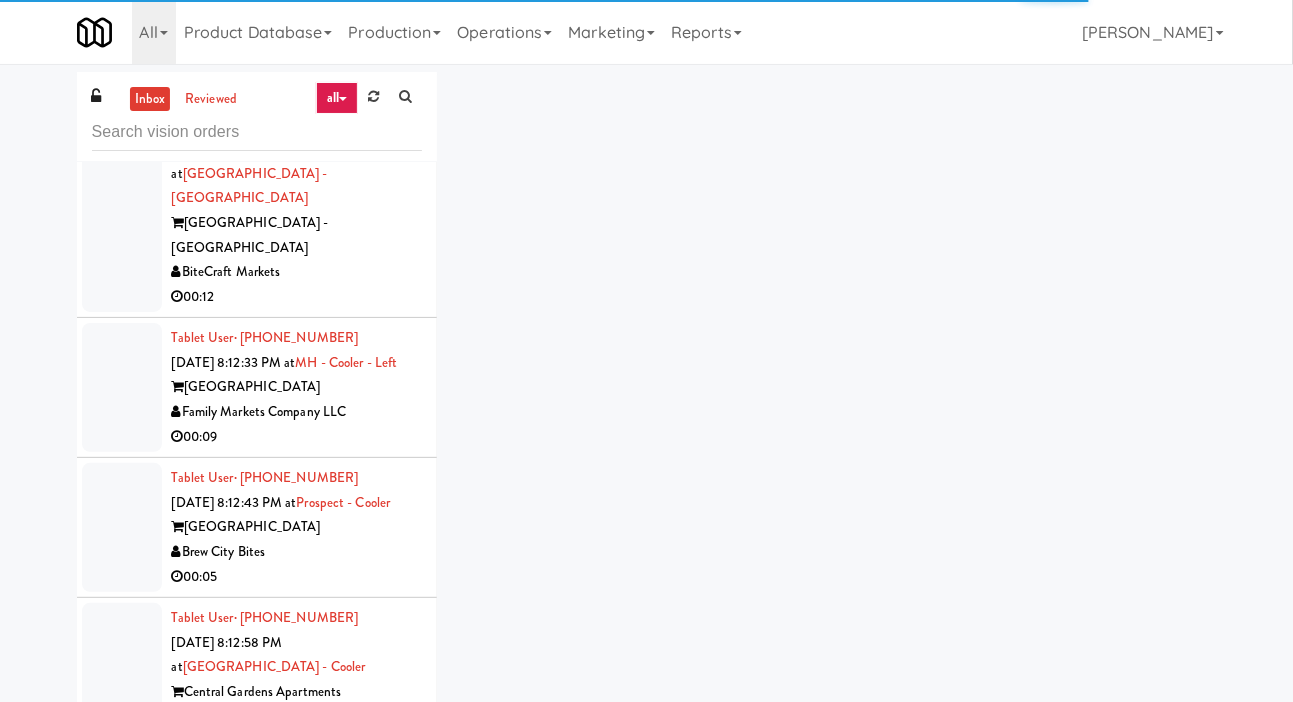 click at bounding box center [122, 22] 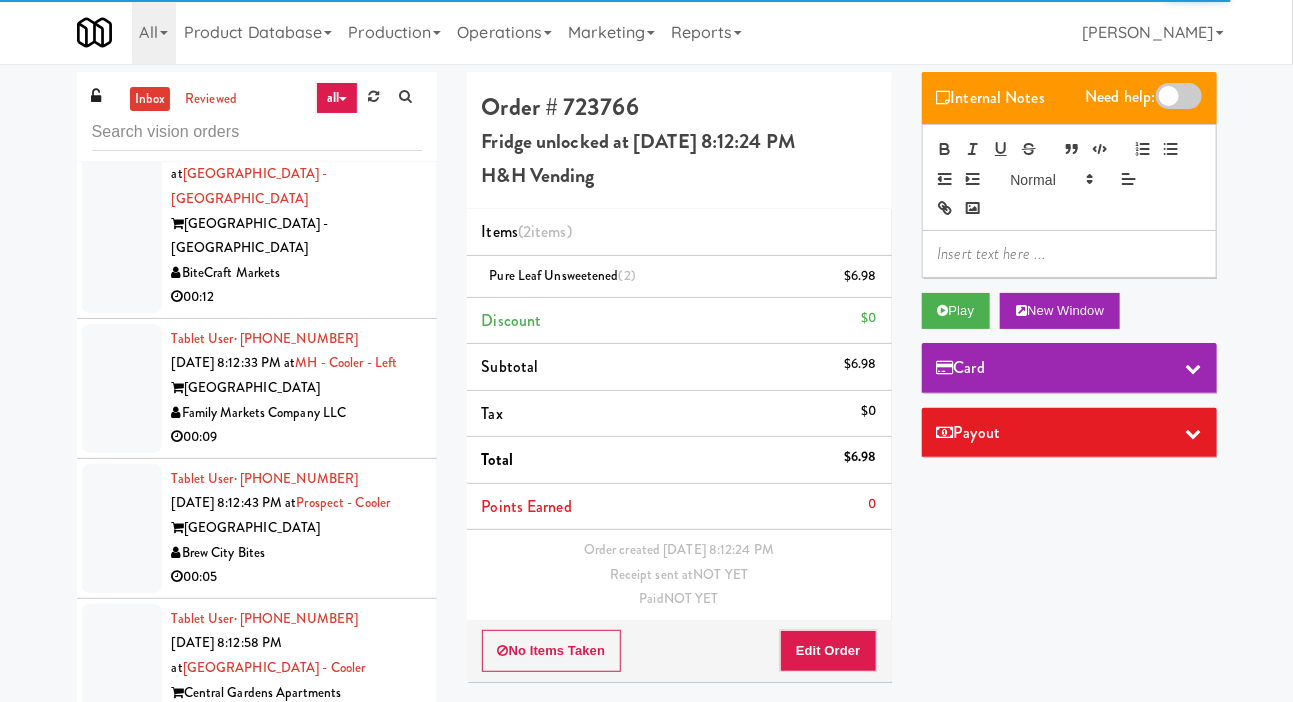 click at bounding box center [122, 211] 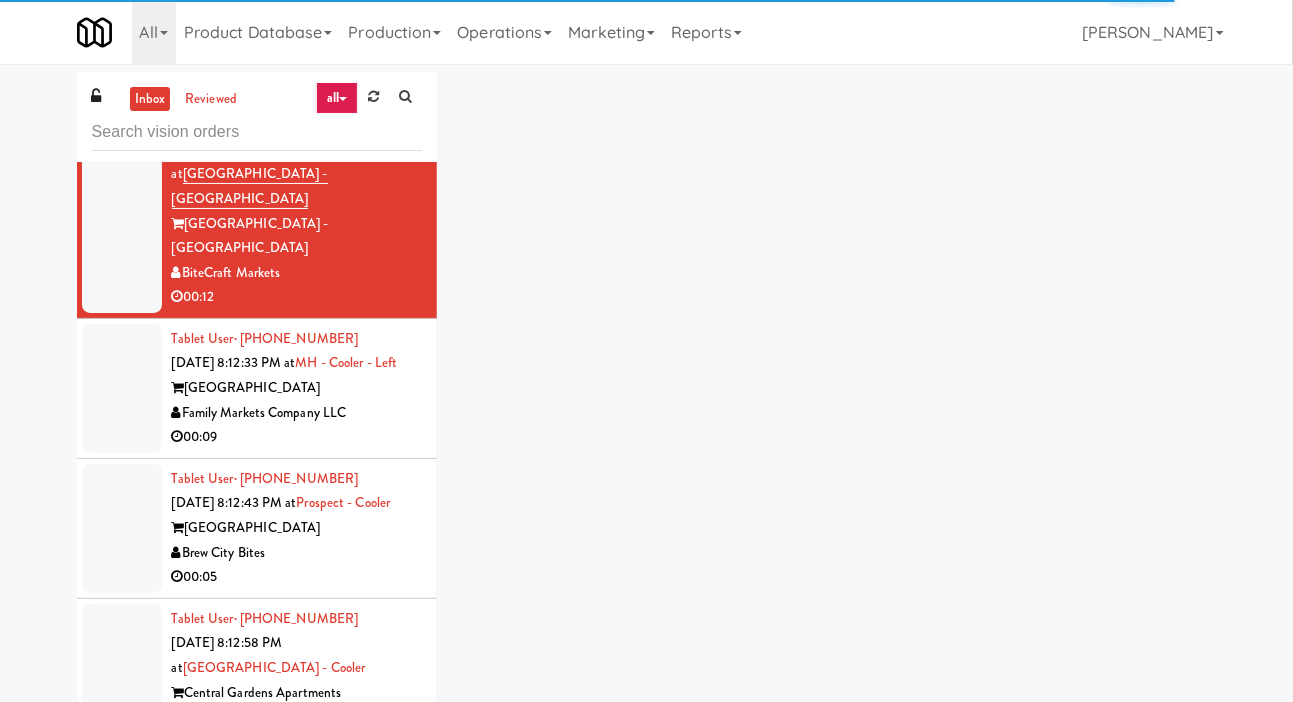click on "Tablet User  · (312) 848-1210 Jul 10, 2025 8:12:33 PM at  Hollywood Heights - Snack  Hollywood Heights - Westdale  BiteCraft Markets  00:12" at bounding box center [257, 212] 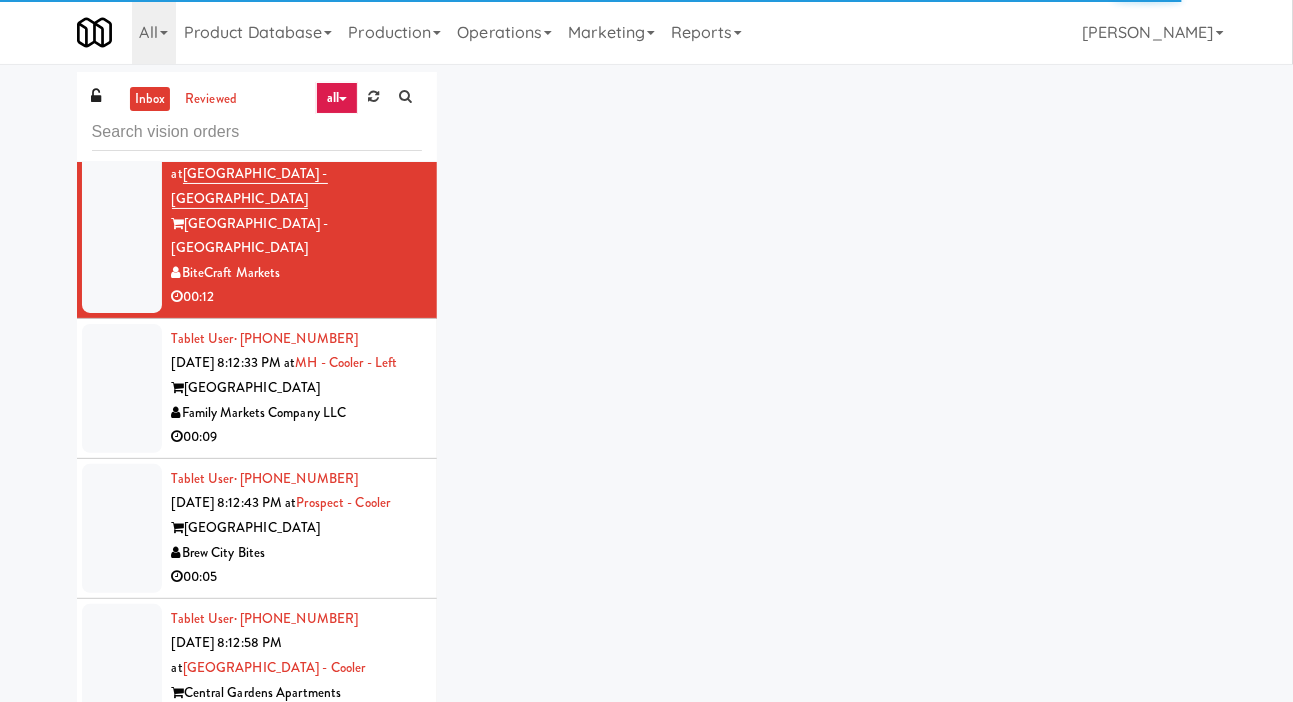 click at bounding box center (122, 388) 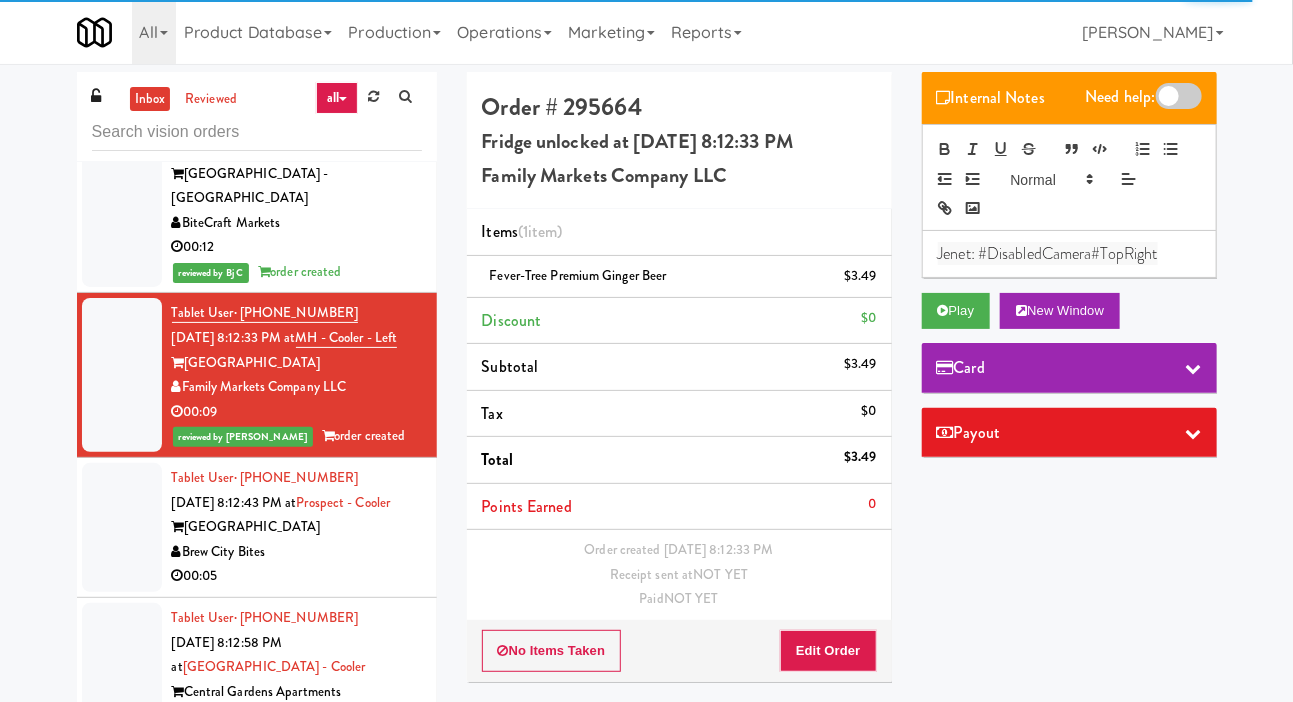 click at bounding box center [122, 527] 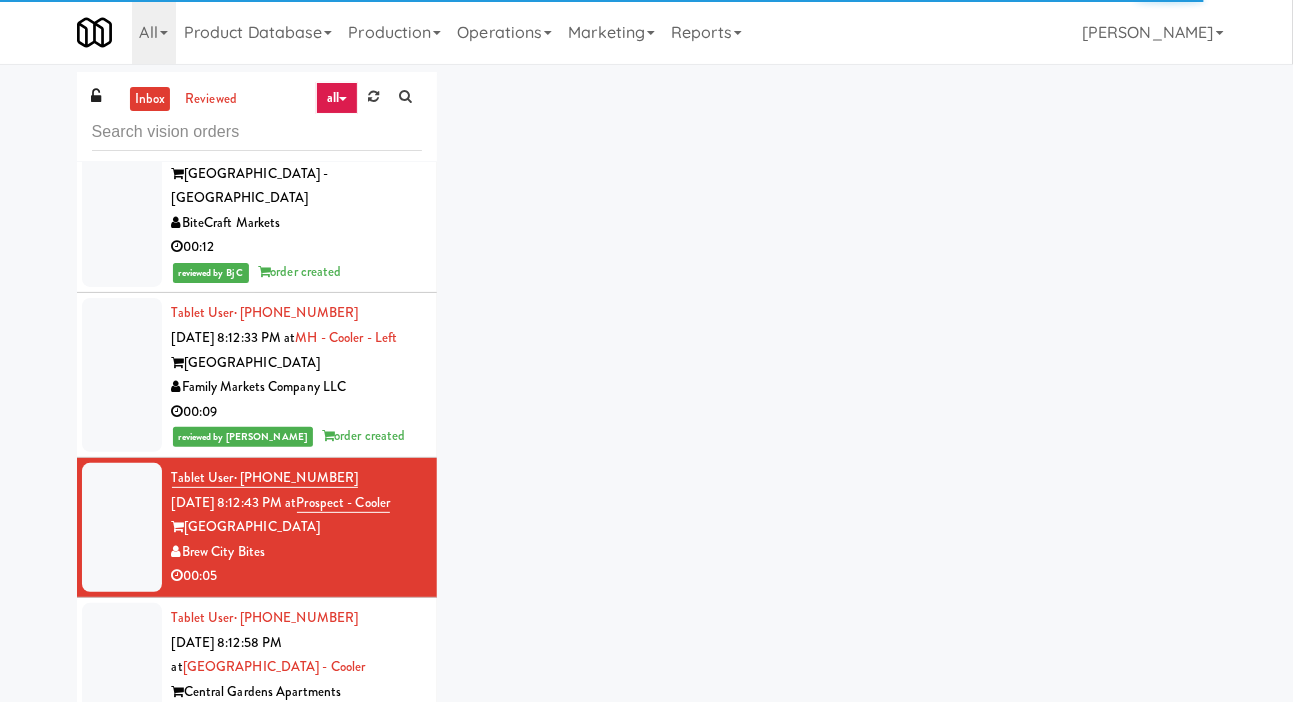 click at bounding box center [122, 680] 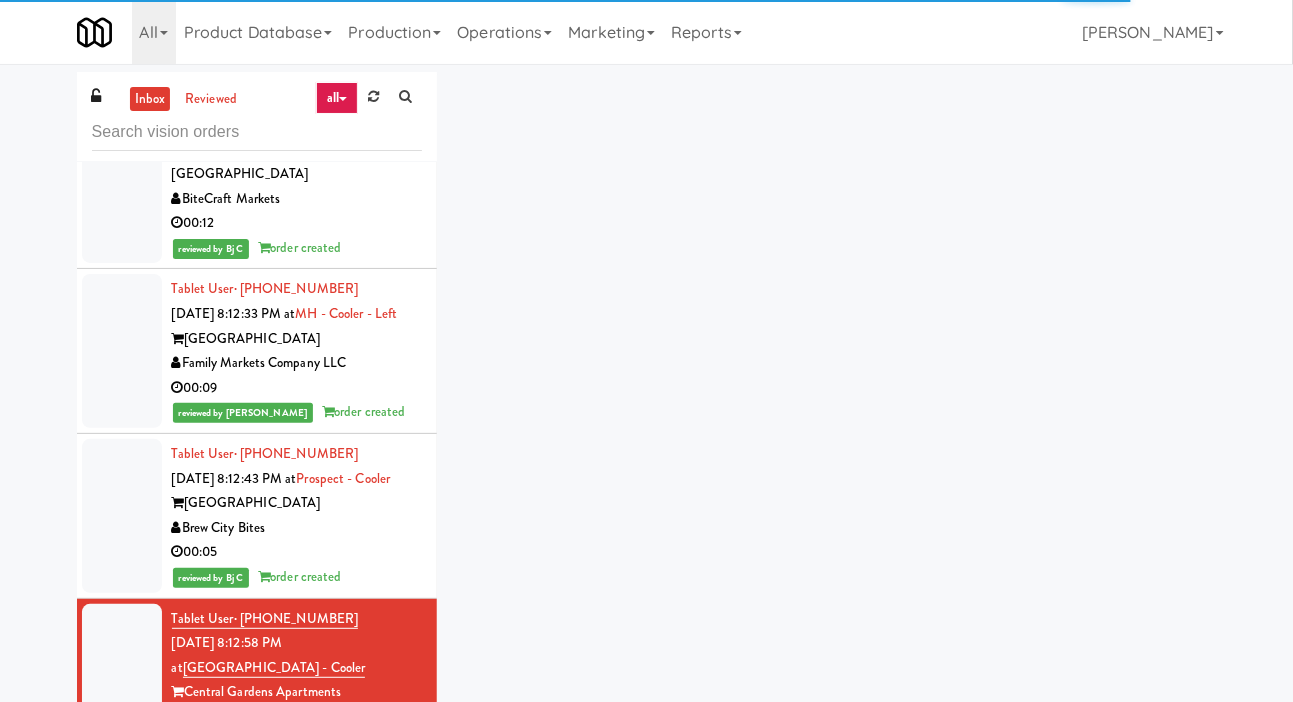 scroll, scrollTop: 12455, scrollLeft: 0, axis: vertical 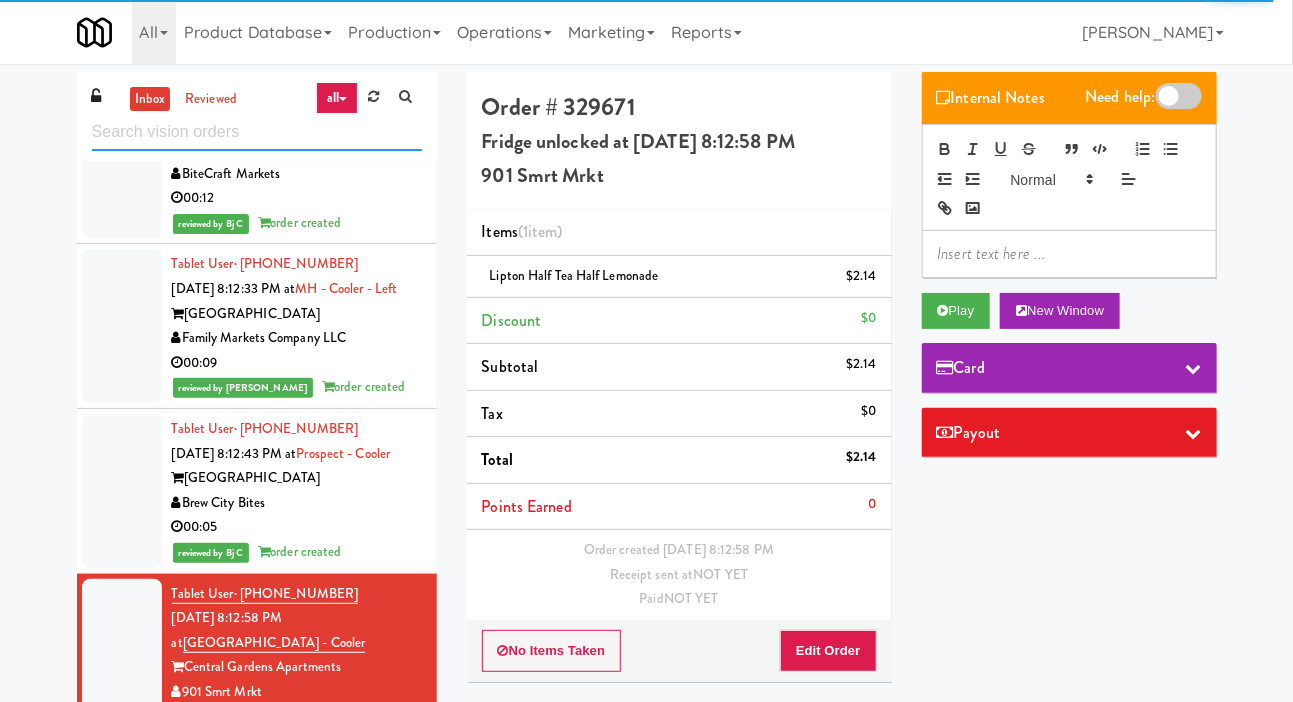 click at bounding box center (257, 132) 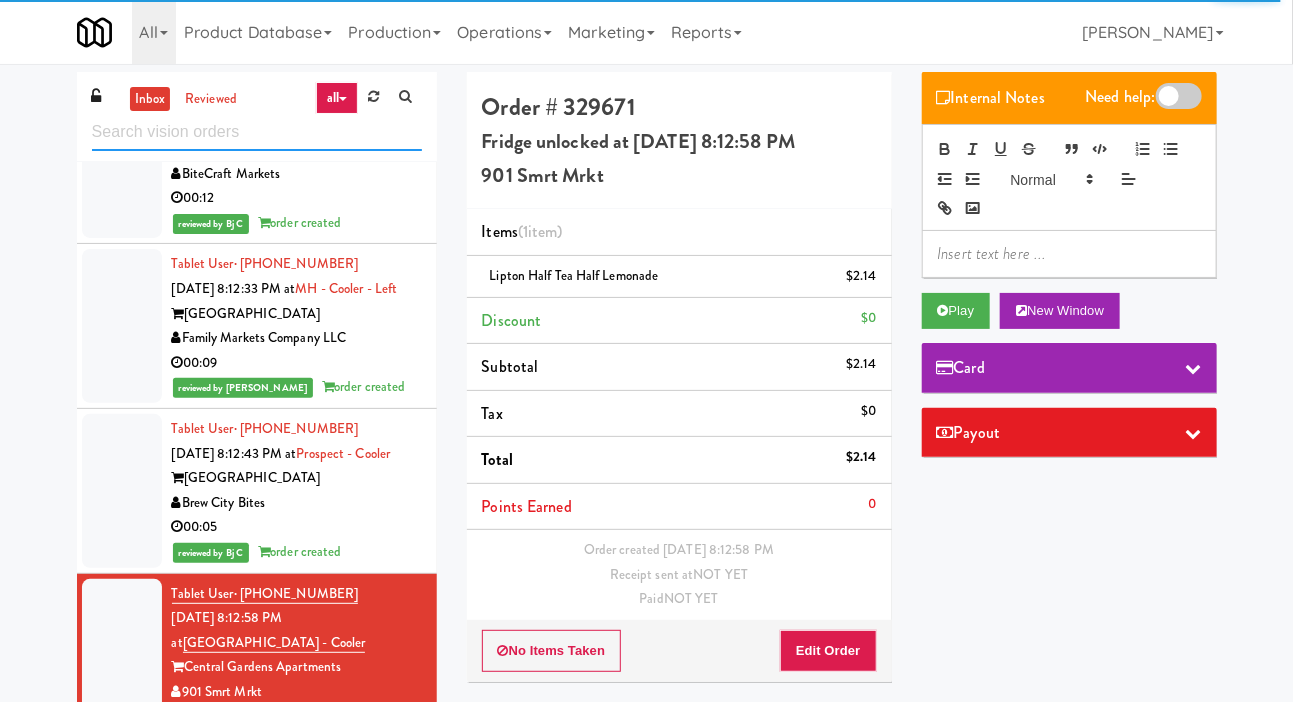 scroll, scrollTop: 0, scrollLeft: 0, axis: both 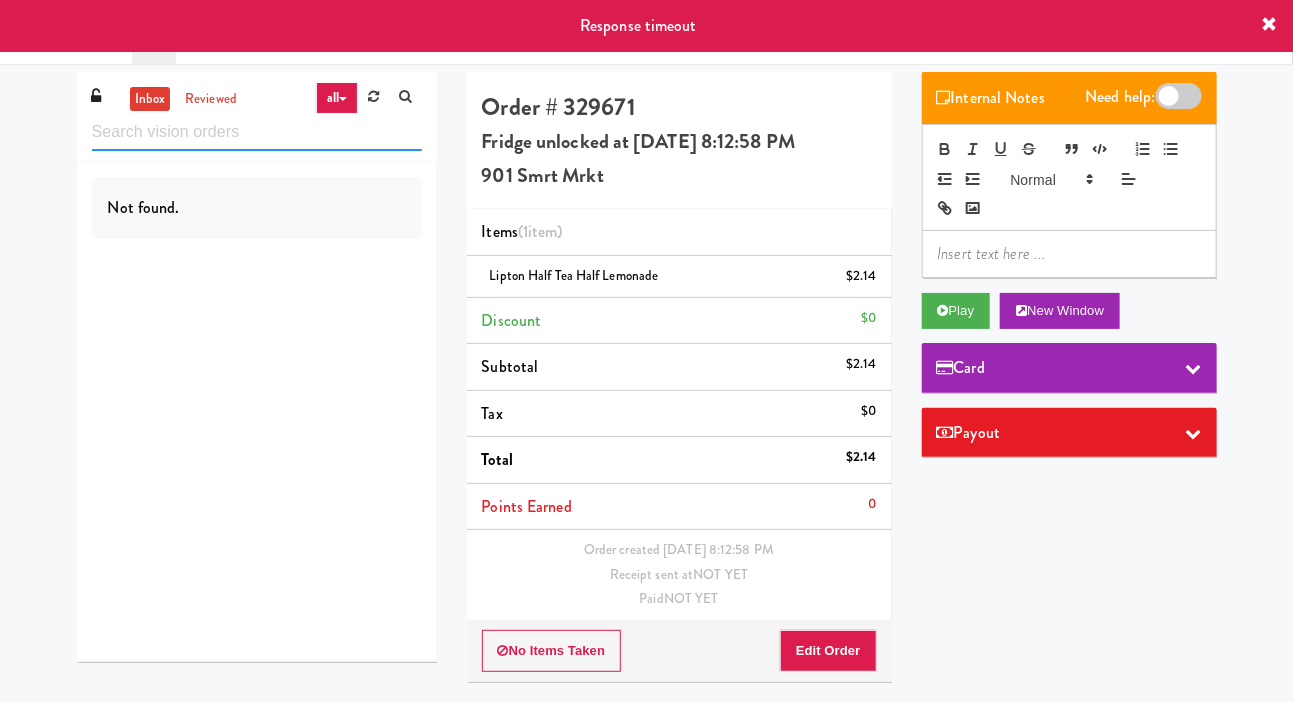 click at bounding box center (257, 132) 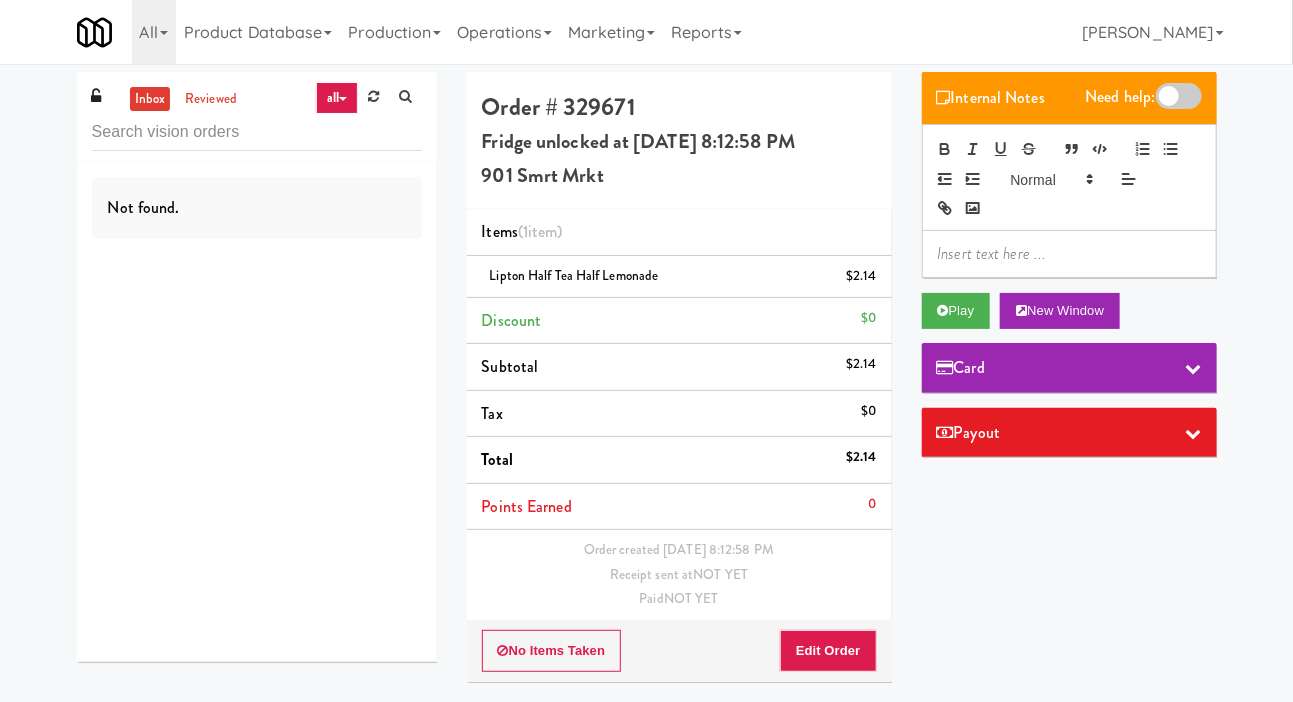 click on "inbox reviewed all    all     gen 1.5     gen 2/3     gen 4     help requested     failed" at bounding box center (257, 117) 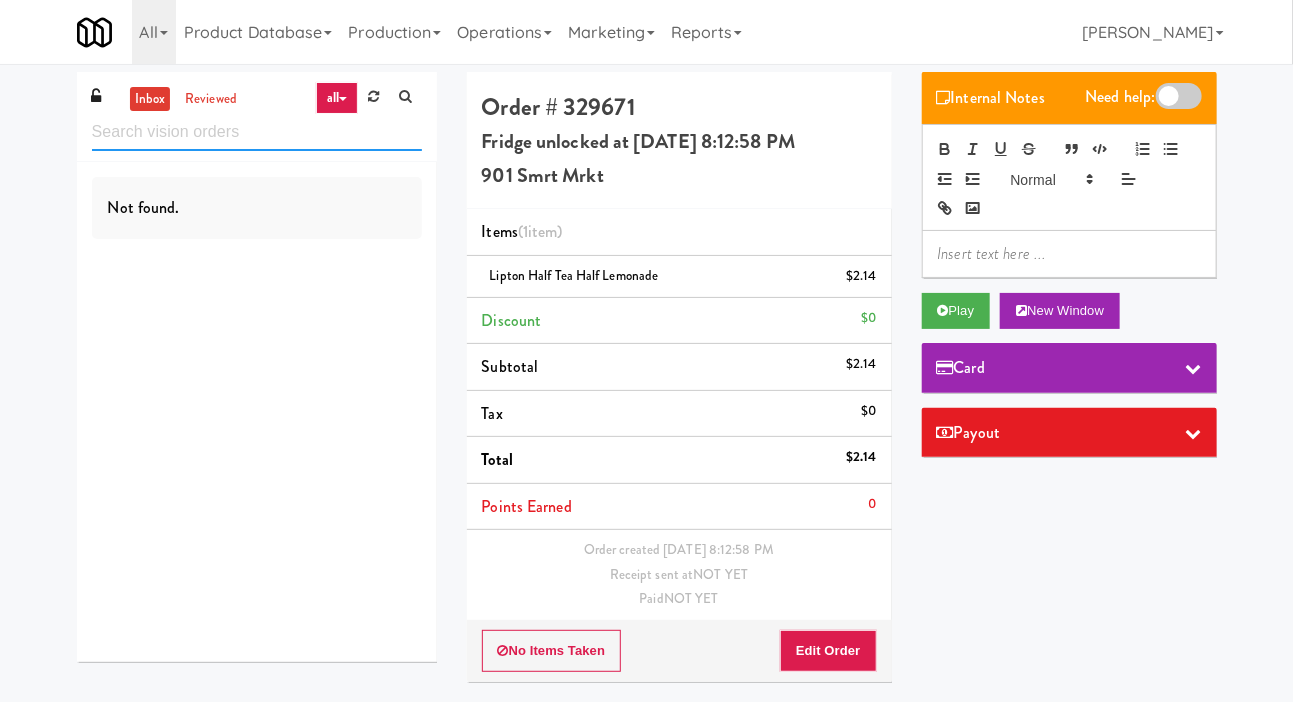 click at bounding box center [257, 132] 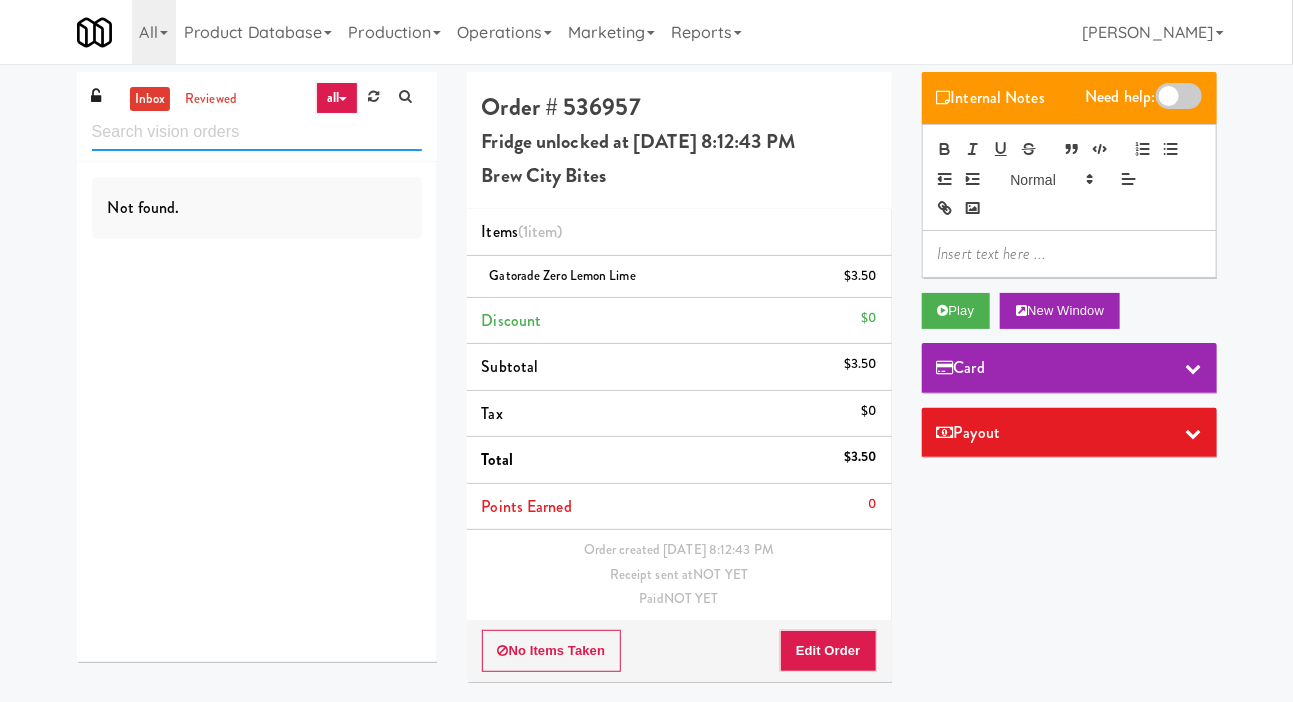 click at bounding box center (257, 132) 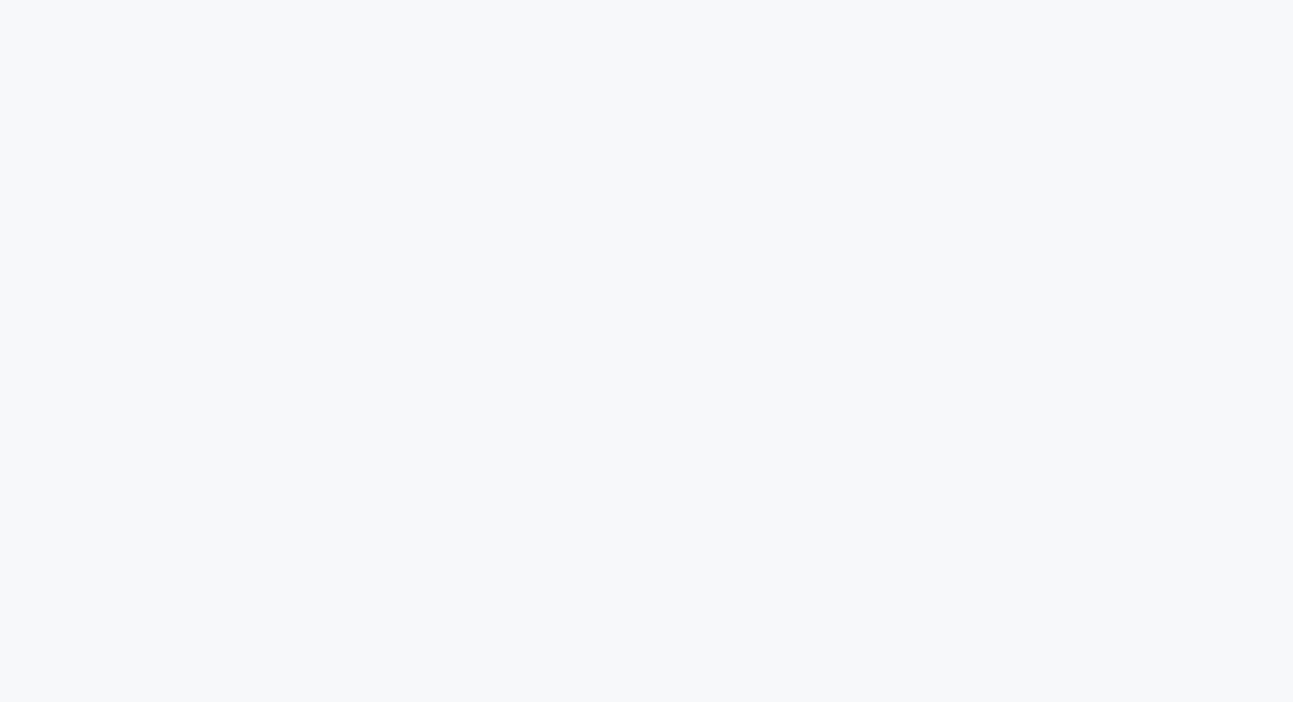 click at bounding box center (646, 0) 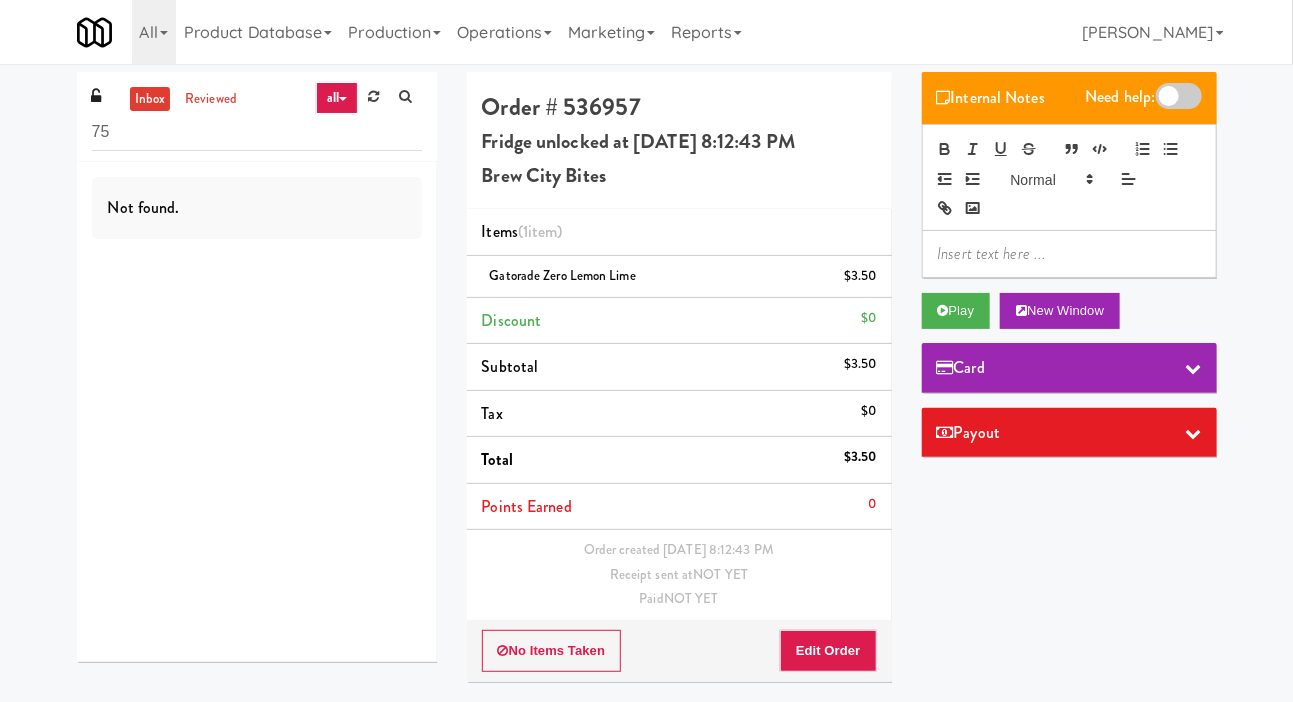 type on "7" 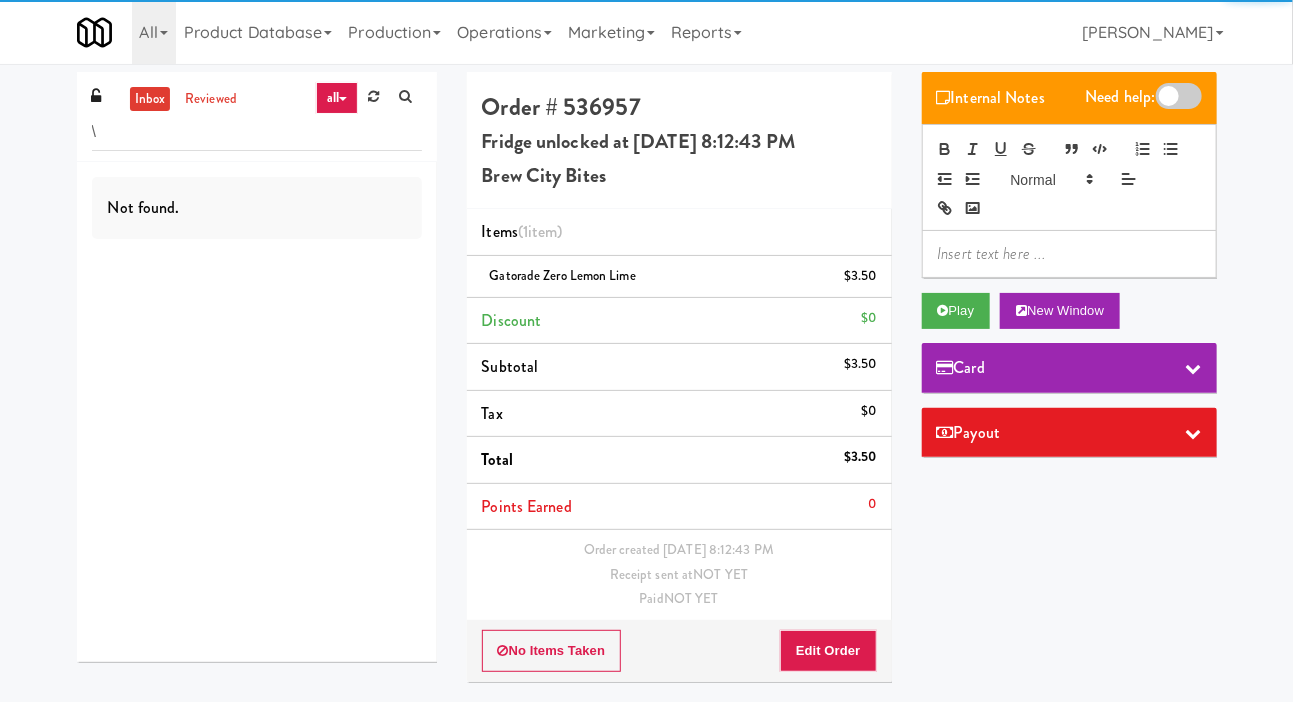 type on "\" 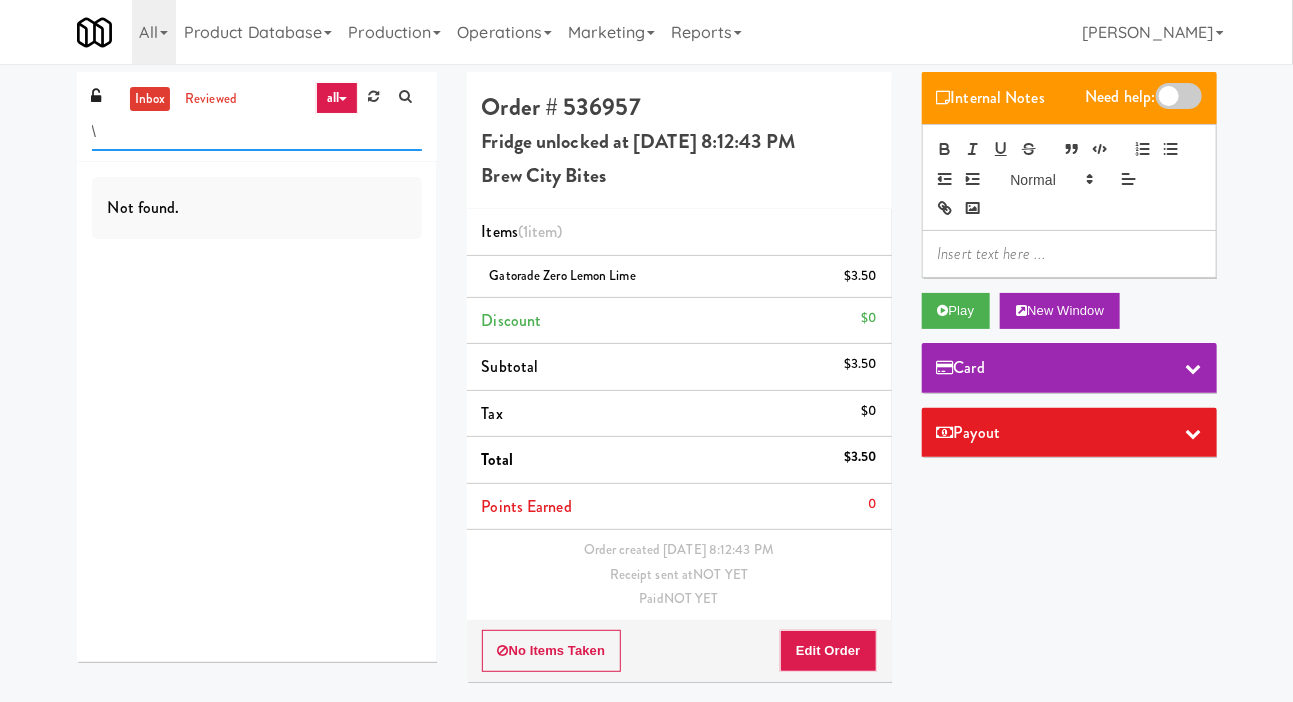 click on "\" at bounding box center (257, 132) 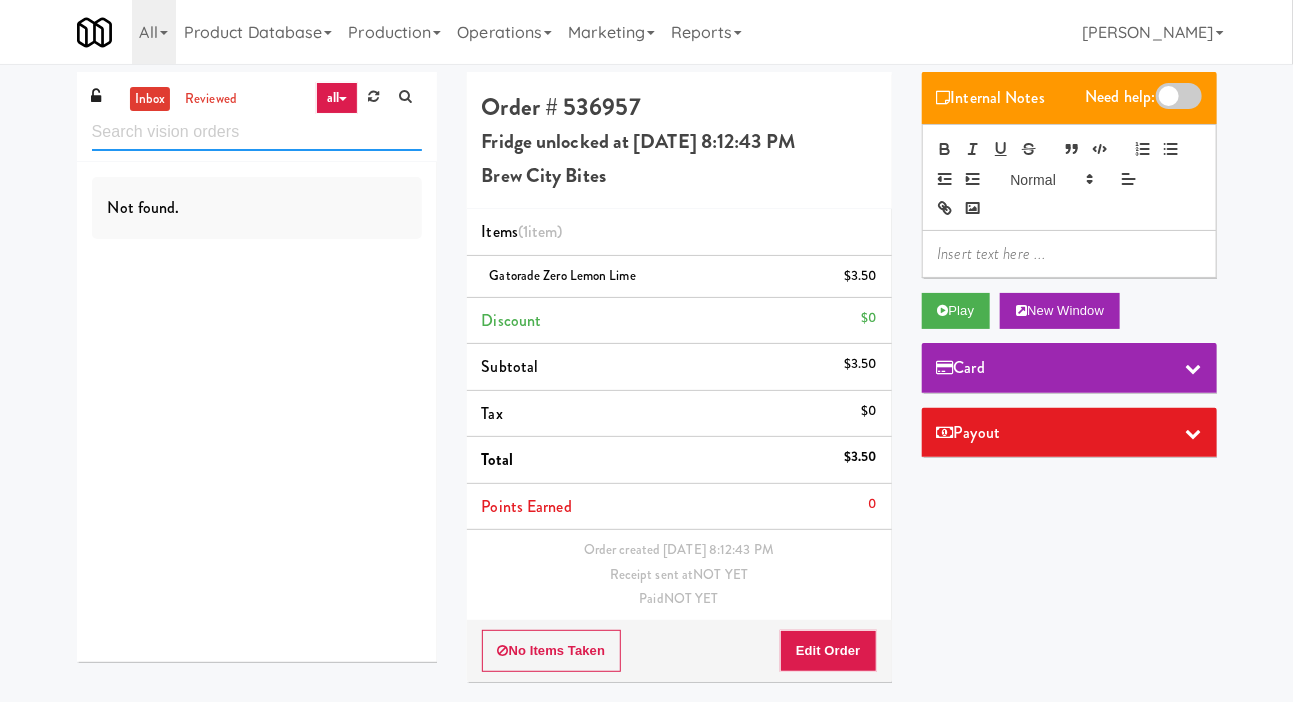 type 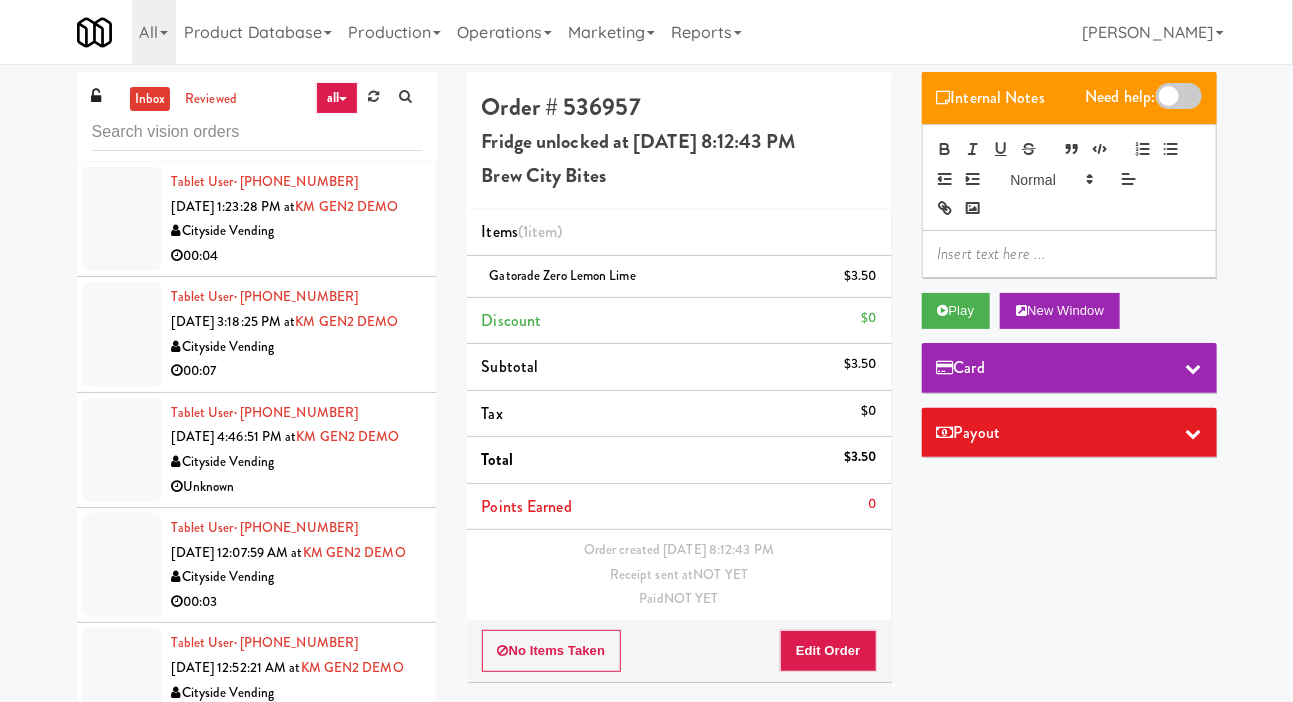 click on "inbox reviewed all    all     gen 1.5     gen 2/3     gen 4     help requested     failed   Tablet User  · (516) 554-1766 [DATE] 1:23:28 PM at  KM GEN2 DEMO  Cityside Vending  00:04     Tablet User  · (516) 554-1766 [DATE] 3:18:25 PM at  KM GEN2 DEMO  Cityside Vending  00:07     Tablet User  · (718) 980-8298 [DATE] 4:46:51 PM at  KM GEN2 DEMO  Cityside Vending  Unknown     Tablet User  · (240) 515-0801 [DATE] 12:07:59 AM at  KM GEN2 DEMO  Cityside Vending  00:03     Tablet User  · (202) 867-5606 [DATE] 12:52:21 AM at  KM GEN2 DEMO  Cityside Vending  00:08     Tablet User  · (301) 399-6357 [DATE] 9:32:20 AM at  KM GEN2 DEMO  Cityside Vending  00:27     Tablet User  · (202) 790-8223 [DATE] 2:26:59 PM at  KM GEN2 DEMO  Cityside Vending  00:06     Tablet User  · (240) 696-9291 [DATE] 7:29:14 PM at  KM GEN2 DEMO  Cityside Vending  00:10     Tablet User  · (301) 755-8472 [DATE] 10:30:58 PM at  KM GEN2 DEMO  Cityside Vending  00:04      00:24" at bounding box center [646, 424] 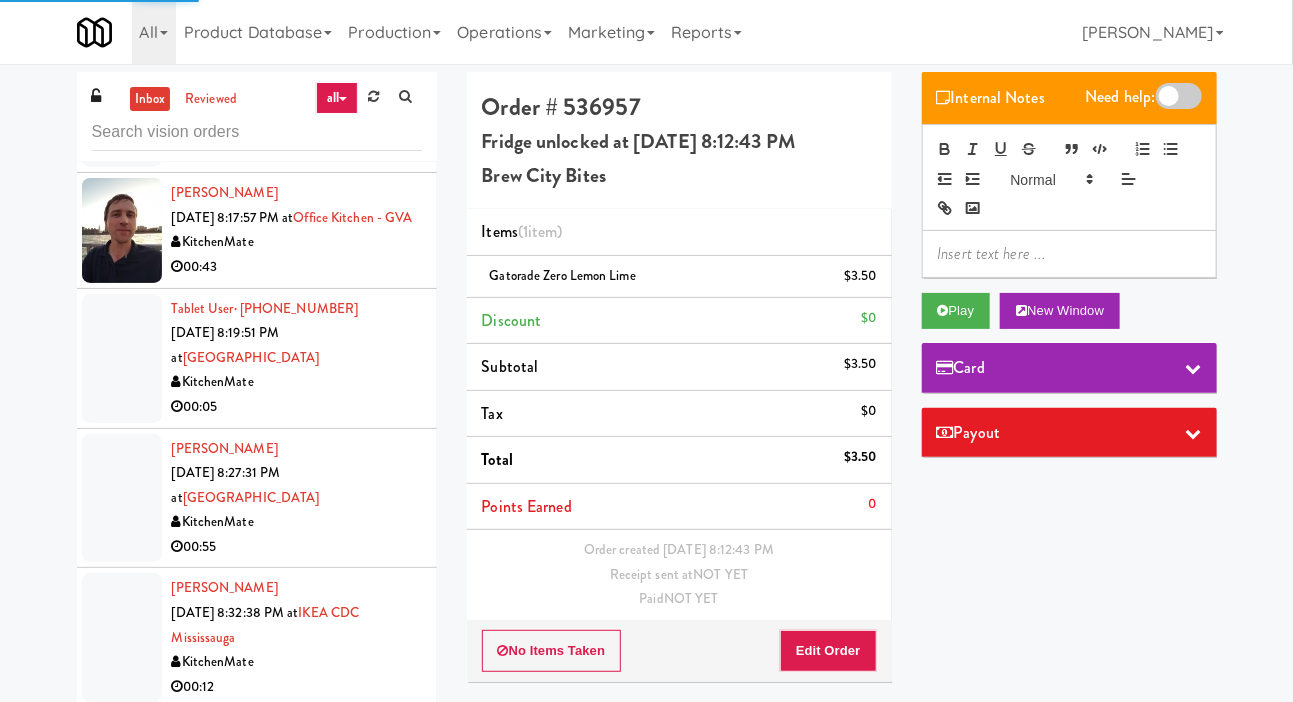 scroll, scrollTop: 3721, scrollLeft: 0, axis: vertical 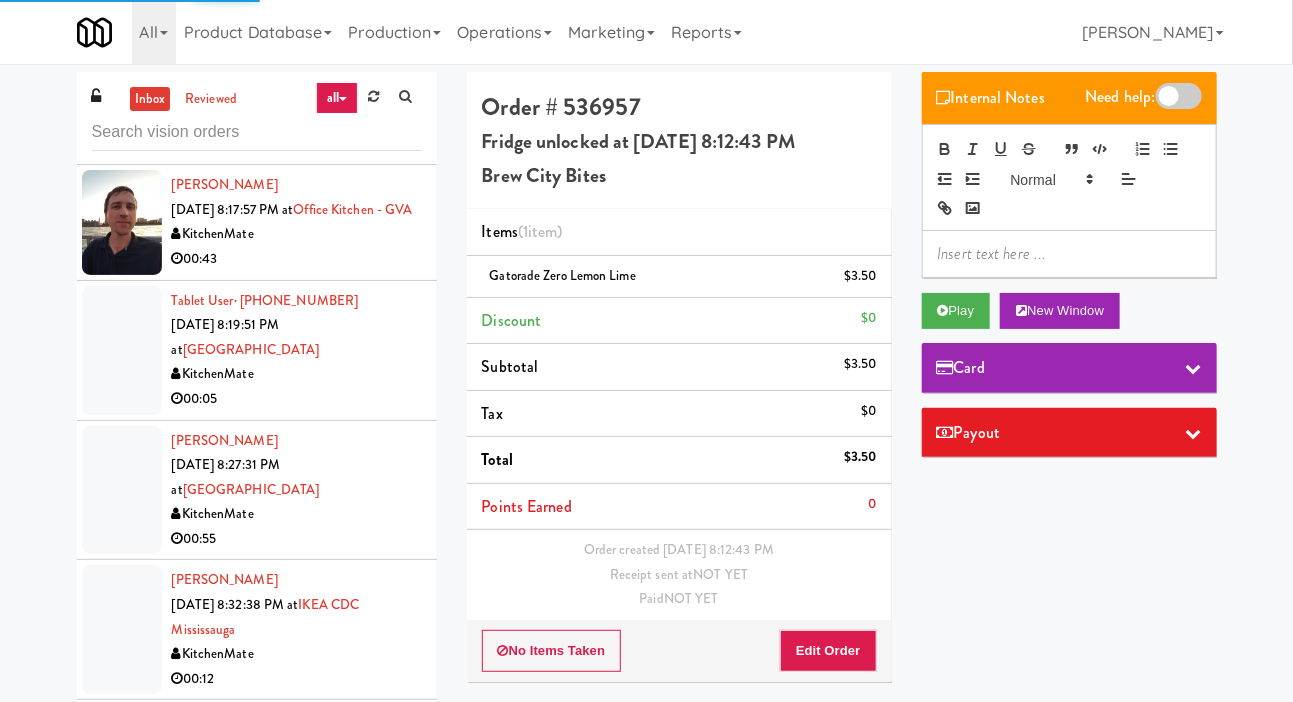 click at bounding box center (122, -46) 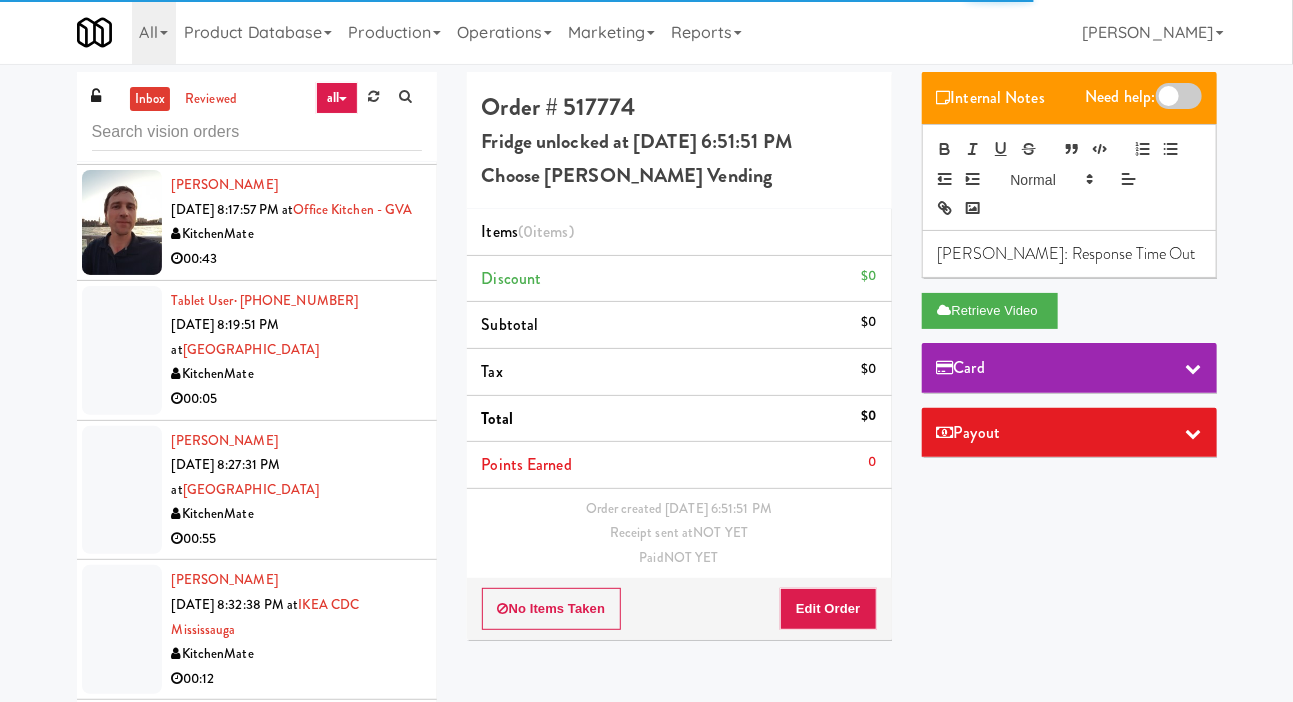click at bounding box center [122, 94] 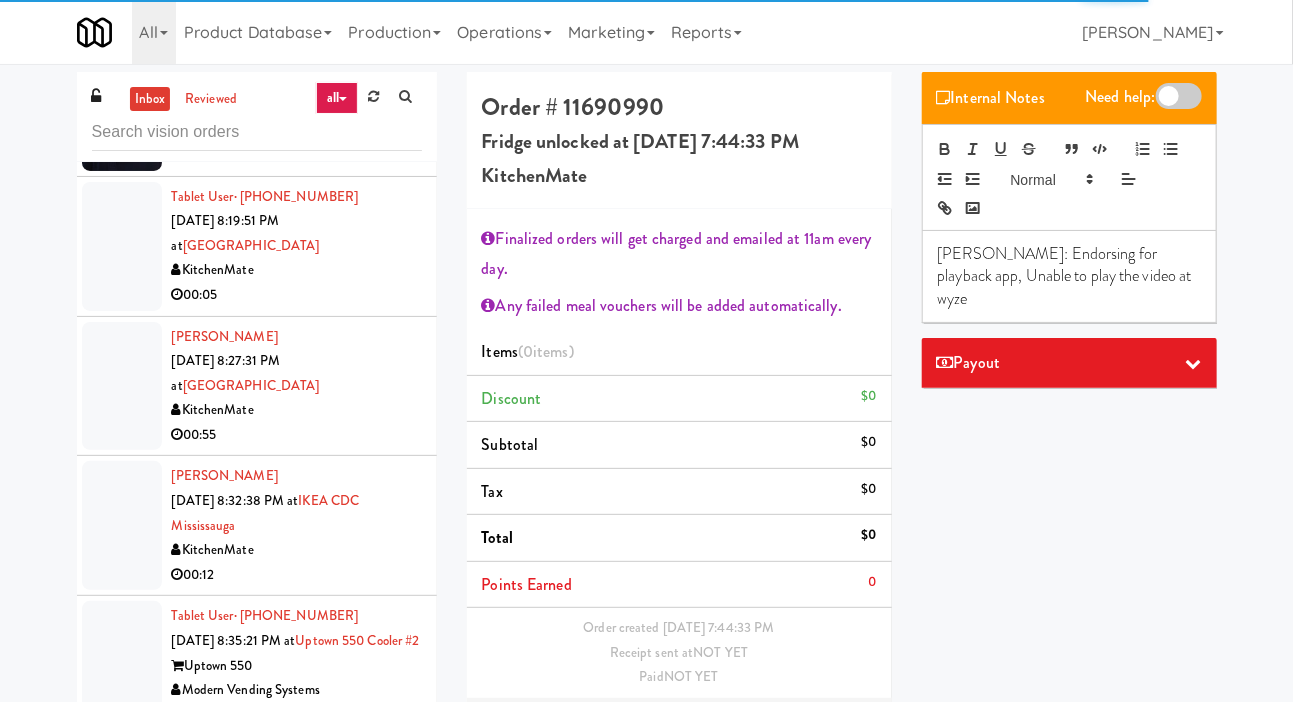 click at bounding box center [122, 118] 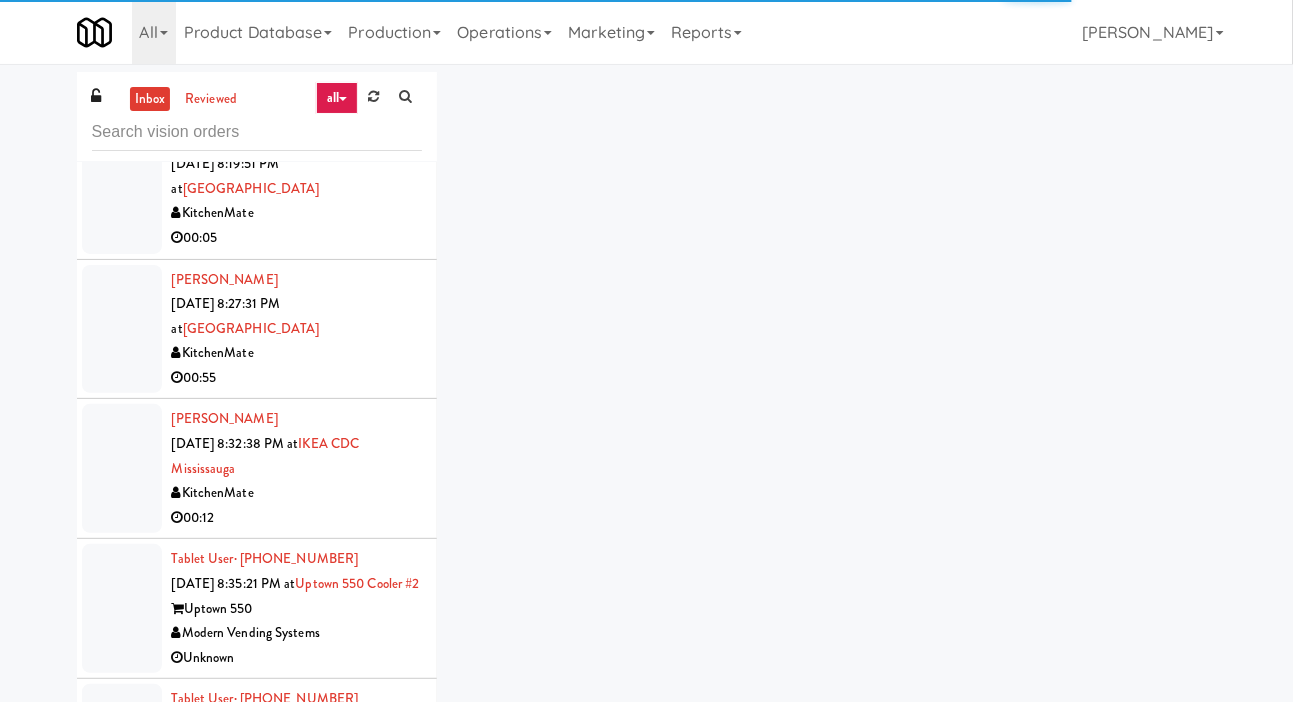 scroll, scrollTop: 3875, scrollLeft: 0, axis: vertical 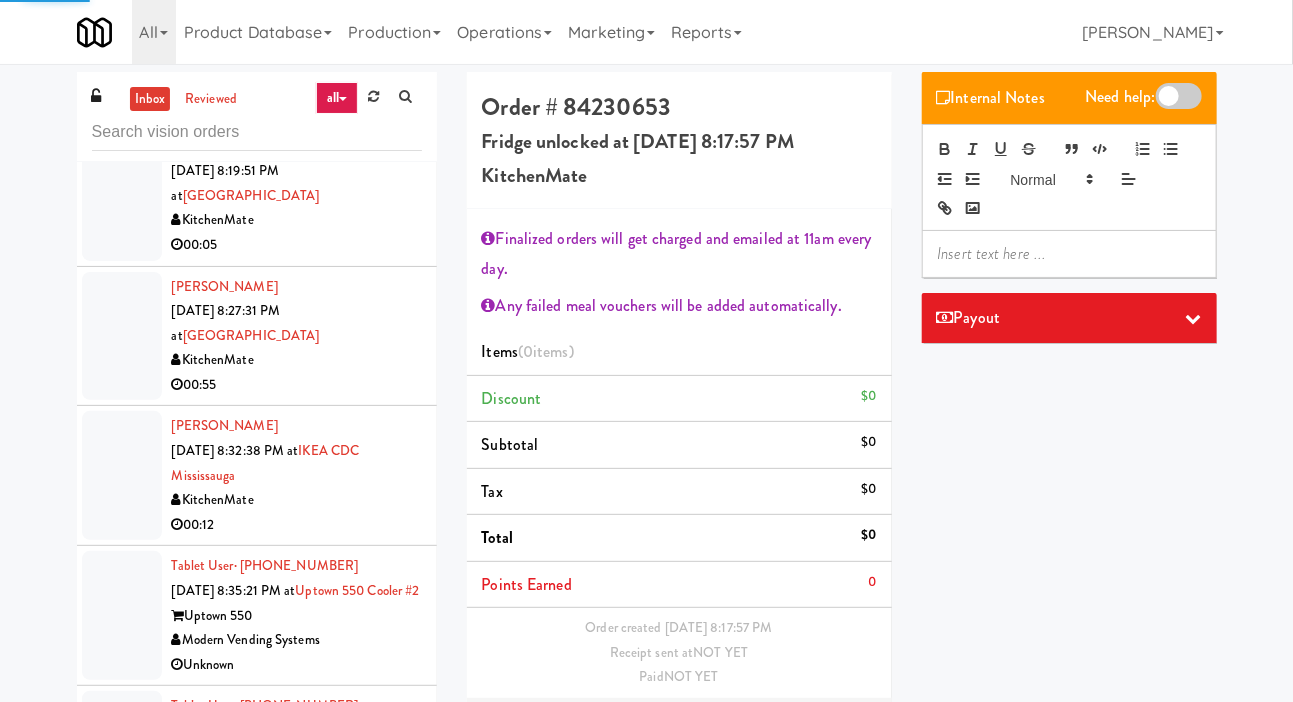 click at bounding box center (122, 196) 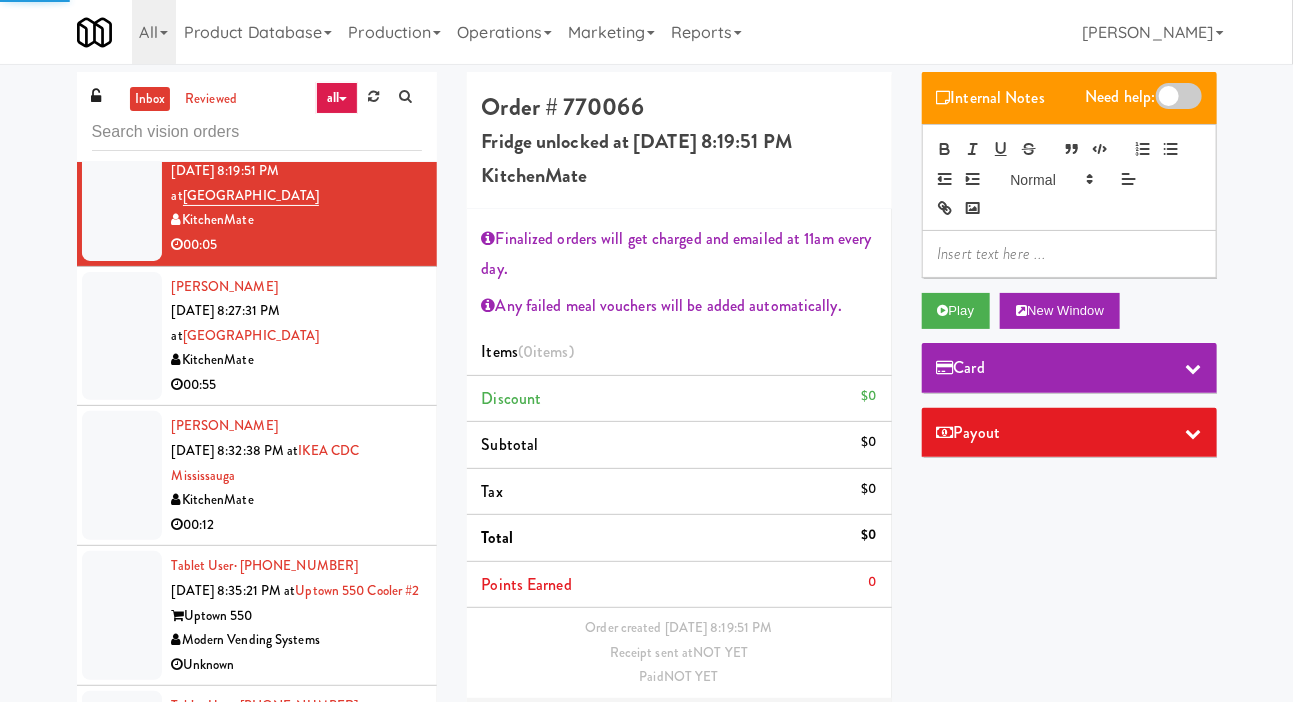 click at bounding box center [122, 68] 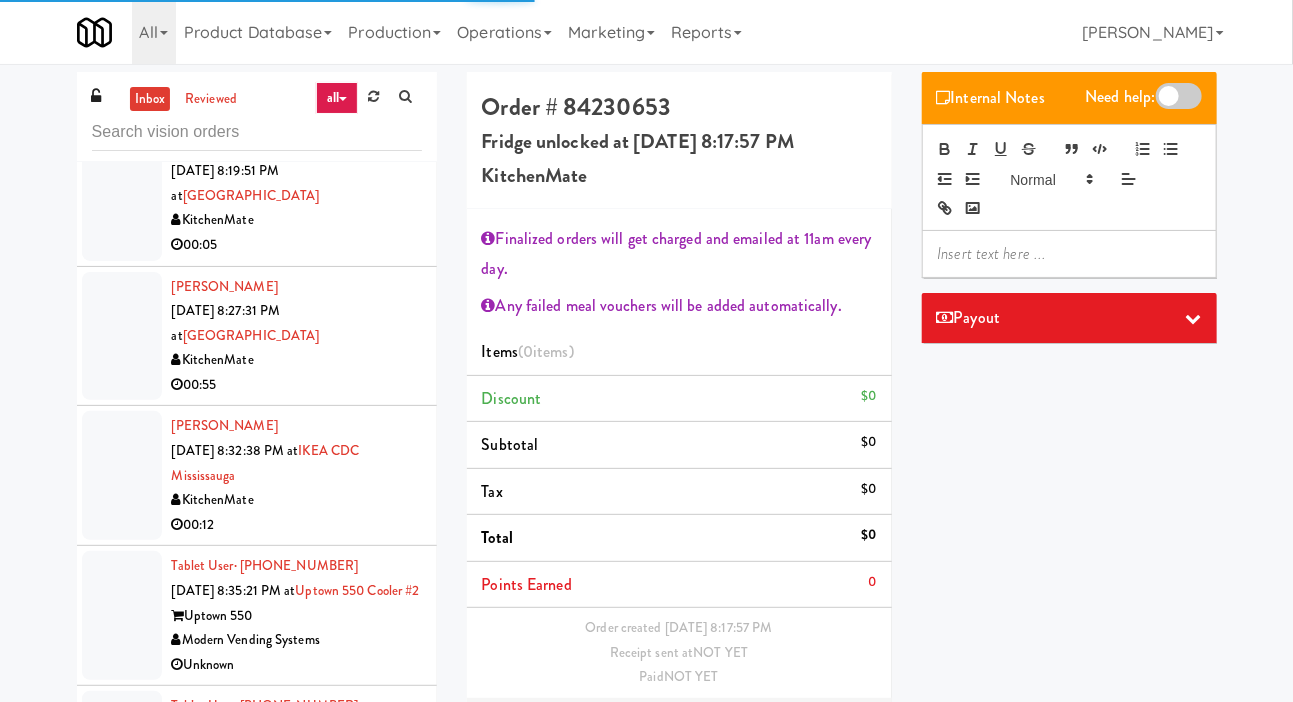click at bounding box center [122, 196] 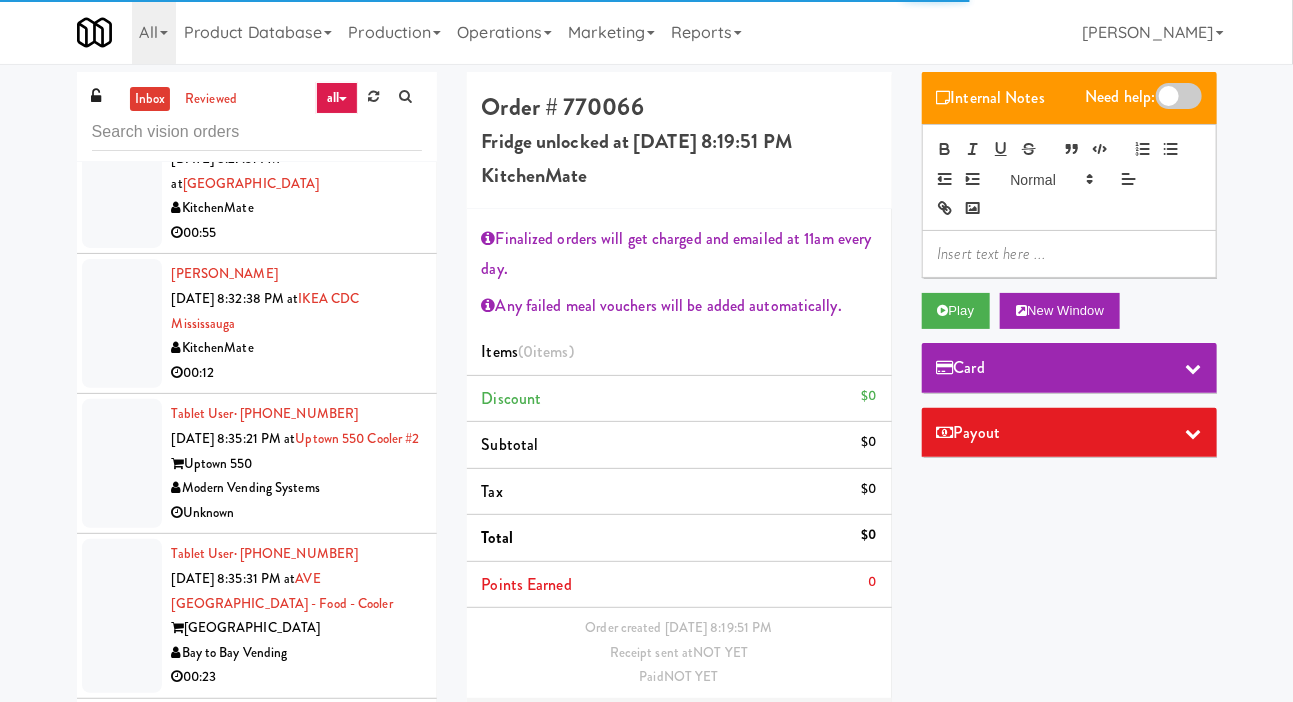 scroll, scrollTop: 4029, scrollLeft: 0, axis: vertical 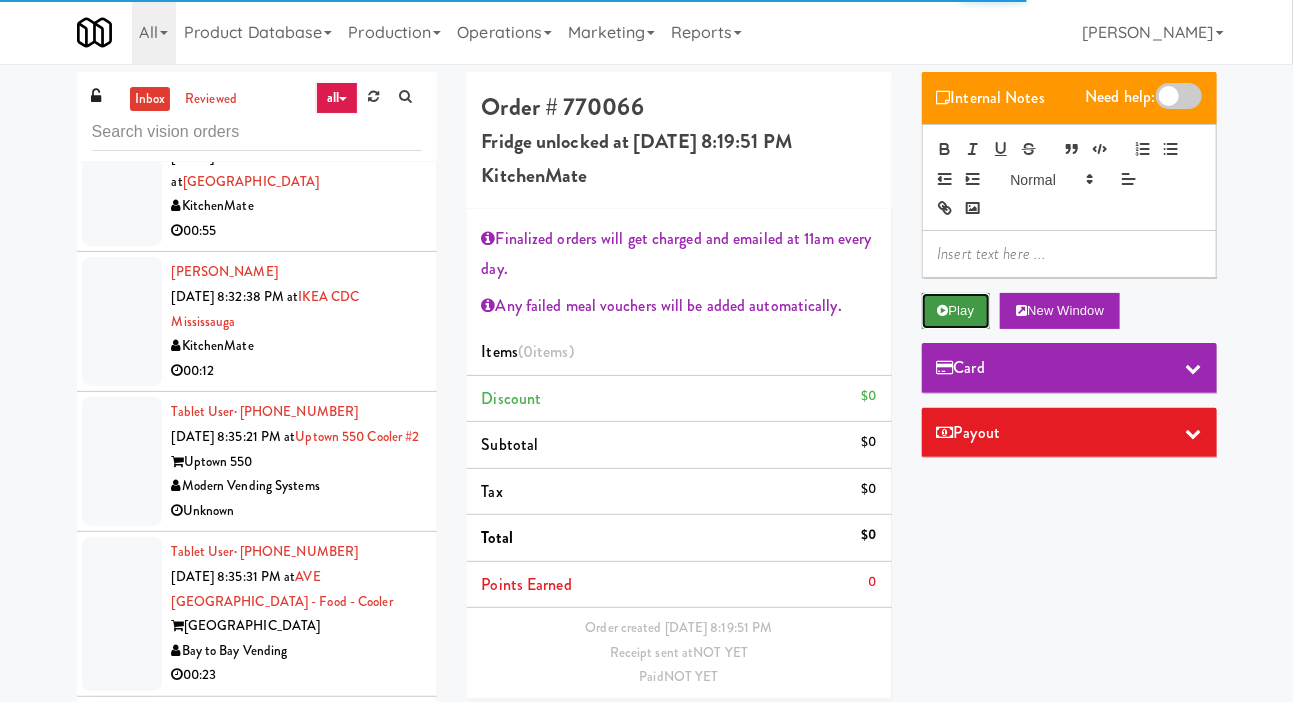 click on "Play" at bounding box center [956, 311] 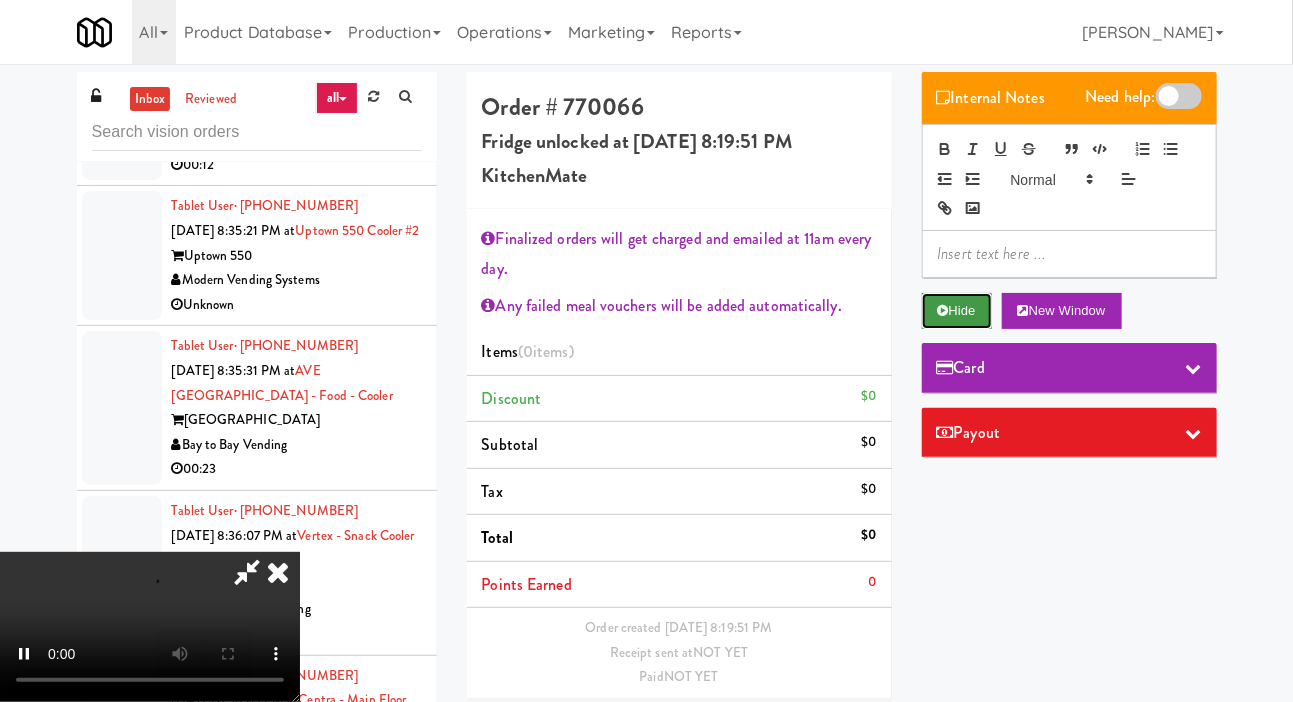 scroll, scrollTop: 4235, scrollLeft: 0, axis: vertical 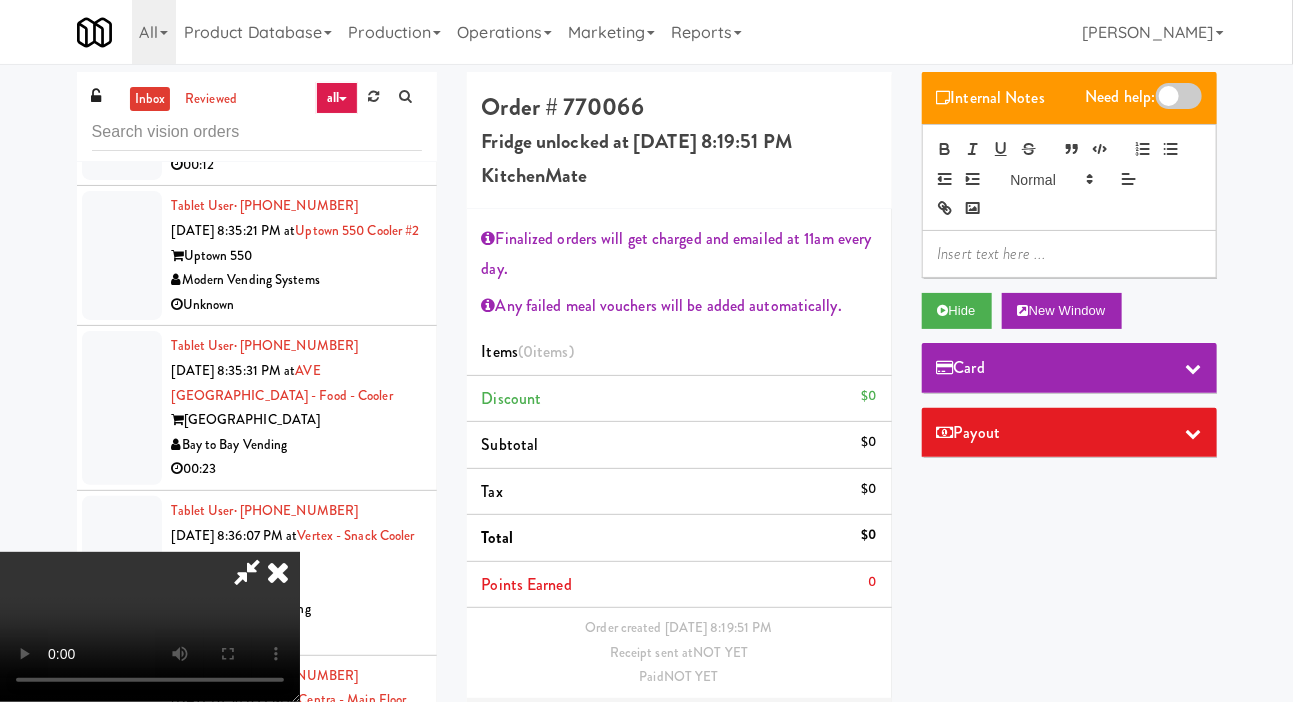 click on "Edit Order" at bounding box center (828, 729) 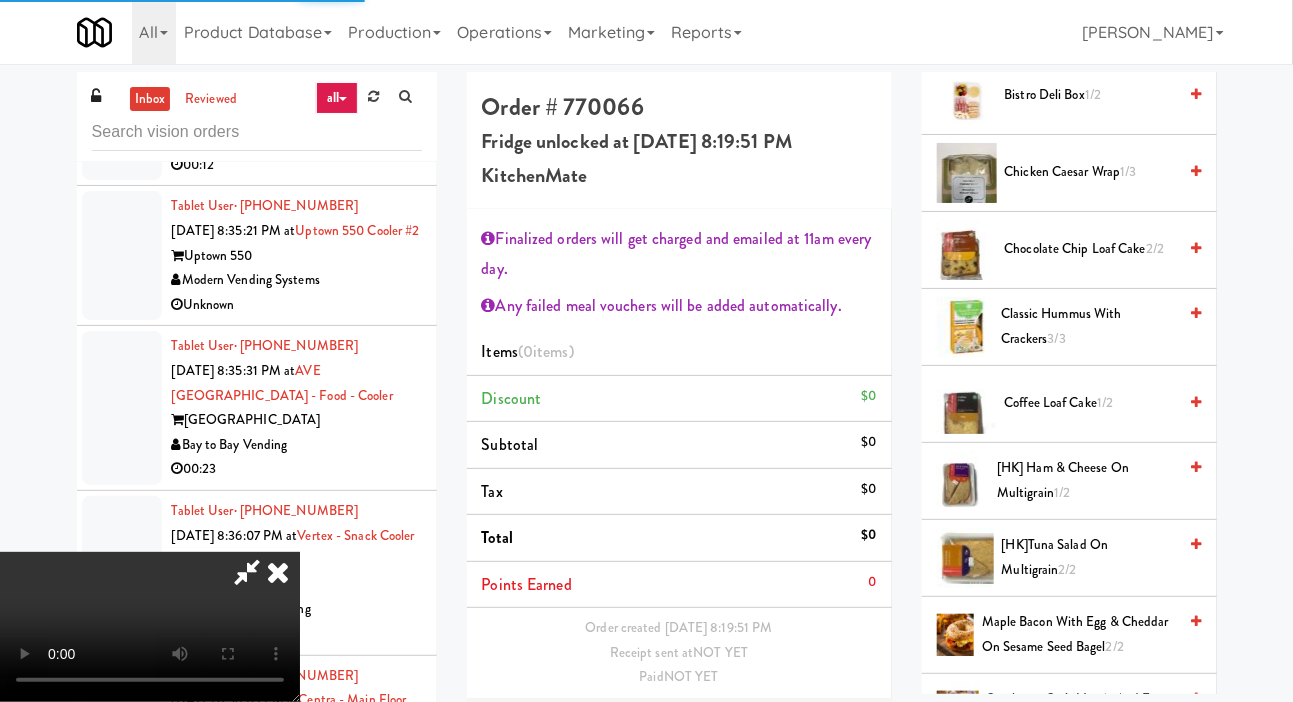 scroll, scrollTop: 575, scrollLeft: 0, axis: vertical 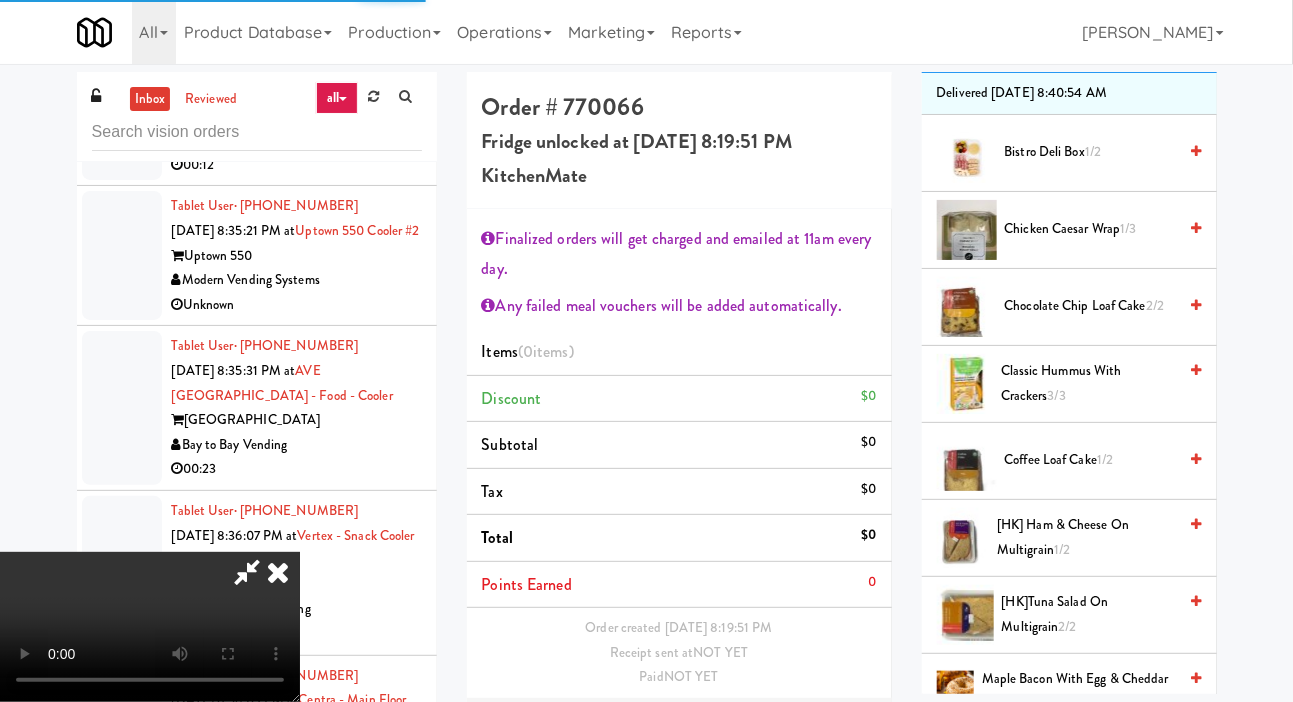 click at bounding box center [1196, 383] 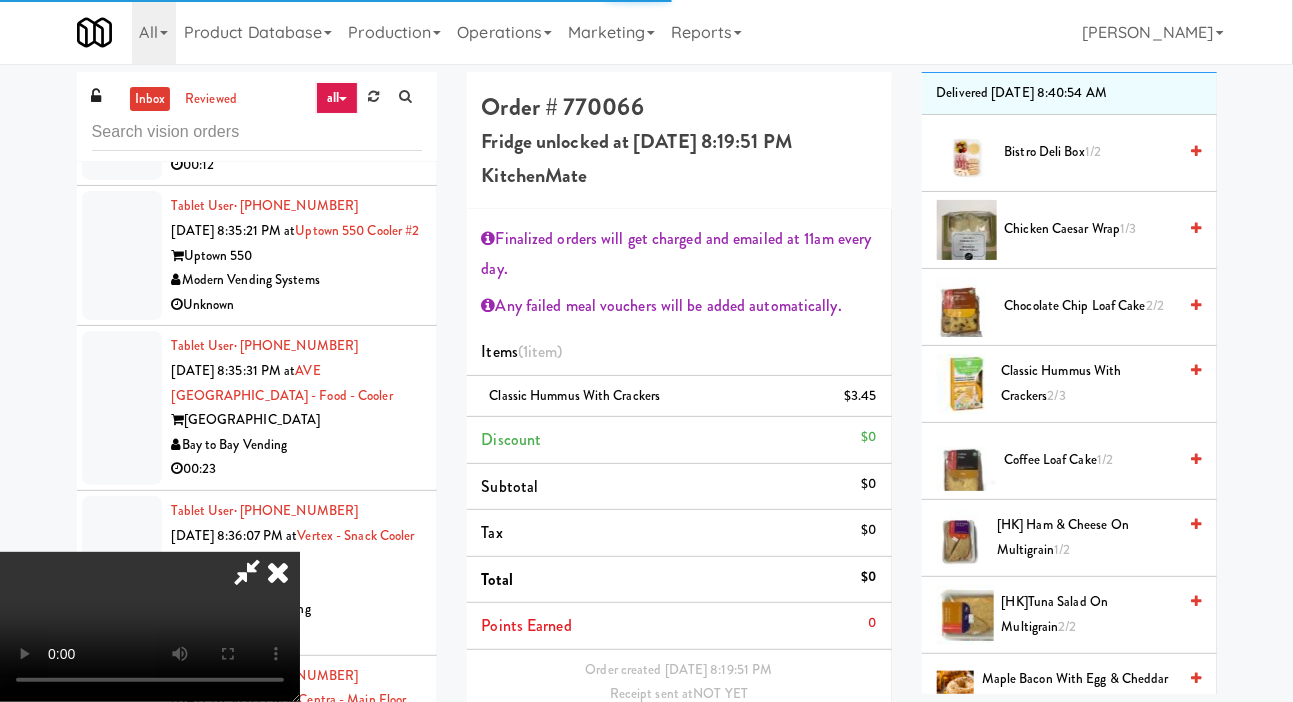 click at bounding box center [1196, 383] 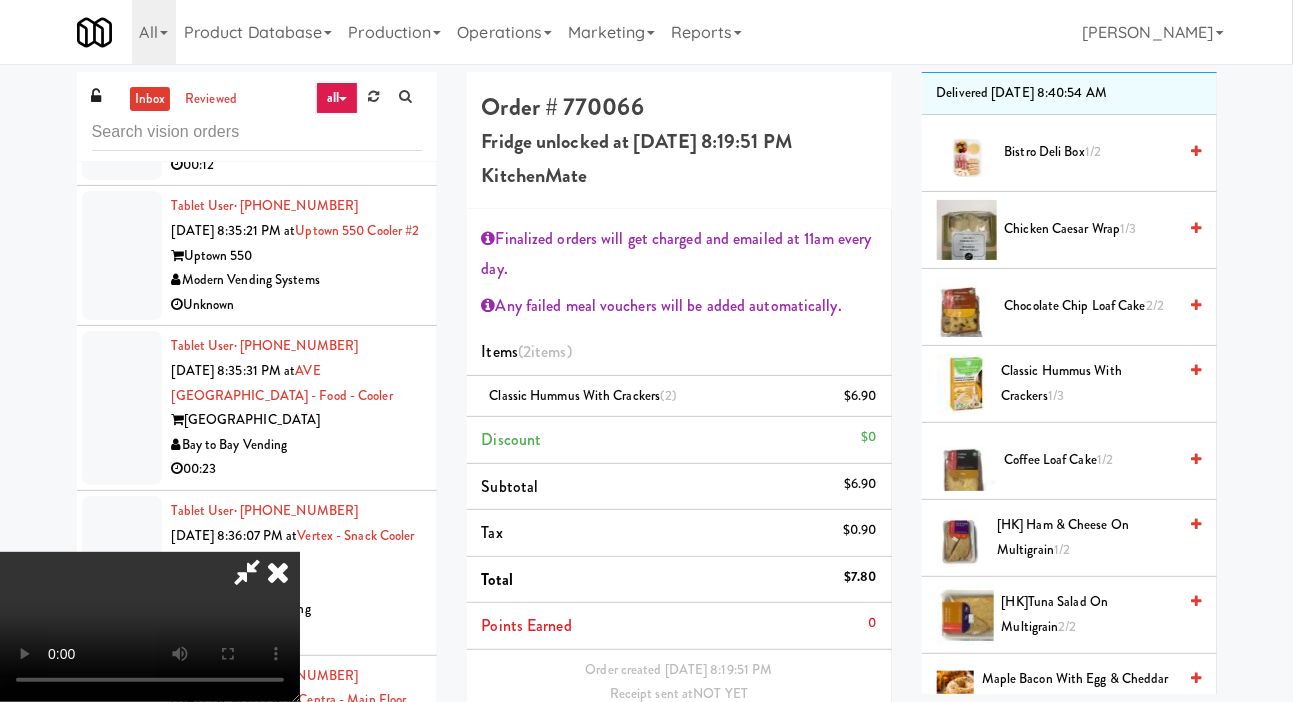 click on "Order created [DATE] 8:19:51 PM Receipt sent at  NOT YET Paid  NOT YET" at bounding box center (679, 695) 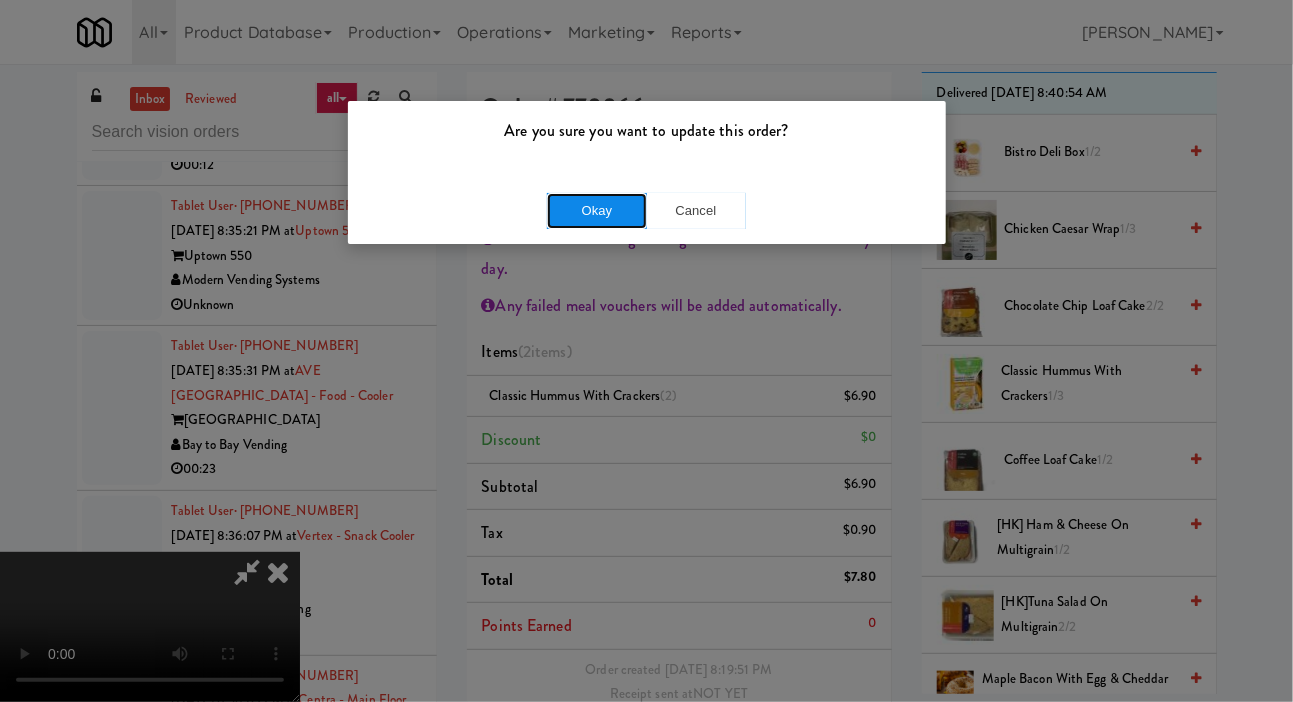click on "Okay" at bounding box center (597, 211) 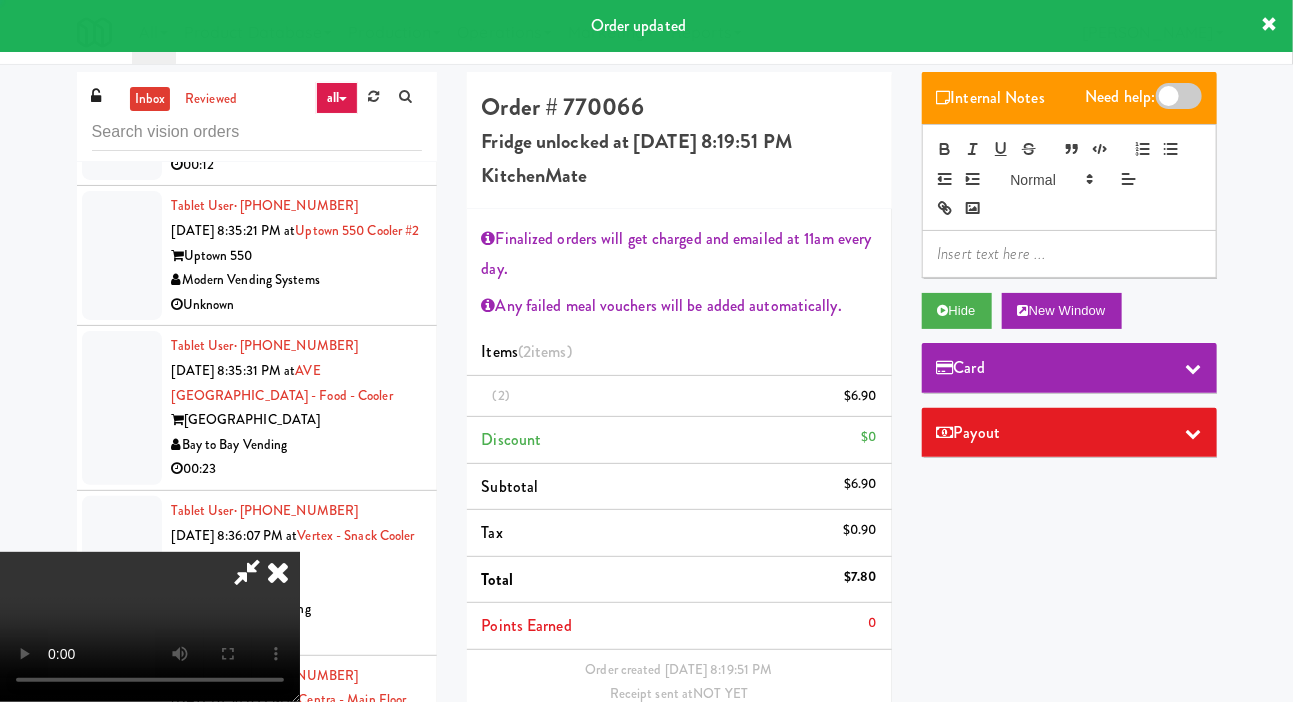 scroll, scrollTop: 0, scrollLeft: 0, axis: both 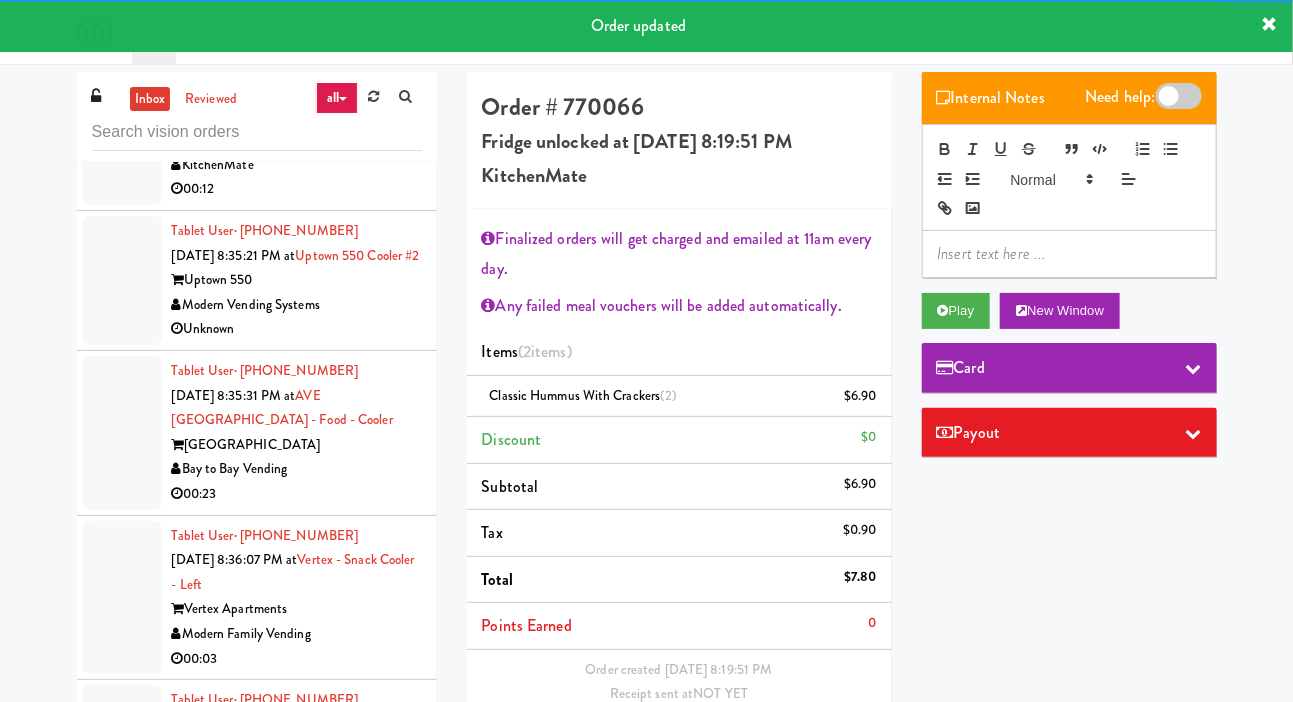 click at bounding box center [122, 0] 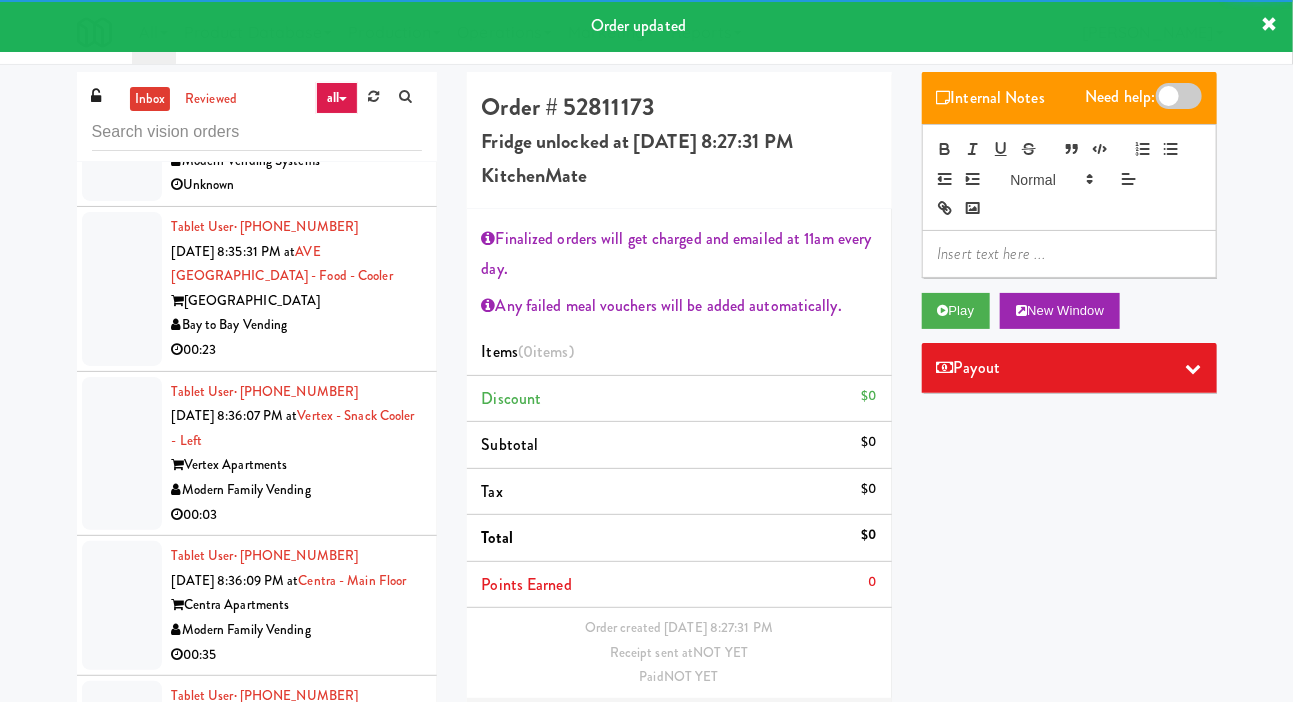 scroll, scrollTop: 4400, scrollLeft: 0, axis: vertical 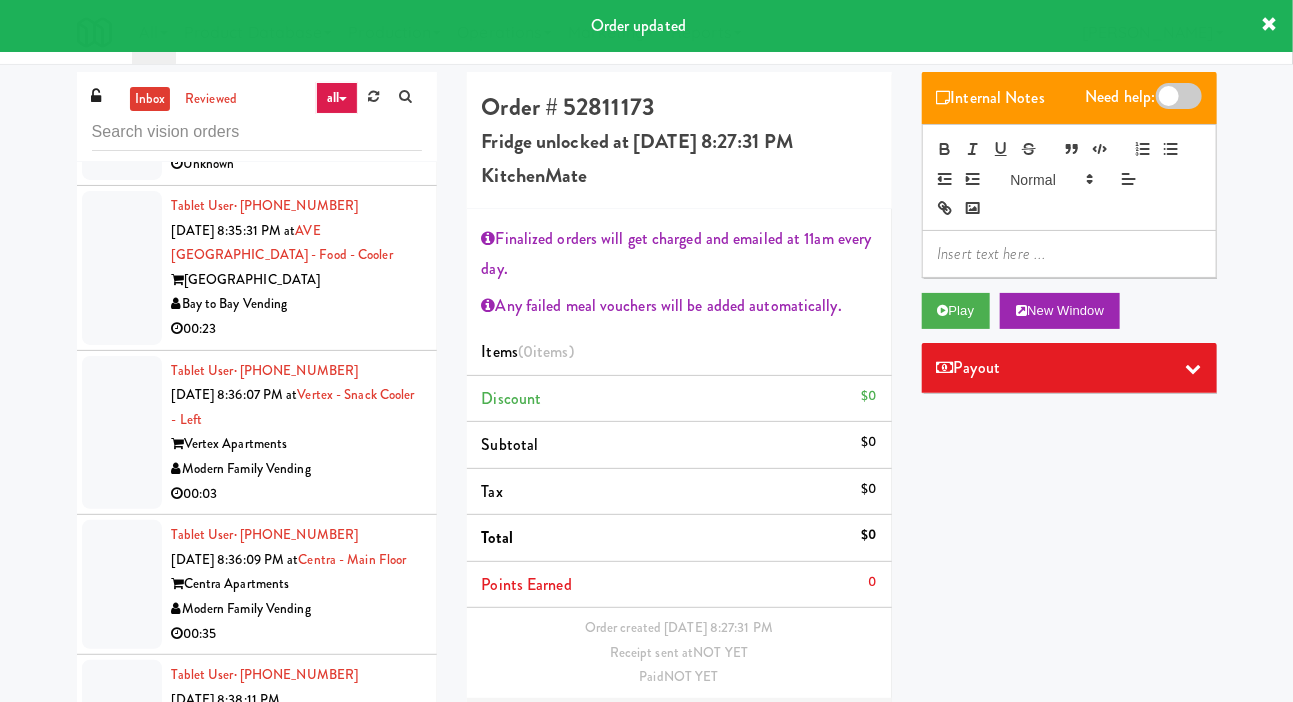 click on "Internal Notes Need help:                                                                                                                                                                 Play  New Window  Payout" at bounding box center [1069, 240] 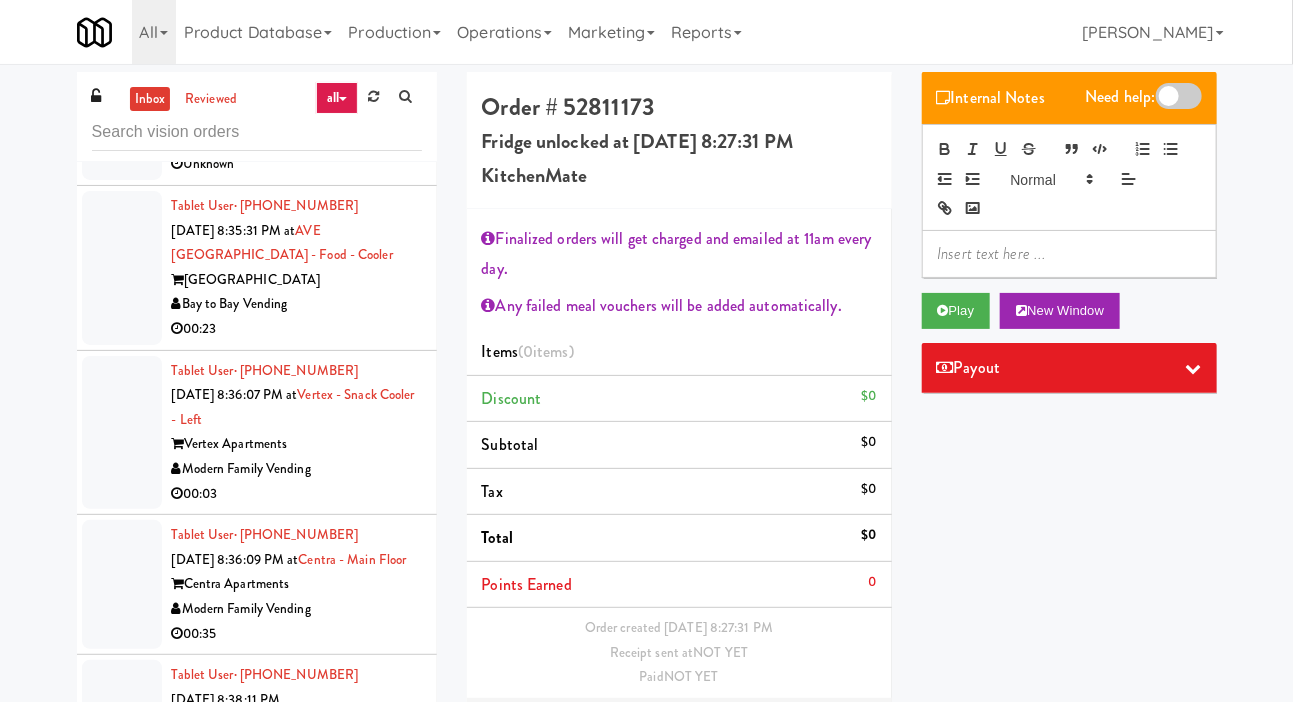click on "inbox reviewed all    all     gen 1.5     gen 2/3     gen 4     help requested     failed   Tablet User  · (516) 554-1766 [DATE] 1:23:28 PM at  KM GEN2 DEMO  Cityside Vending  00:04     Tablet User  · (516) 554-1766 [DATE] 3:18:25 PM at  KM GEN2 DEMO  Cityside Vending  00:07     Tablet User  · (718) 980-8298 [DATE] 4:46:51 PM at  KM GEN2 DEMO  Cityside Vending  Unknown     Tablet User  · (240) 515-0801 [DATE] 12:07:59 AM at  KM GEN2 DEMO  Cityside Vending  00:03     Tablet User  · (202) 867-5606 [DATE] 12:52:21 AM at  KM GEN2 DEMO  Cityside Vending  00:08     Tablet User  · (301) 399-6357 [DATE] 9:32:20 AM at  KM GEN2 DEMO  Cityside Vending  00:27     Tablet User  · (202) 790-8223 [DATE] 2:26:59 PM at  KM GEN2 DEMO  Cityside Vending  00:06     Tablet User  · (240) 696-9291 [DATE] 7:29:14 PM at  KM GEN2 DEMO  Cityside Vending  00:10     Tablet User  · (301) 755-8472 [DATE] 10:30:58 PM at  KM GEN2 DEMO  Cityside Vending  00:04      00:24" at bounding box center [646, 424] 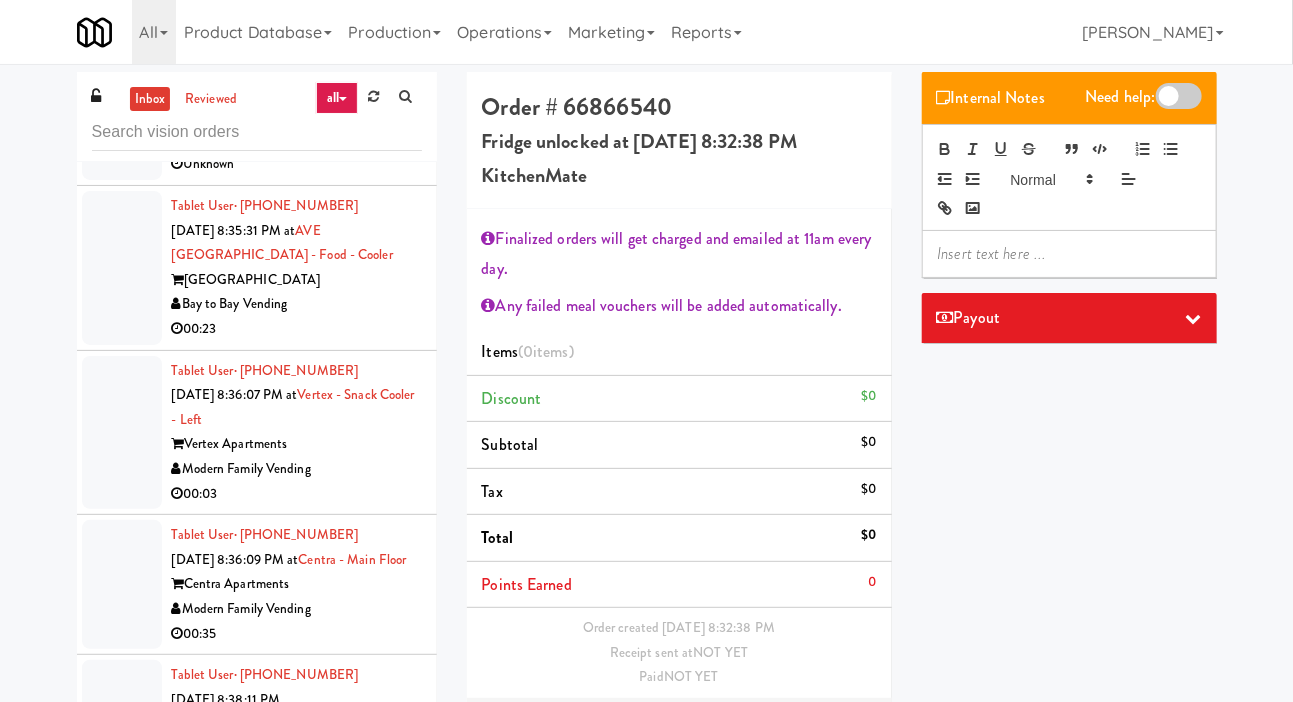 click at bounding box center [122, 115] 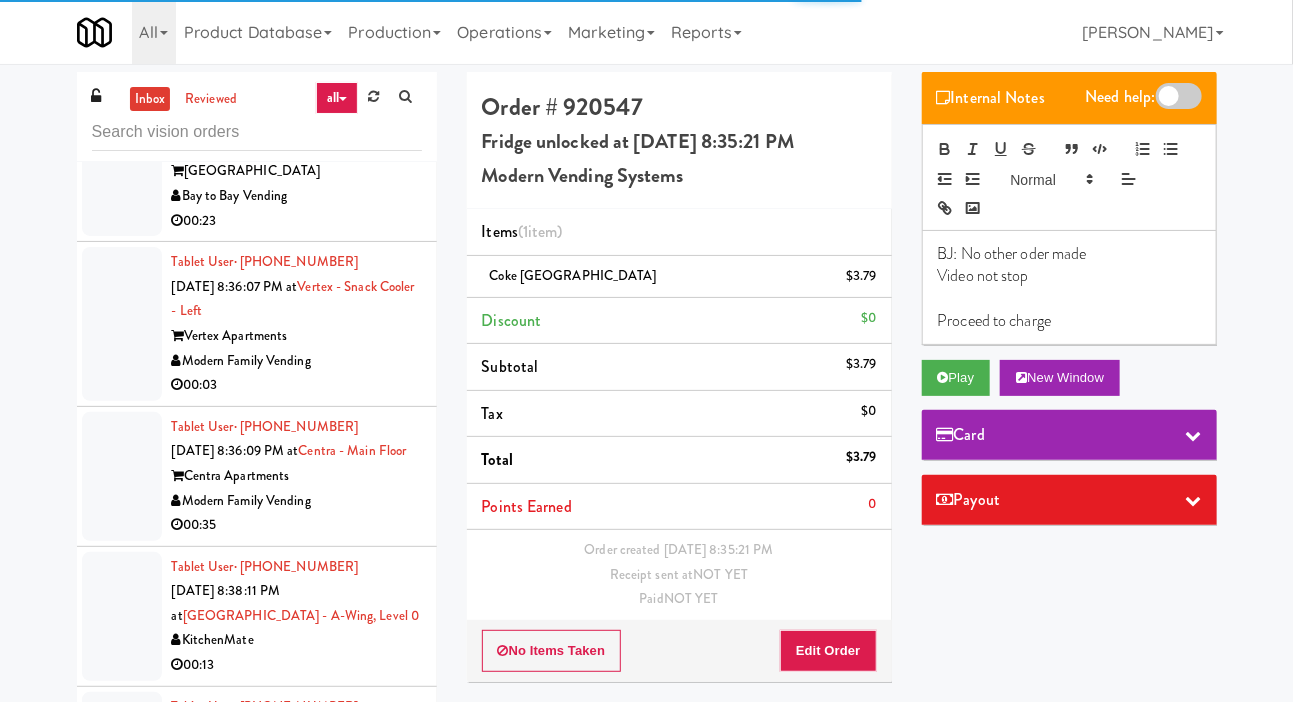click at bounding box center [122, 160] 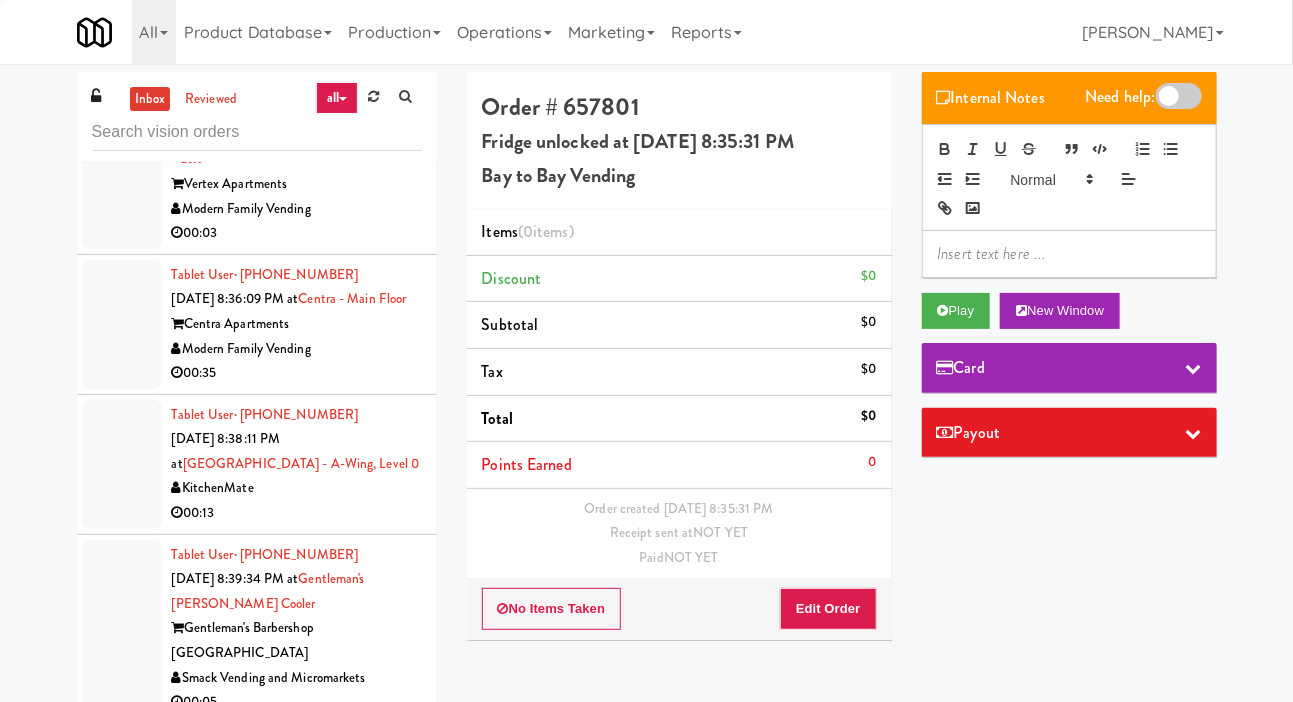 scroll, scrollTop: 4685, scrollLeft: 0, axis: vertical 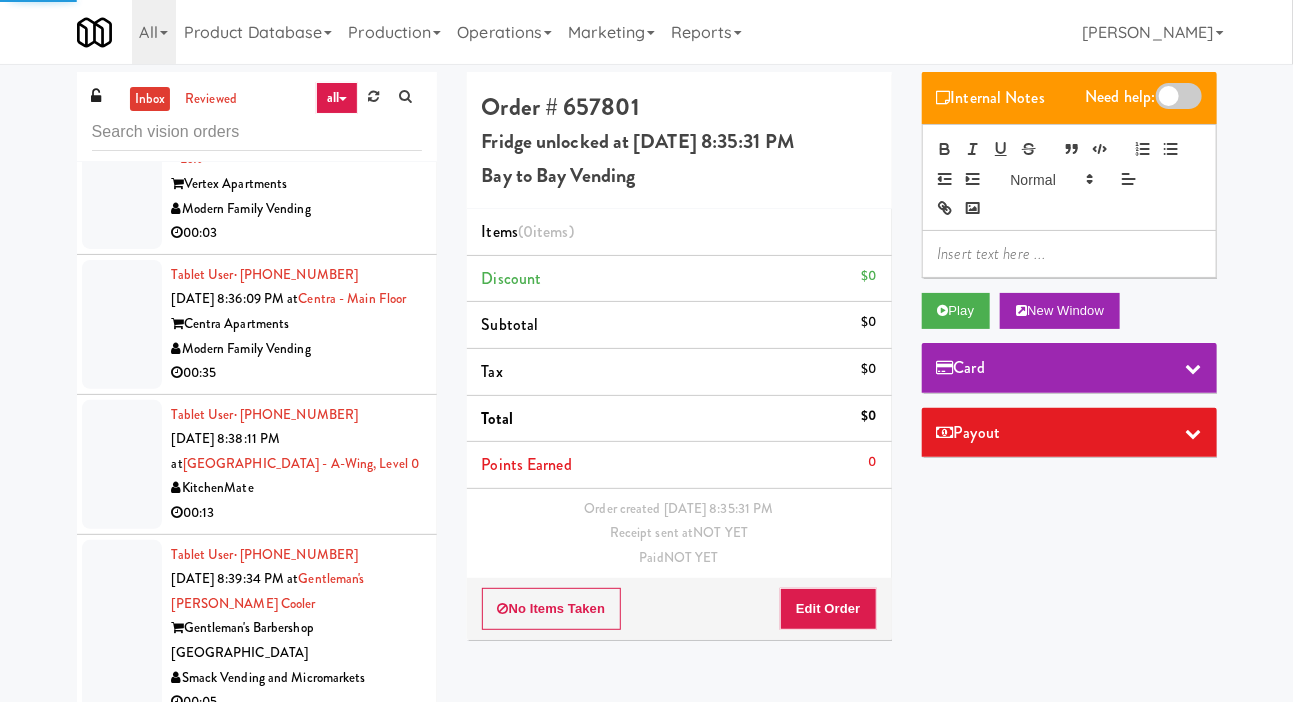 click at bounding box center (122, 172) 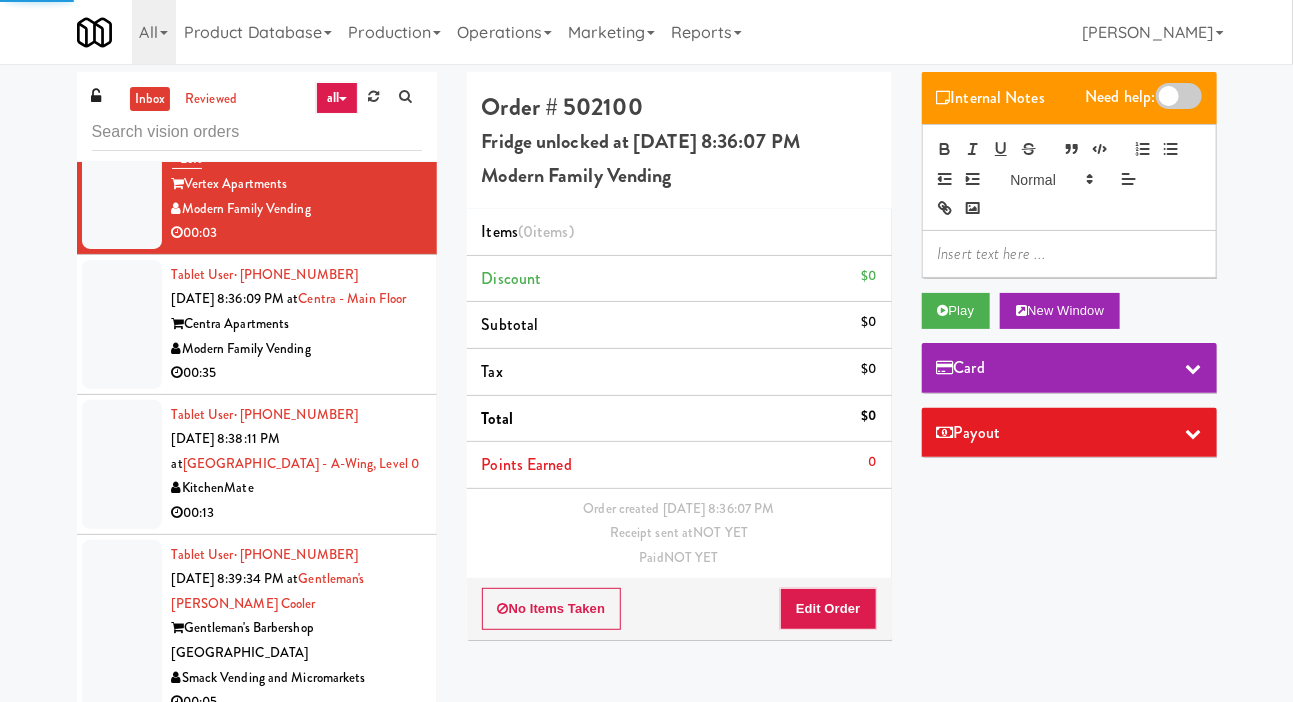 click at bounding box center (122, 8) 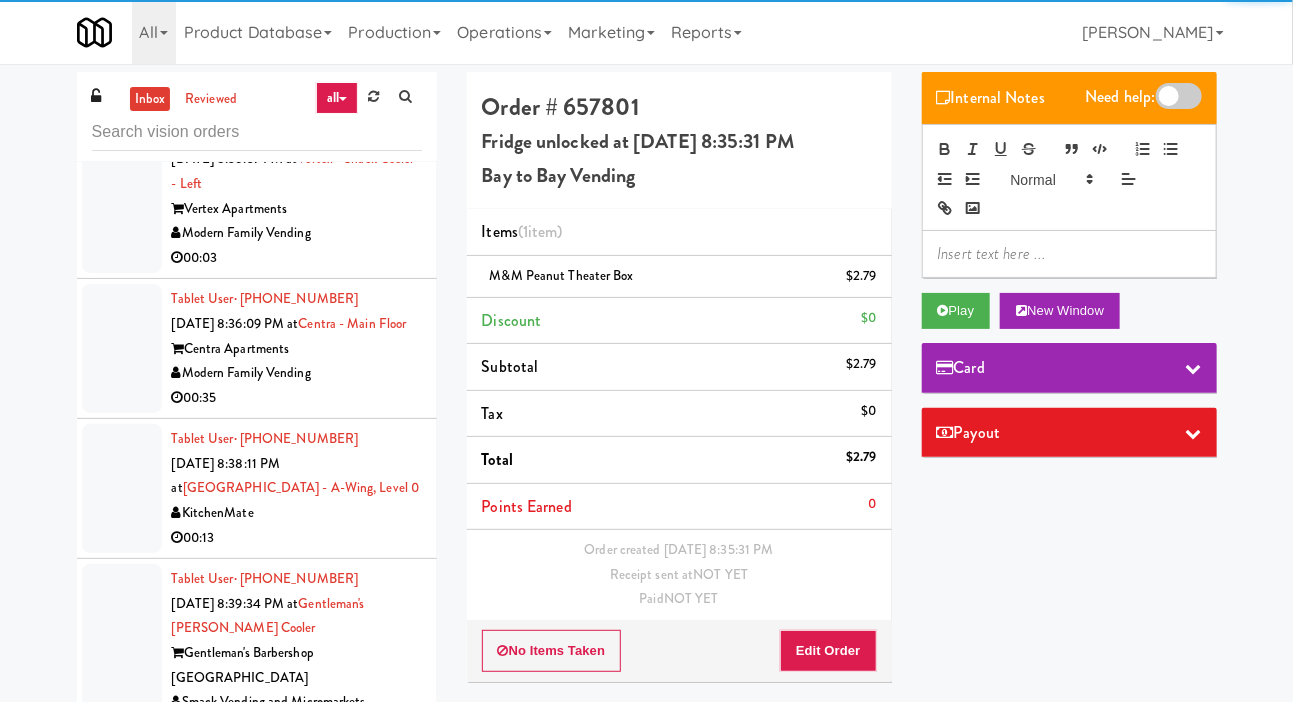 click at bounding box center [122, 197] 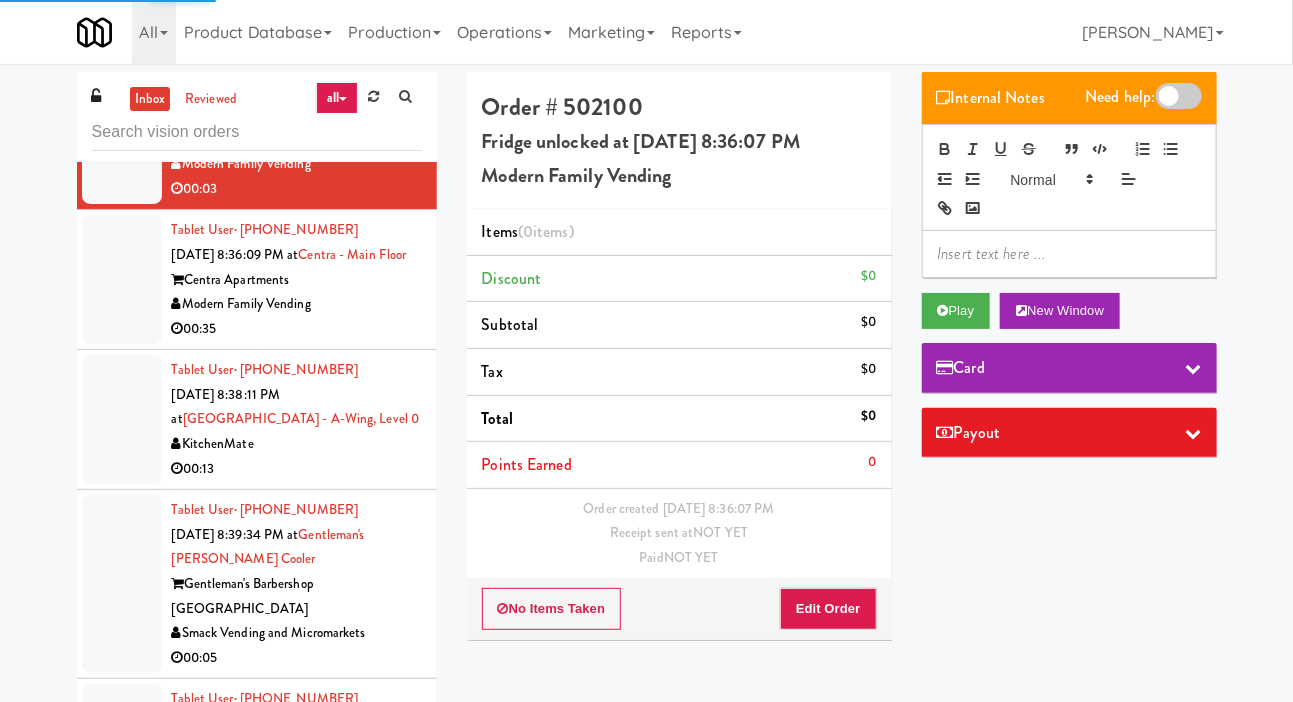 click at bounding box center (122, 279) 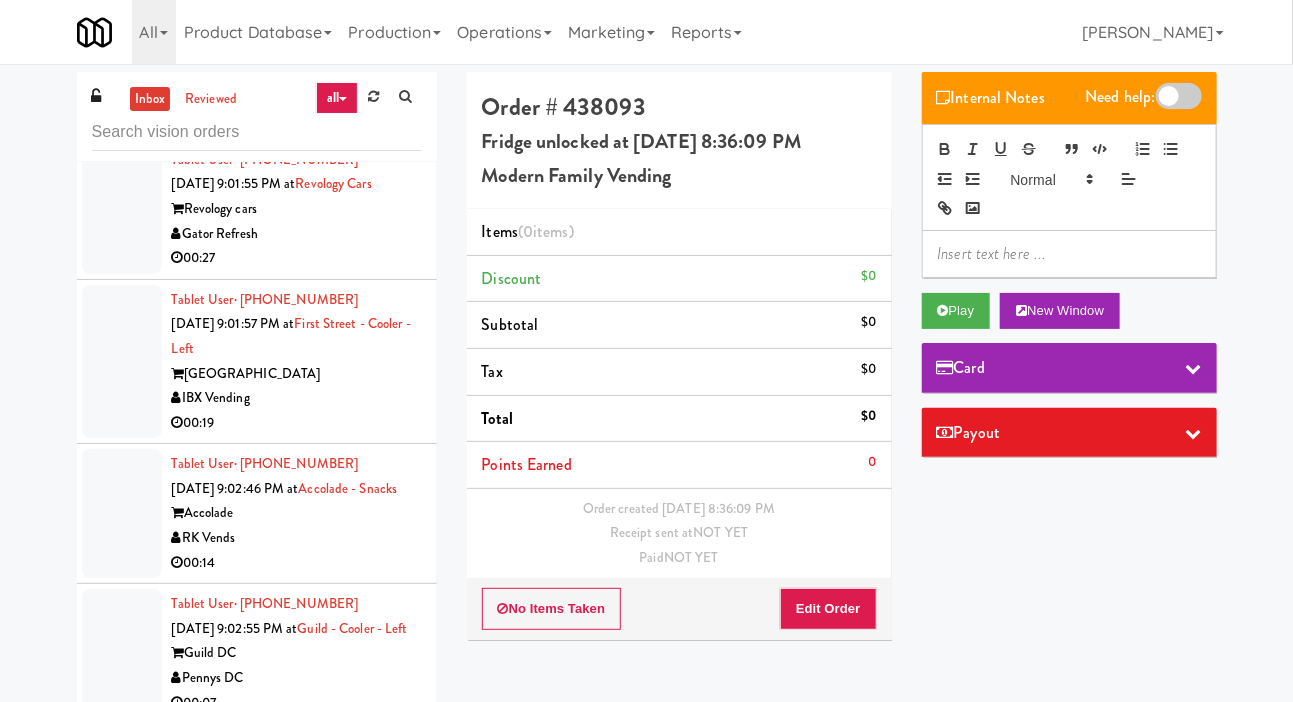 scroll, scrollTop: 9964, scrollLeft: 0, axis: vertical 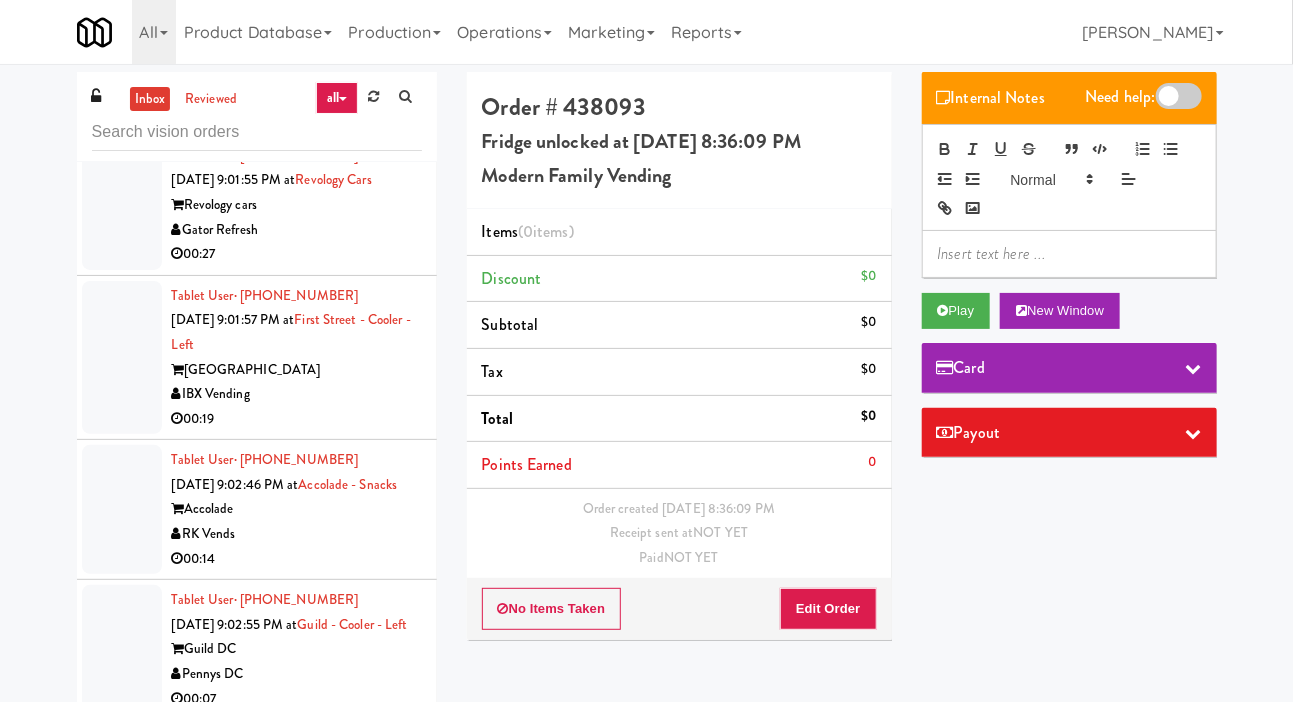 click at bounding box center (122, -100) 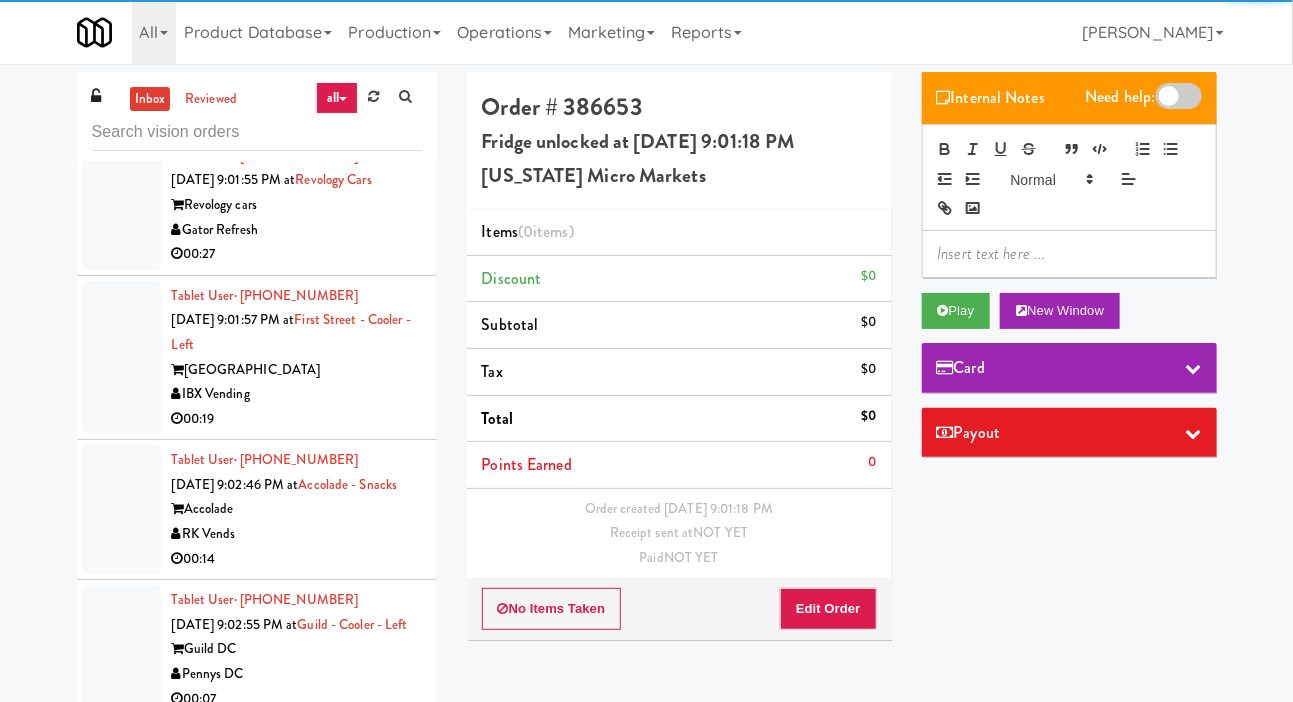 click at bounding box center [122, 53] 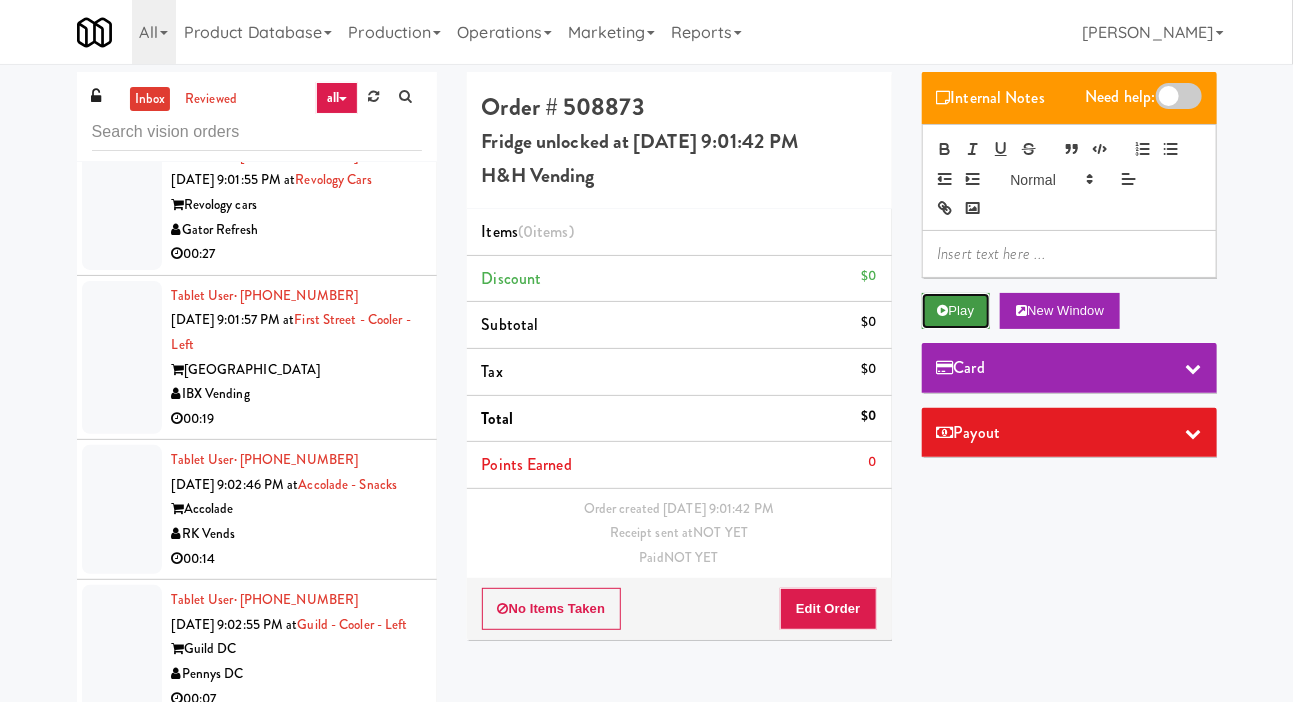 click on "Play" at bounding box center (956, 311) 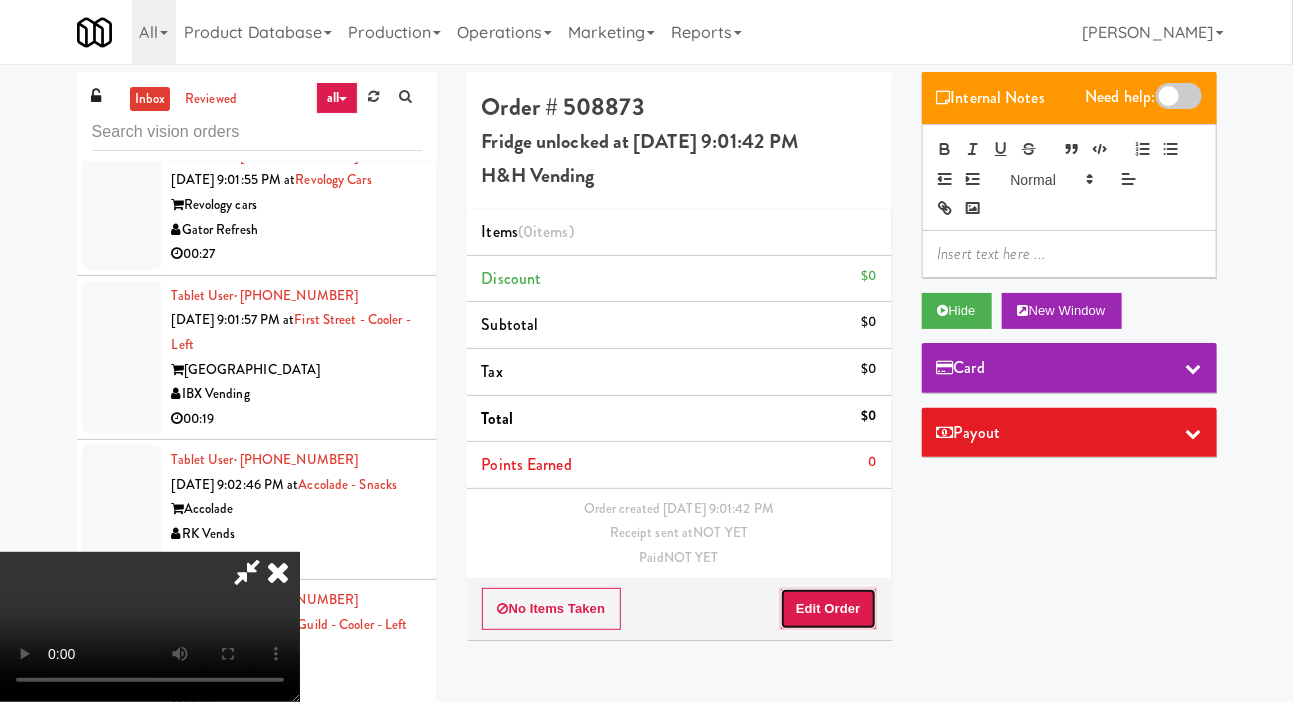 click on "Edit Order" at bounding box center [828, 609] 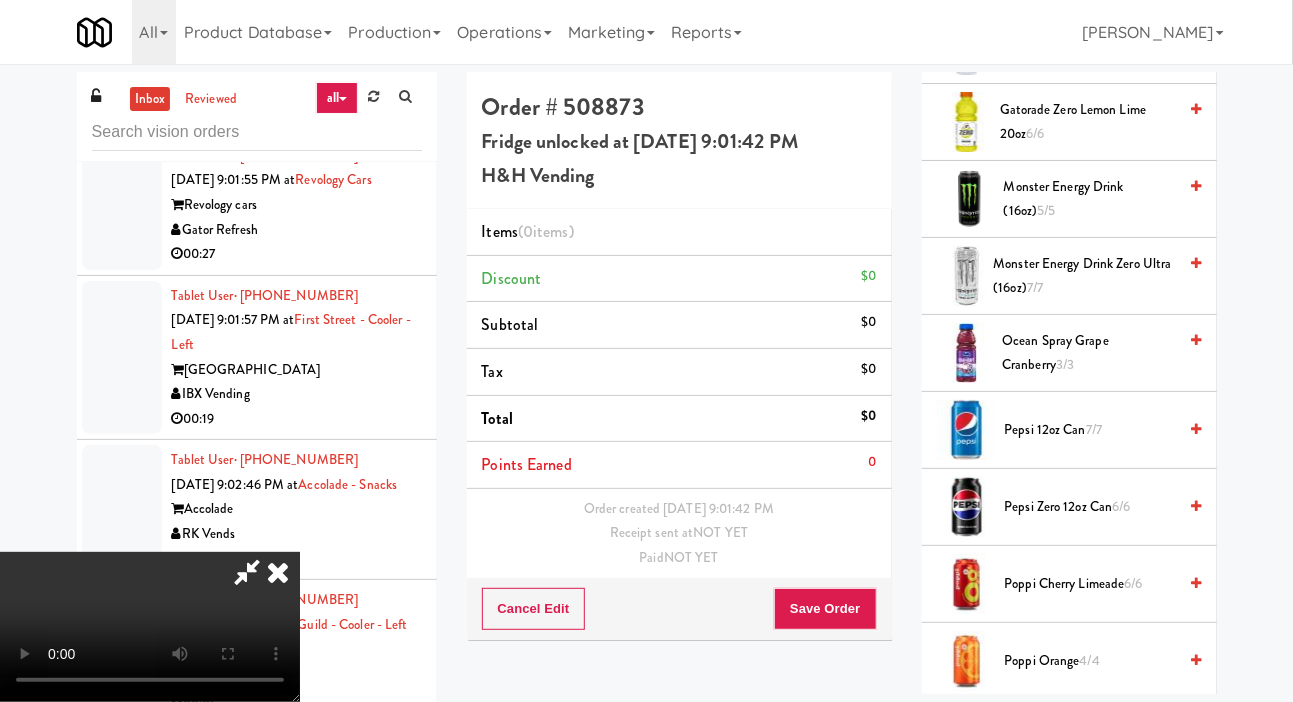 scroll, scrollTop: 2120, scrollLeft: 0, axis: vertical 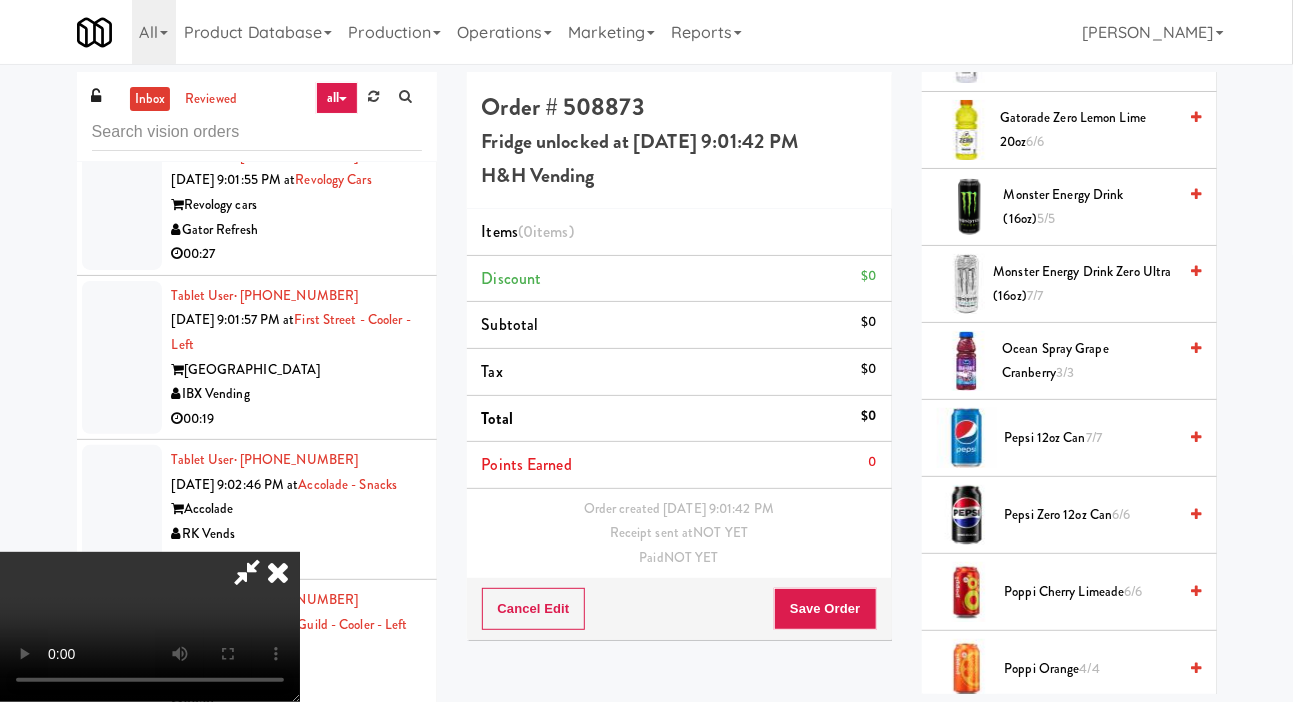 click on "Ocean Spray Grape Cranberry  3/3" at bounding box center [1089, 361] 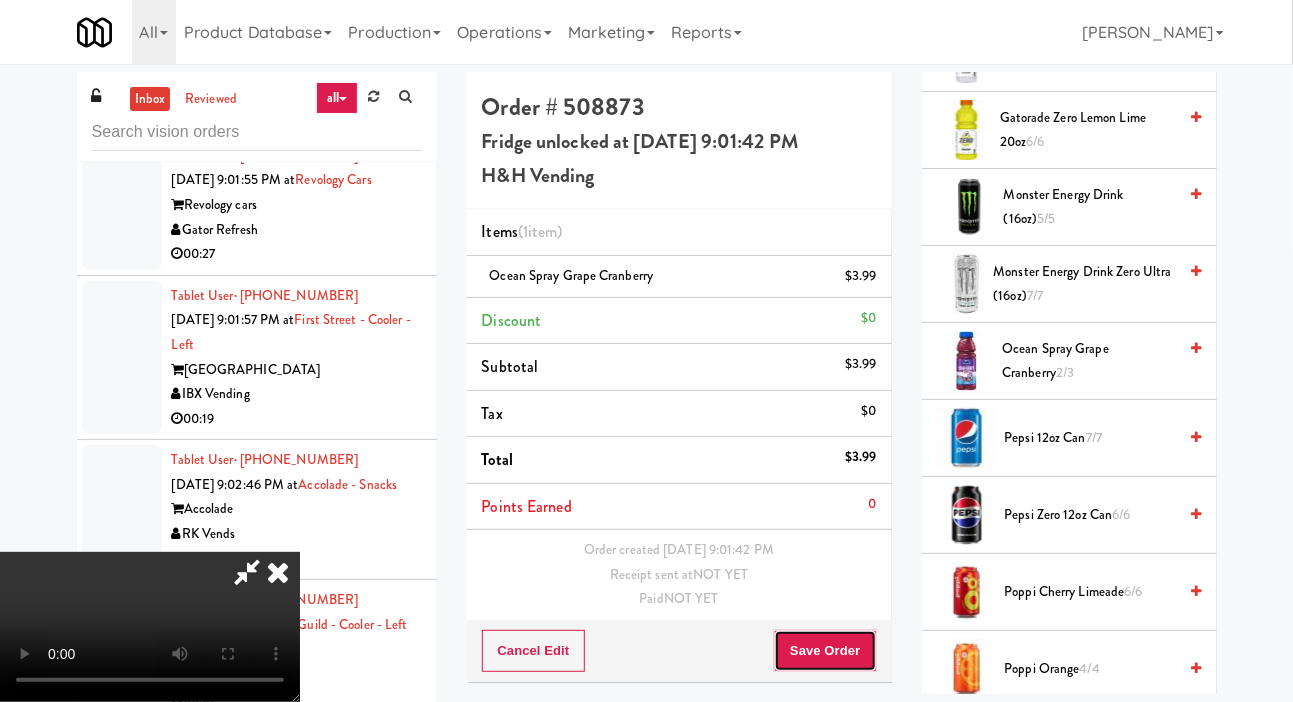 click on "Save Order" at bounding box center (825, 651) 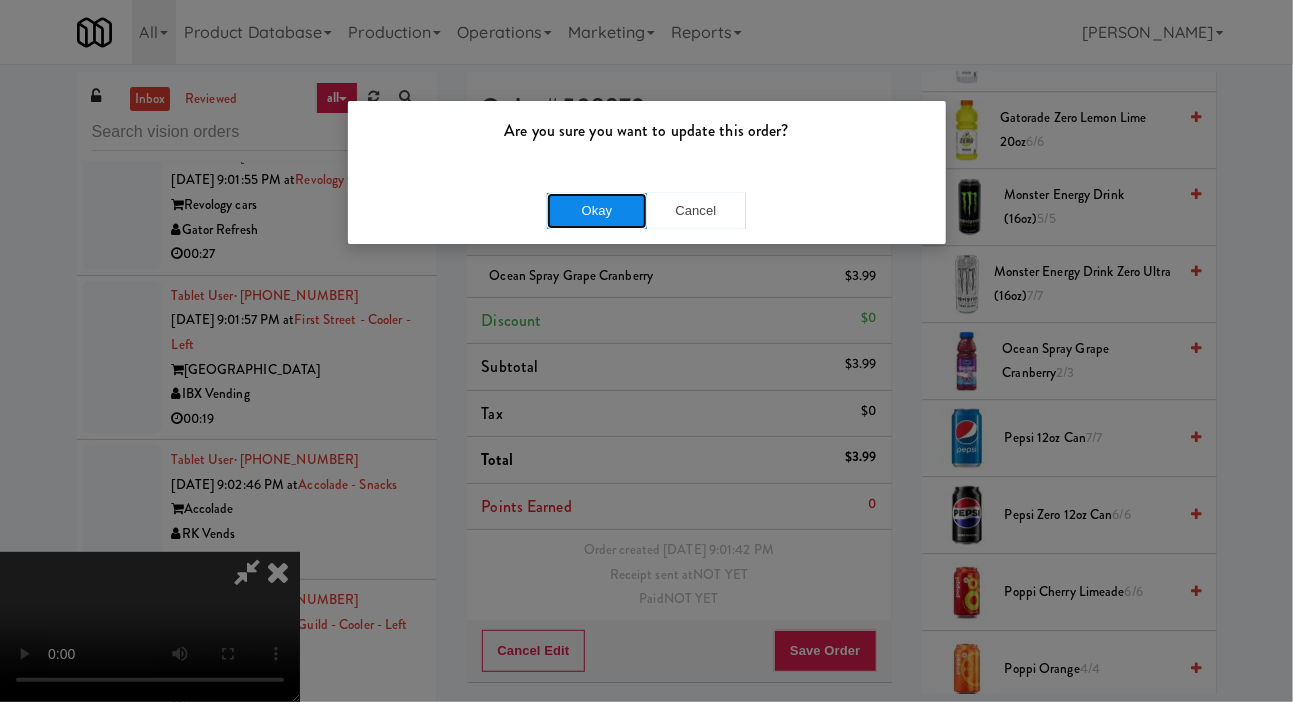 click on "Okay" at bounding box center (597, 211) 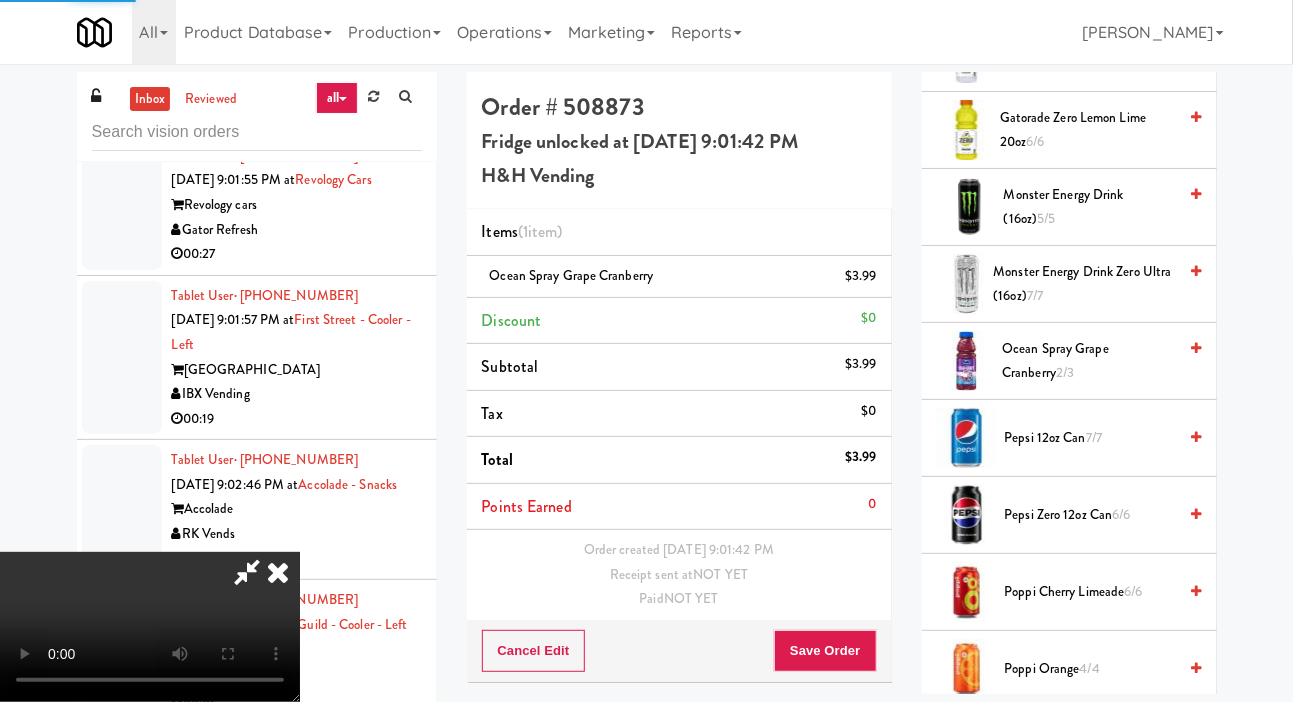 scroll, scrollTop: 0, scrollLeft: 0, axis: both 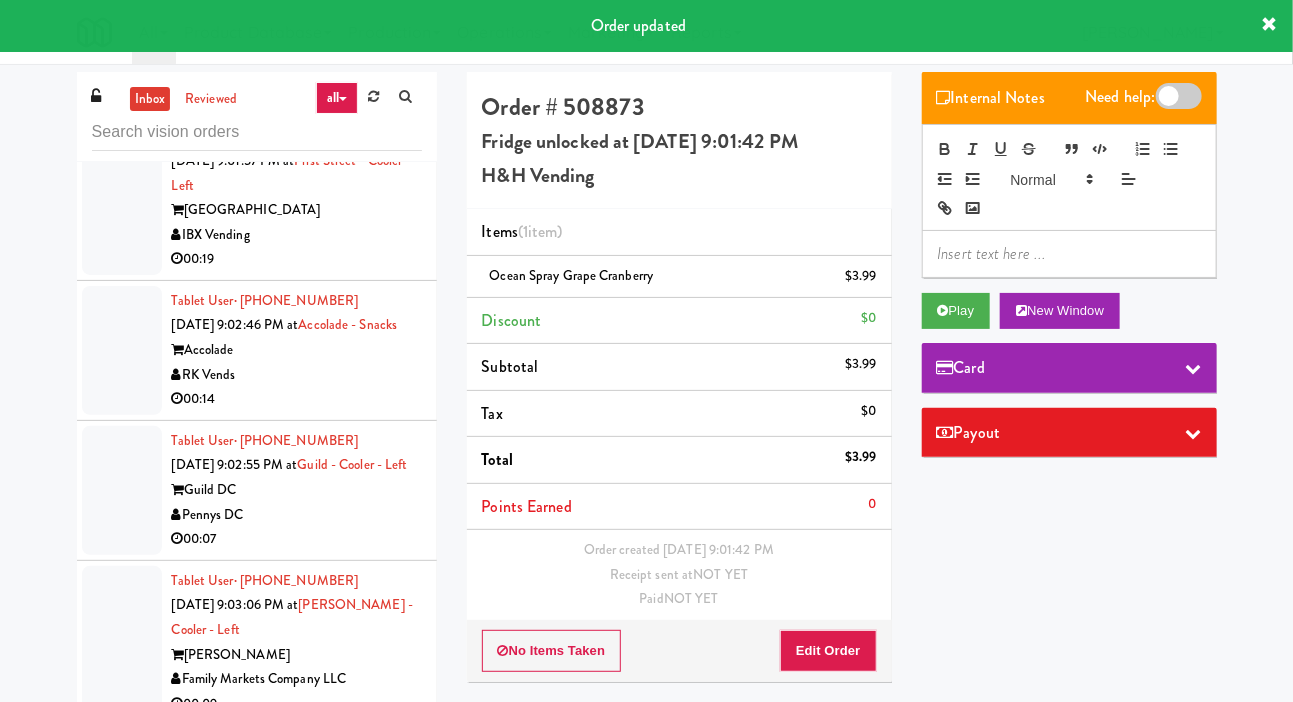 click at bounding box center [122, 45] 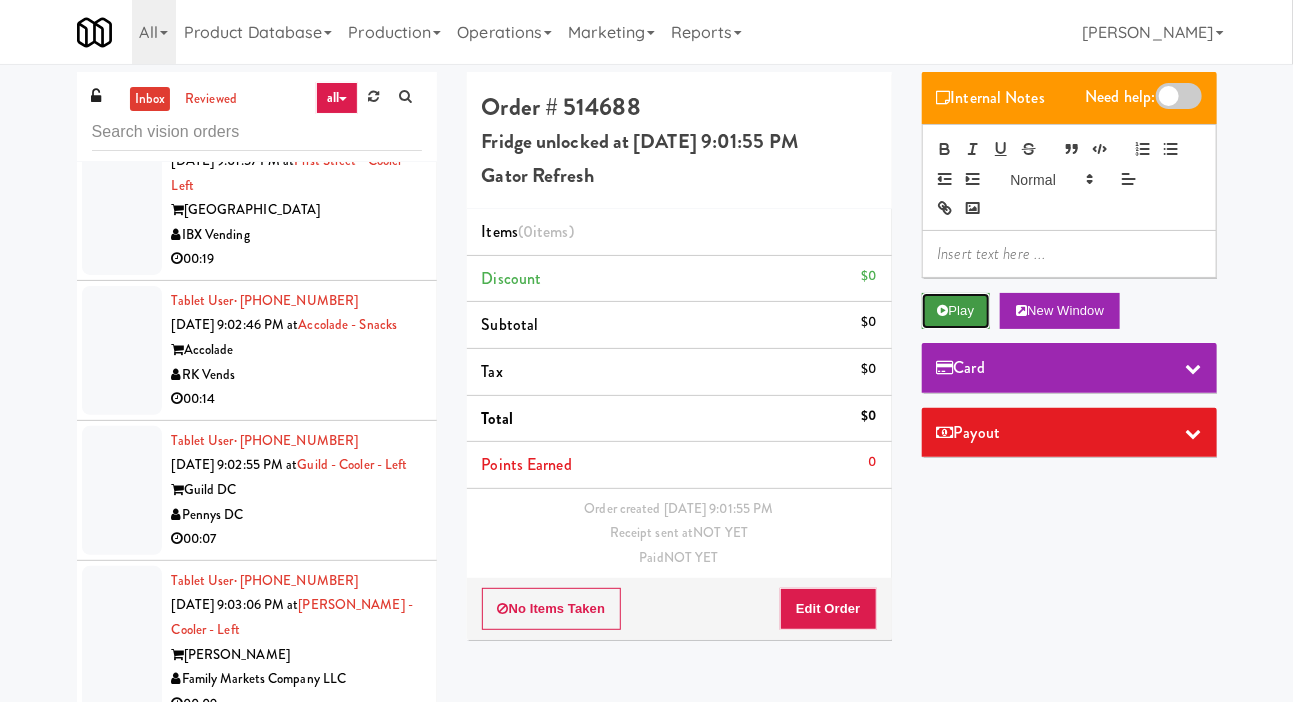 click on "Play" at bounding box center (956, 311) 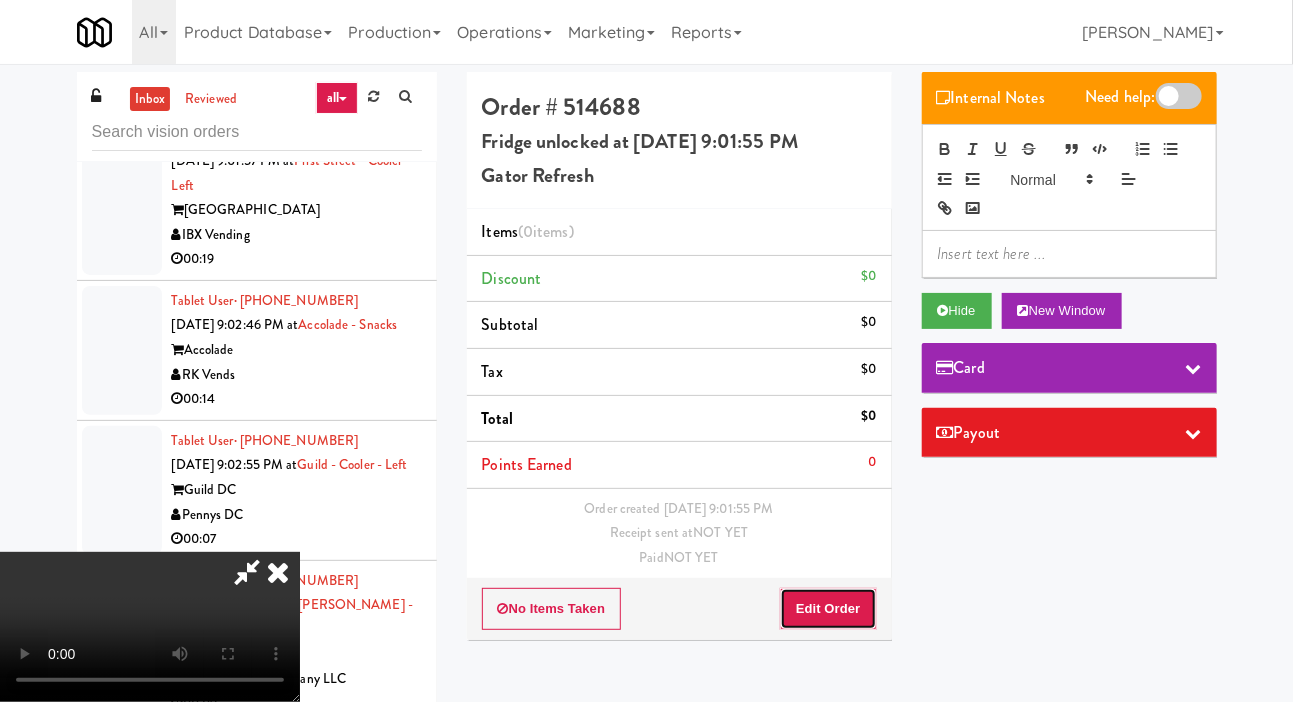 click on "Edit Order" at bounding box center [828, 609] 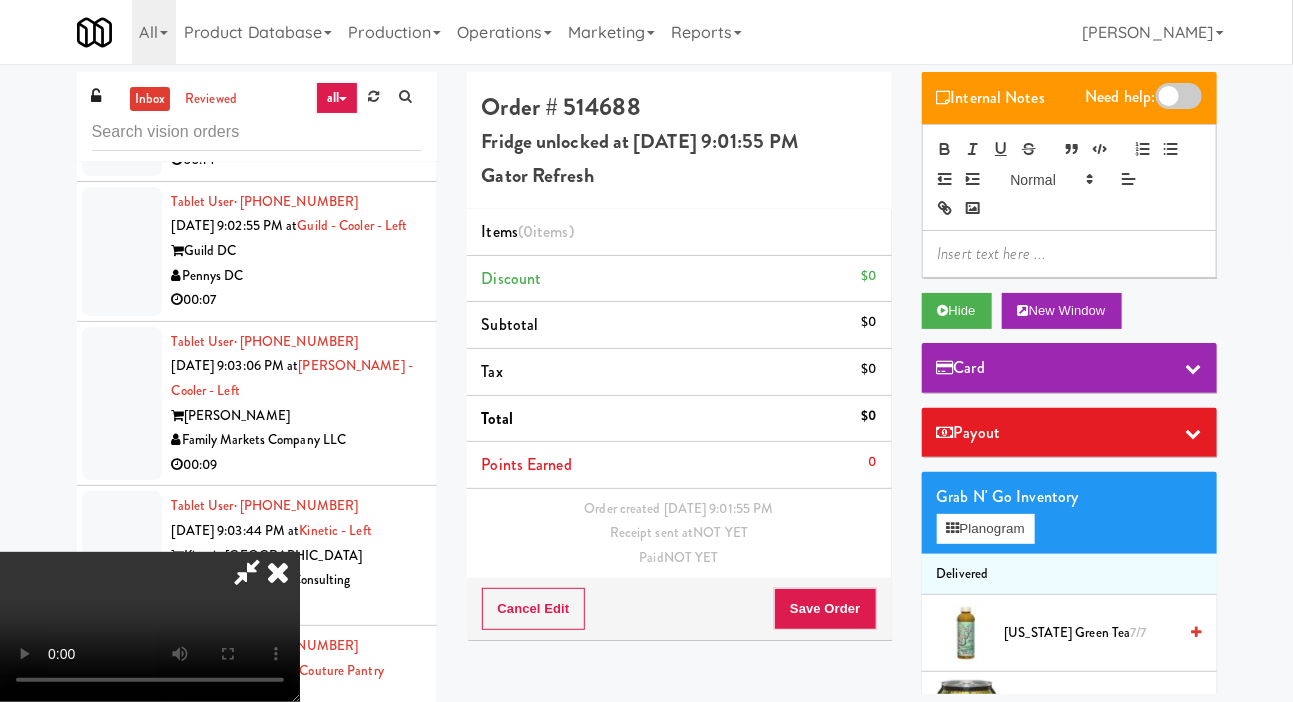 scroll, scrollTop: 10389, scrollLeft: 0, axis: vertical 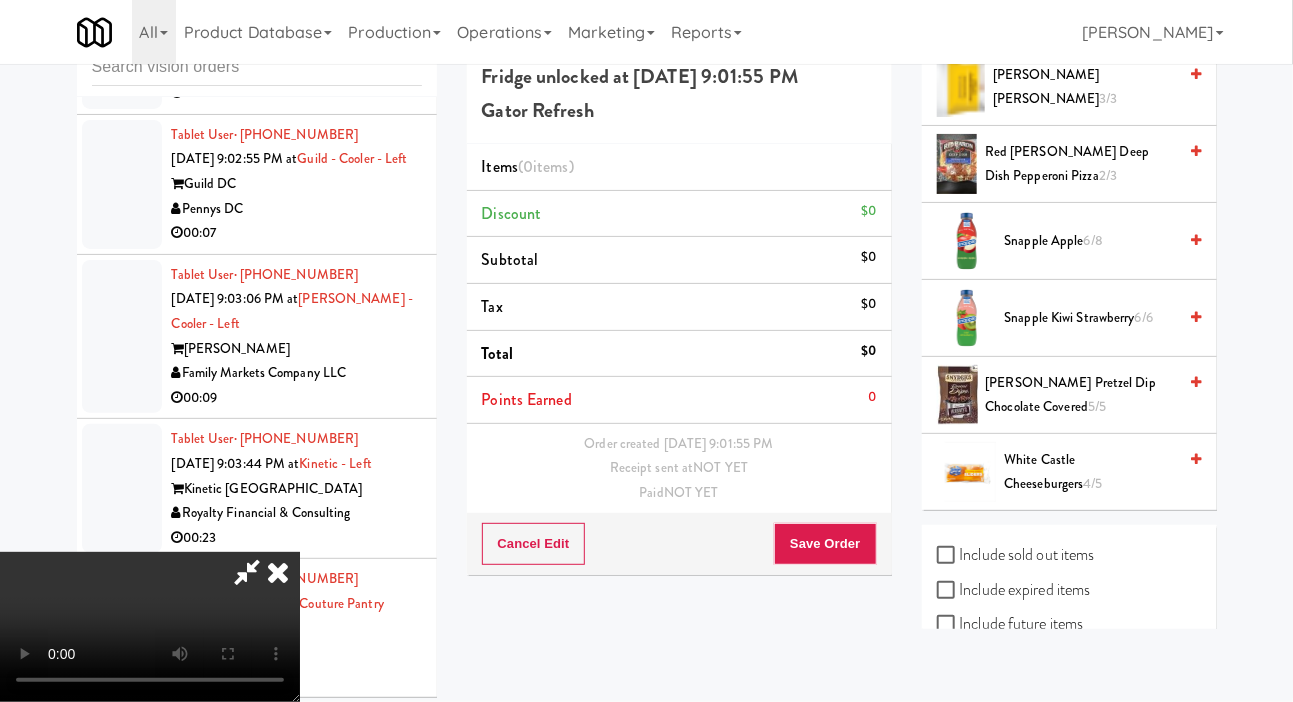 click on "Snapple Apple  6/8" at bounding box center (1091, 241) 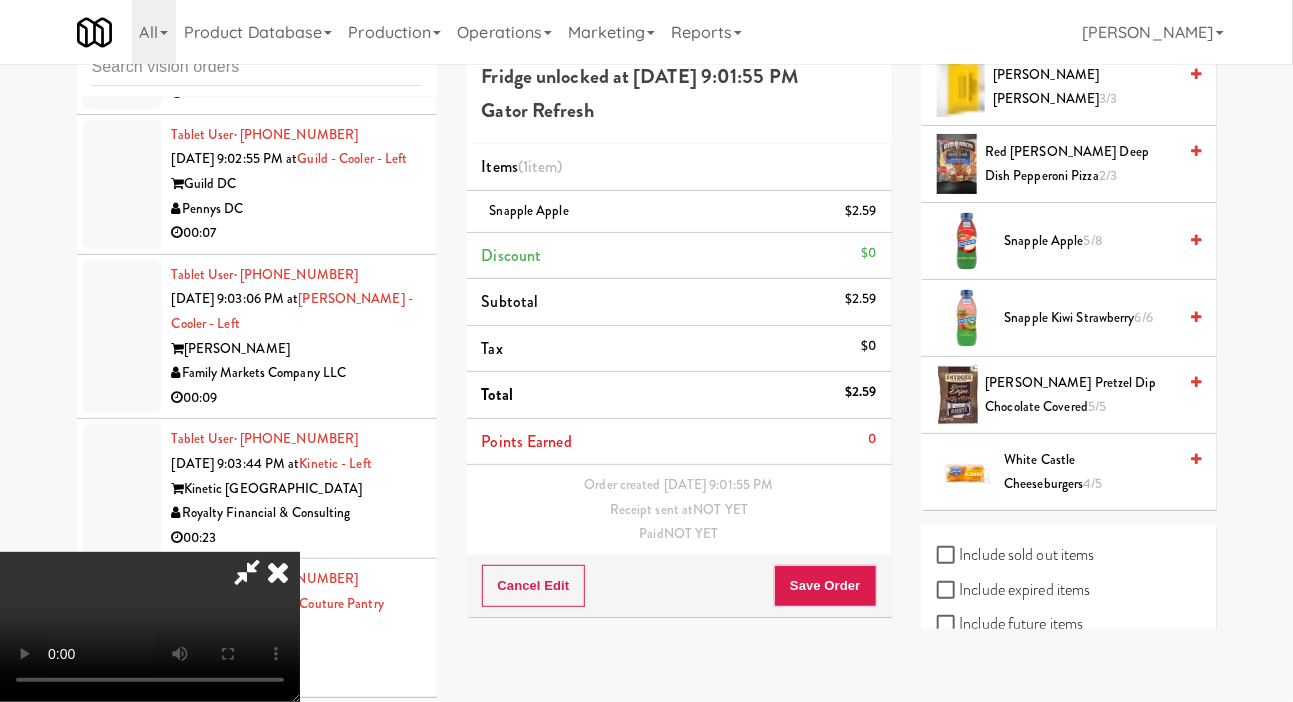 type 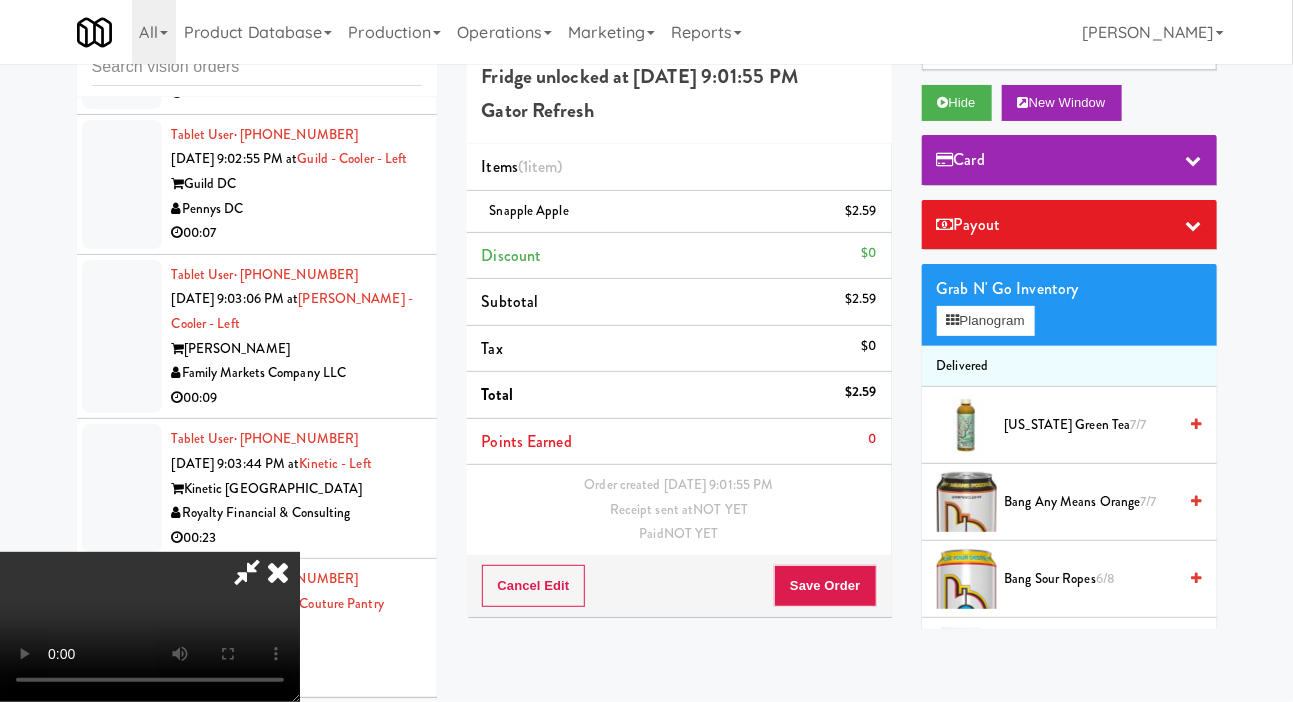 scroll, scrollTop: 105, scrollLeft: 0, axis: vertical 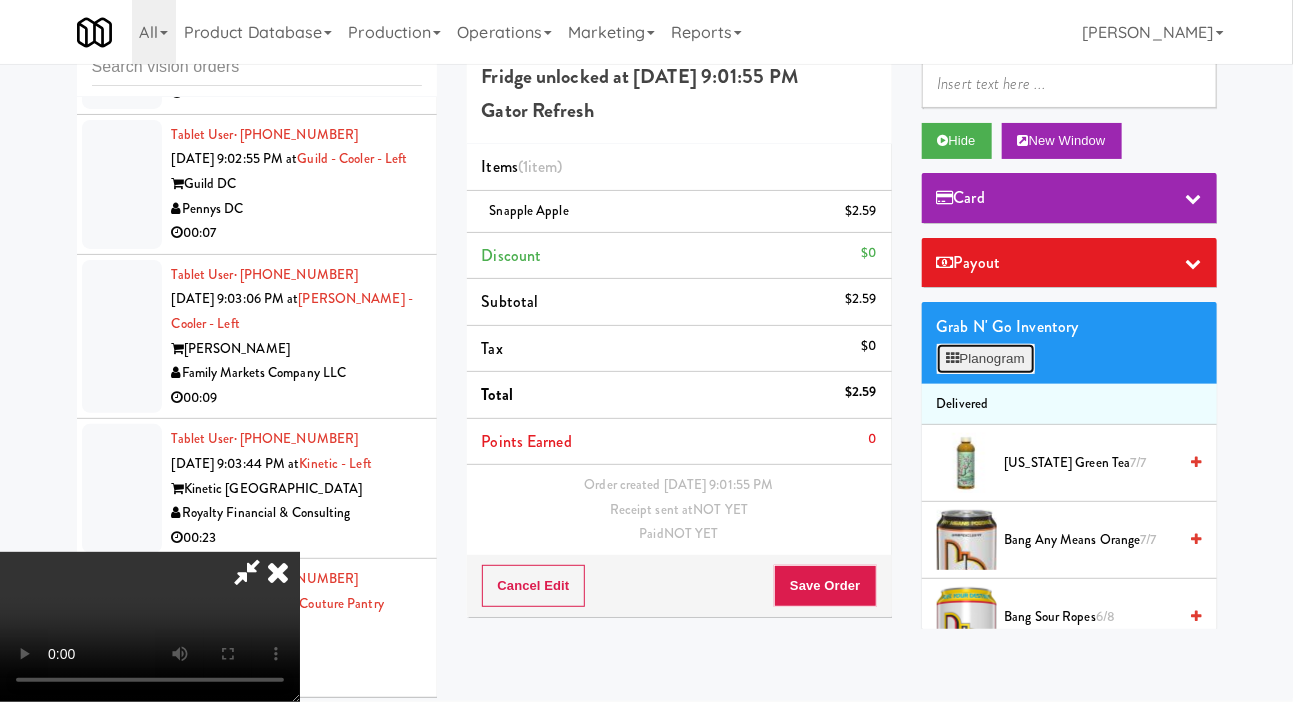 click on "Planogram" at bounding box center (986, 359) 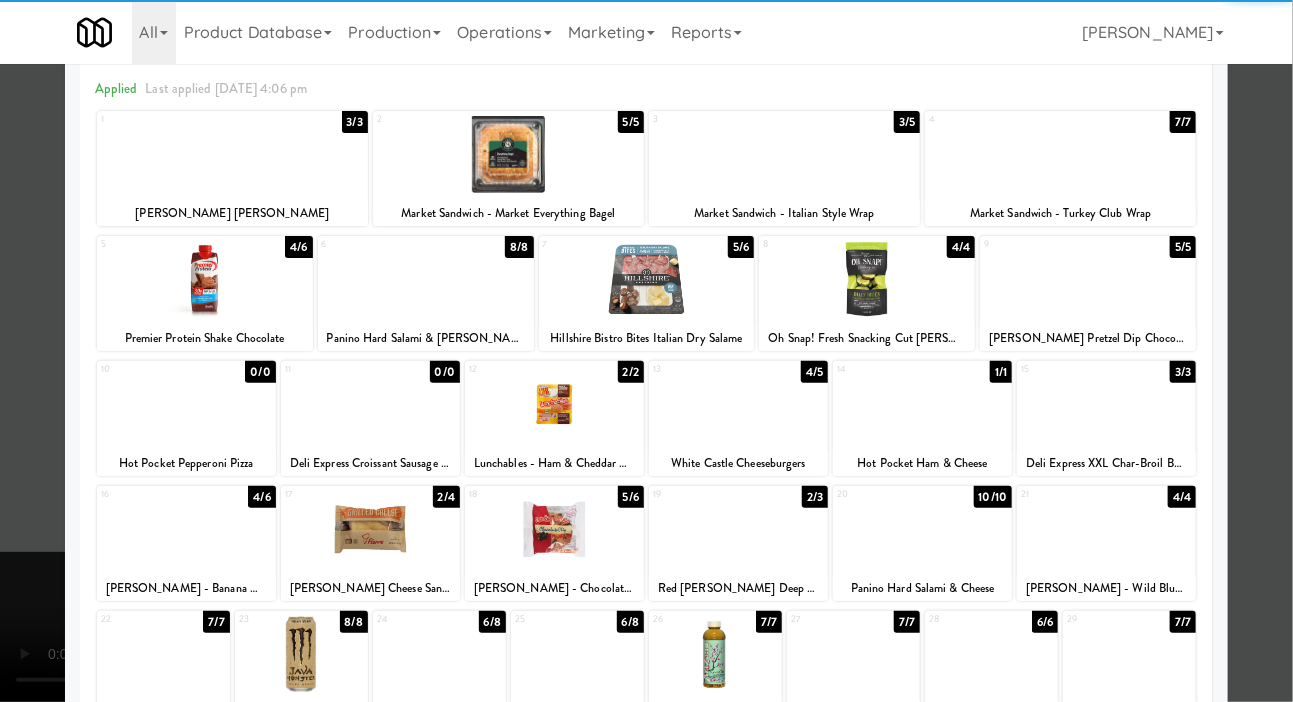 scroll, scrollTop: 172, scrollLeft: 0, axis: vertical 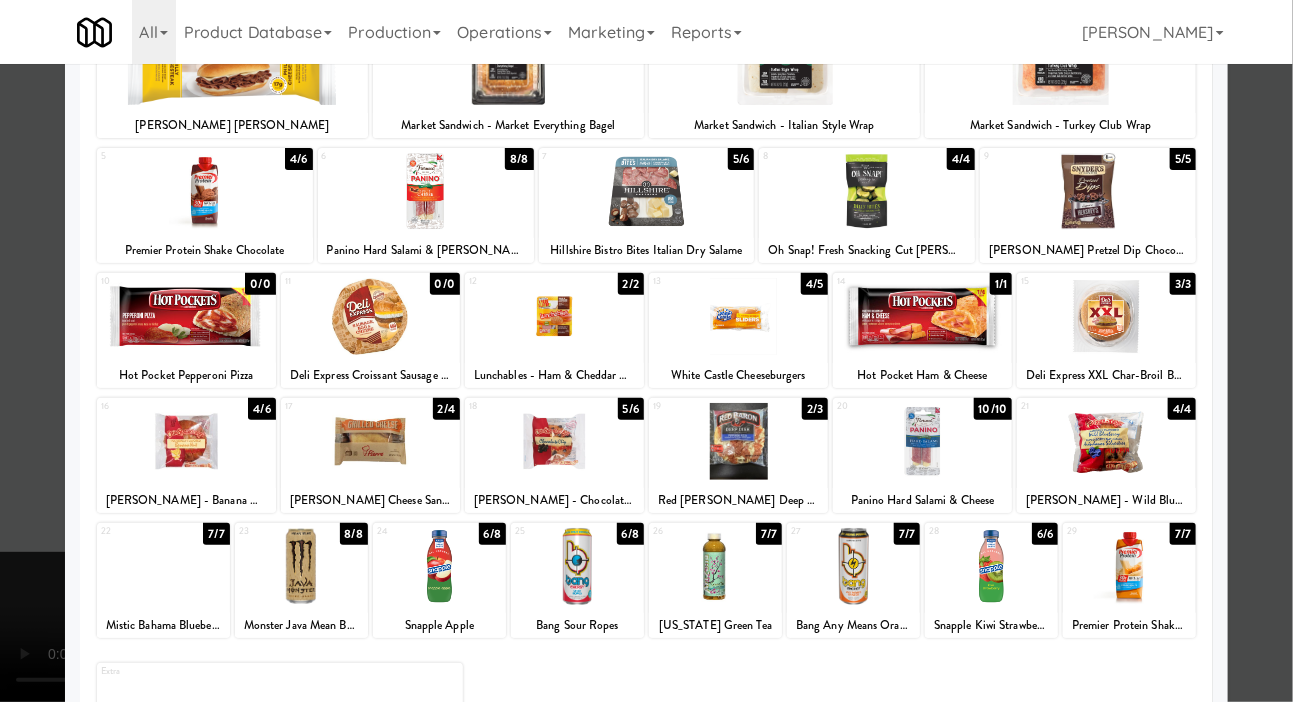 click at bounding box center (646, 351) 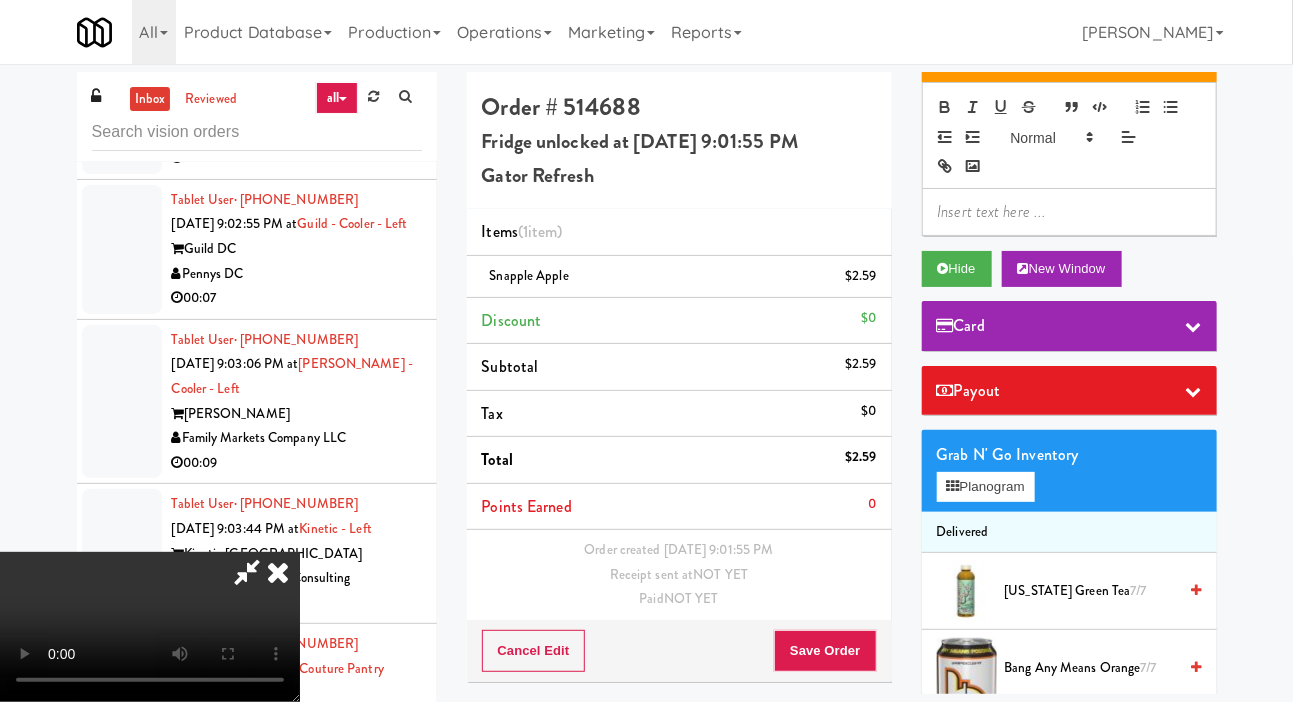 scroll, scrollTop: 0, scrollLeft: 0, axis: both 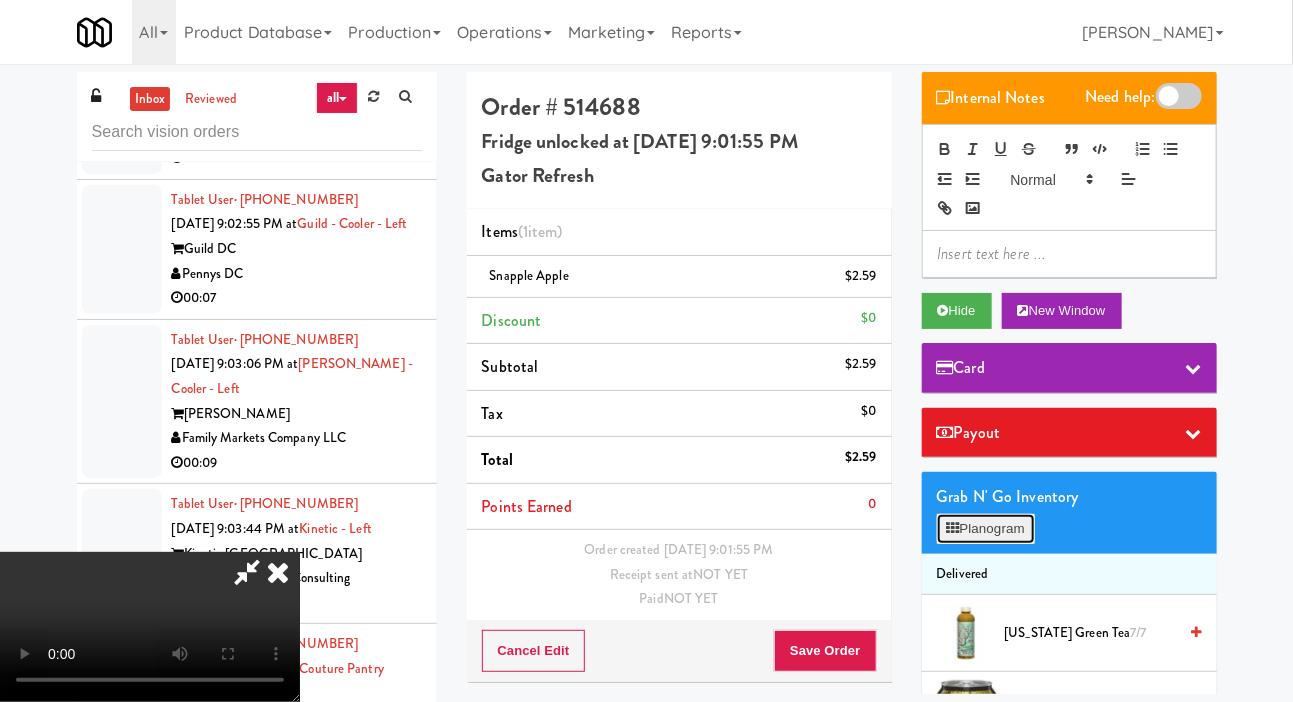 click on "Planogram" at bounding box center [986, 529] 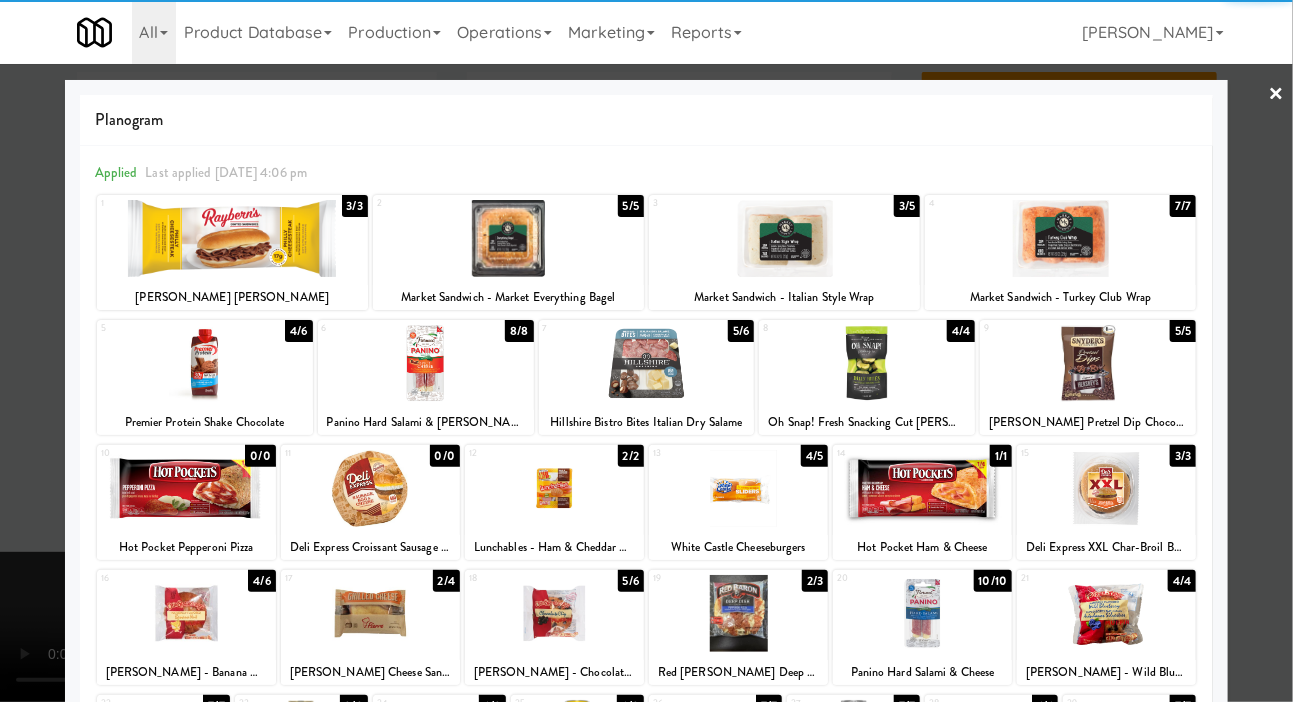click at bounding box center (186, 613) 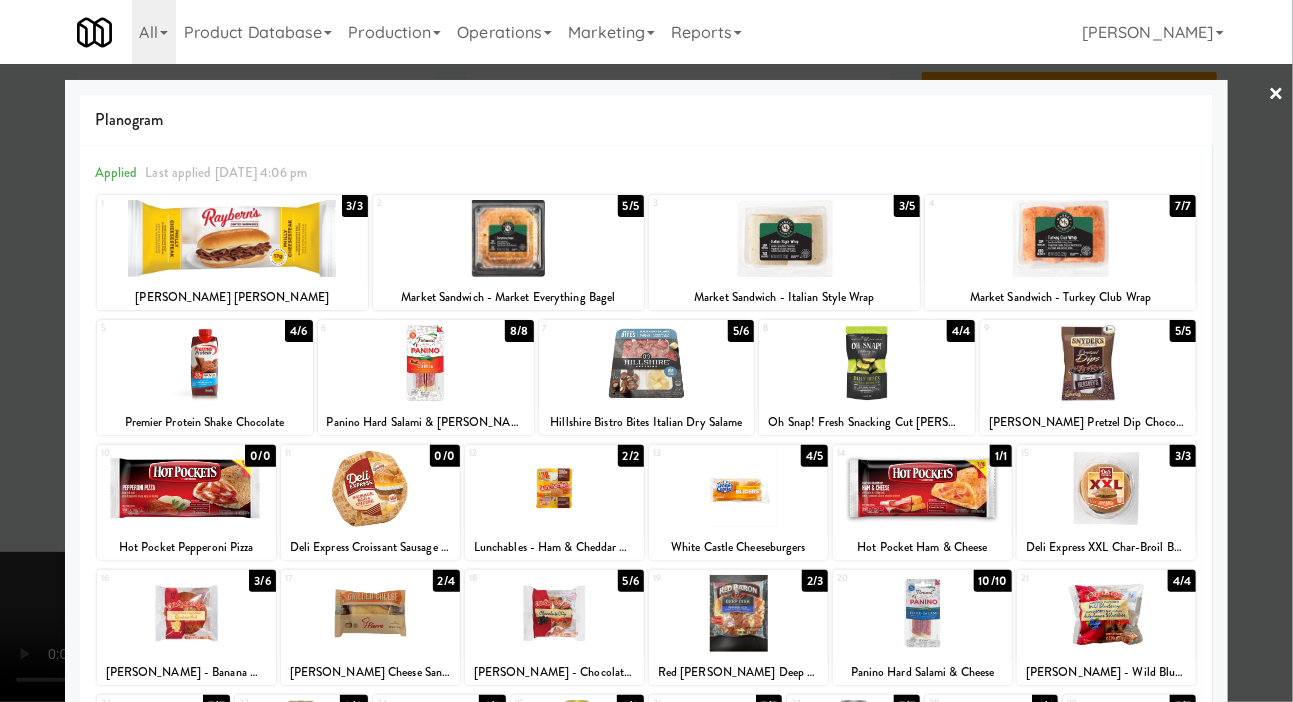click at bounding box center (646, 351) 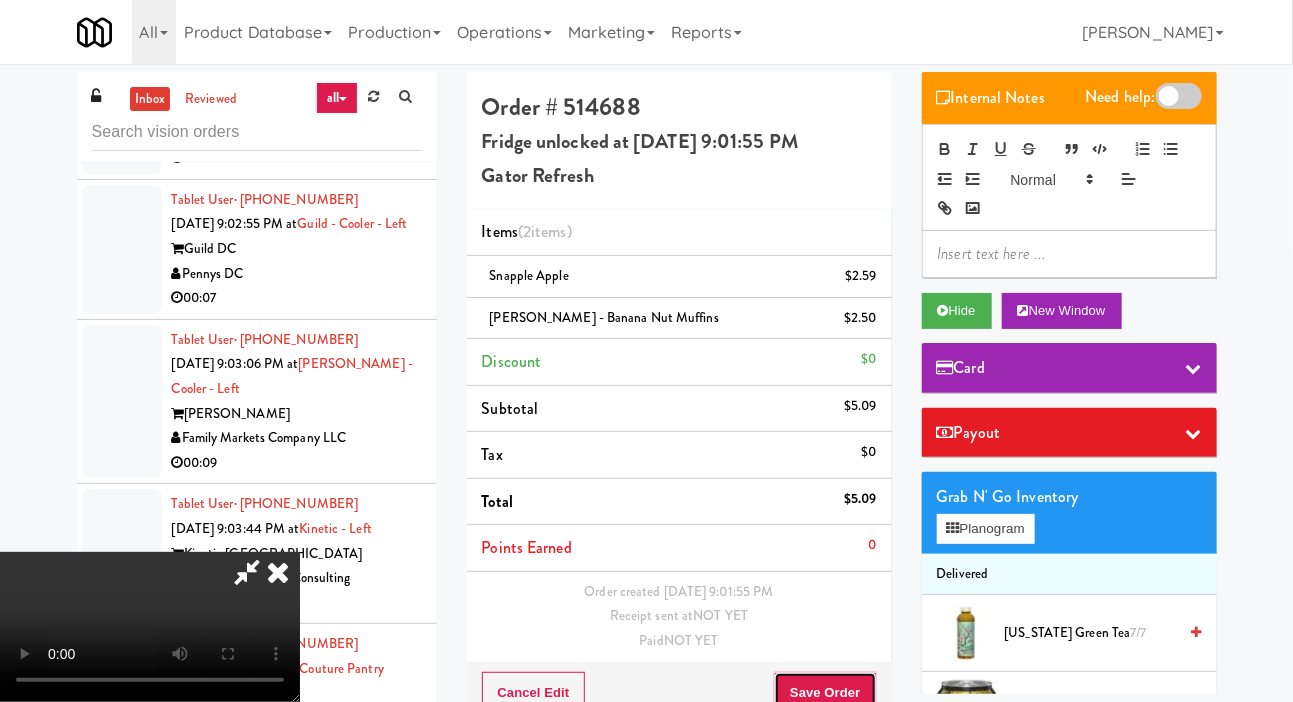 click on "Save Order" at bounding box center (825, 693) 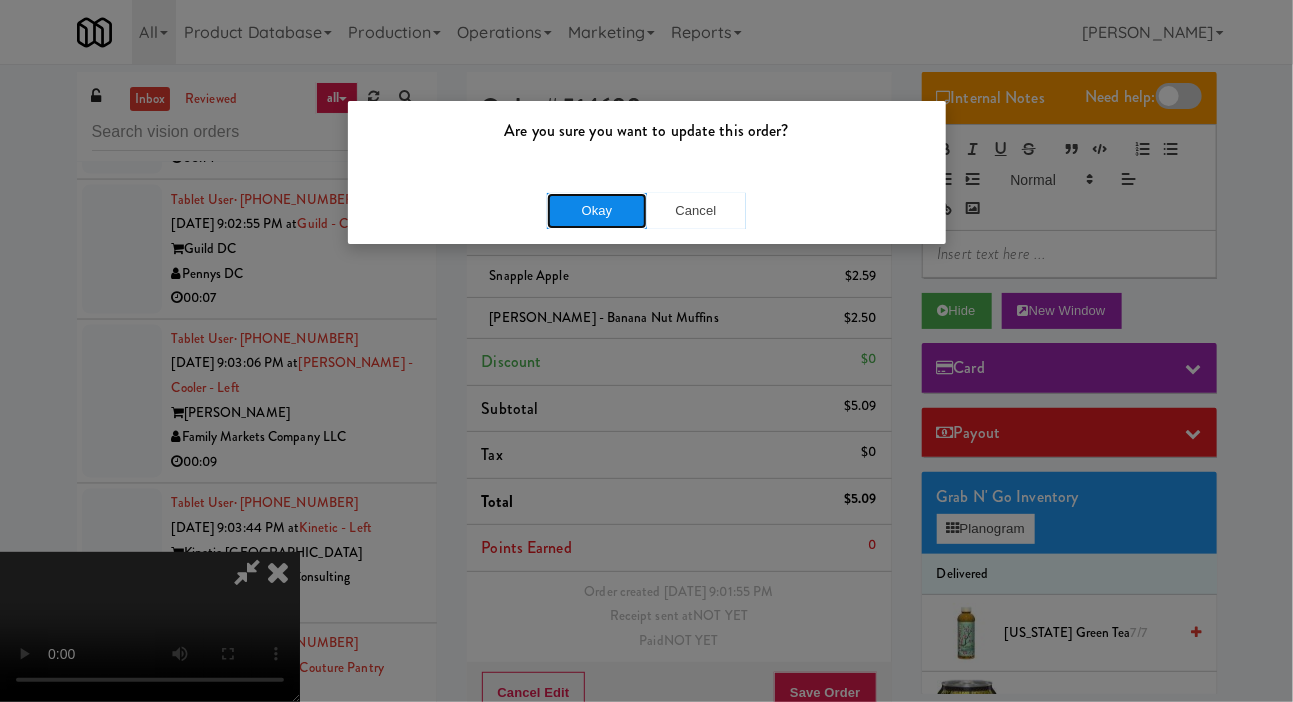 click on "Okay" at bounding box center (597, 211) 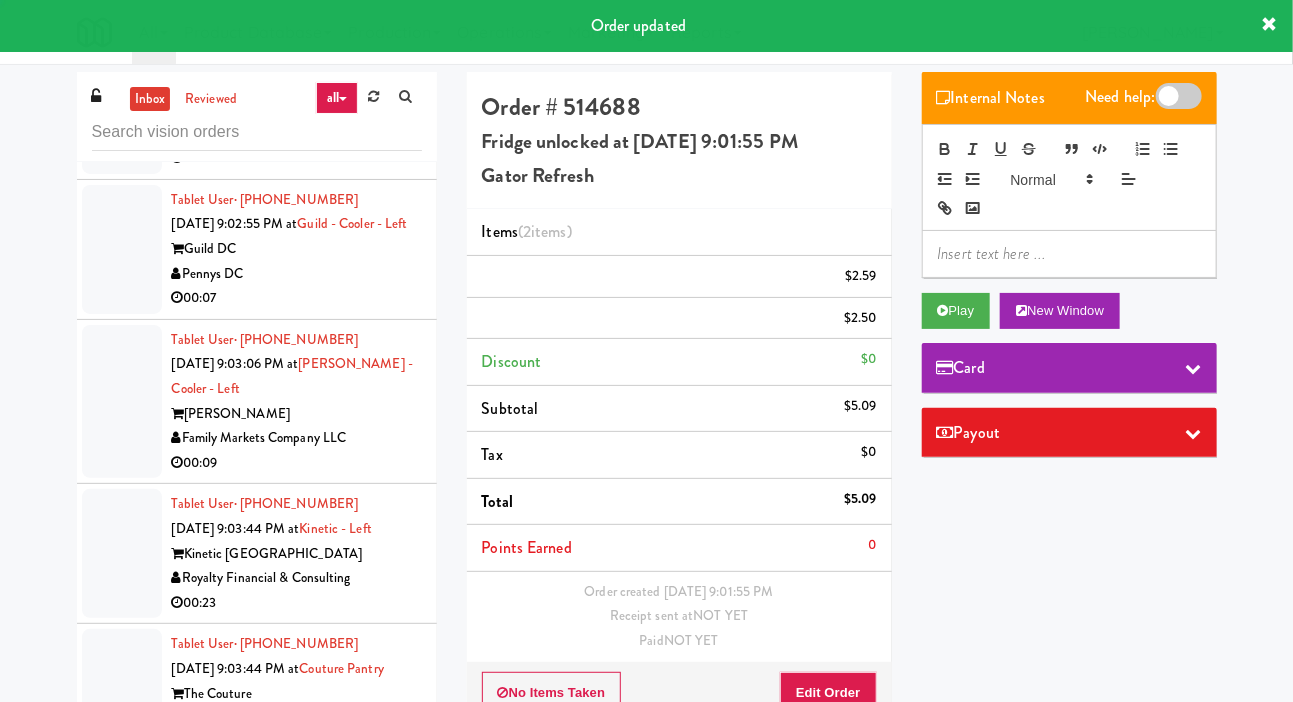 scroll, scrollTop: 0, scrollLeft: 0, axis: both 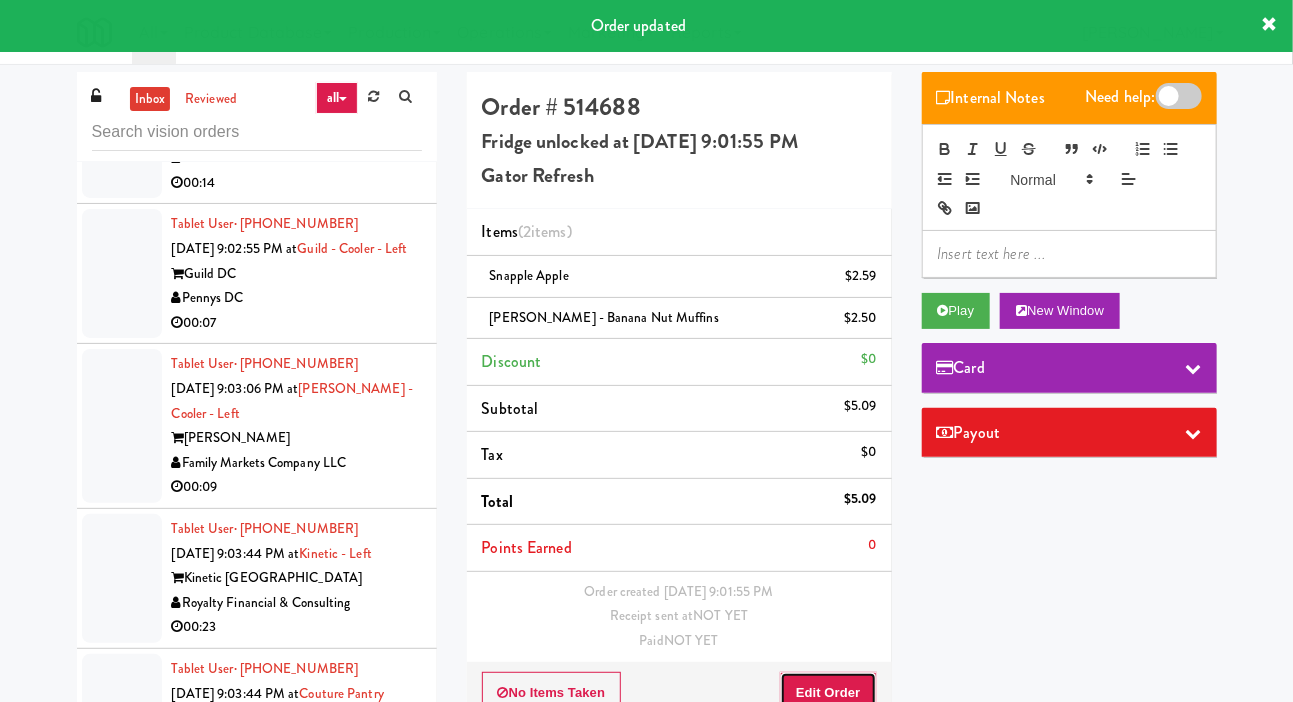 click on "Edit Order" at bounding box center (828, 693) 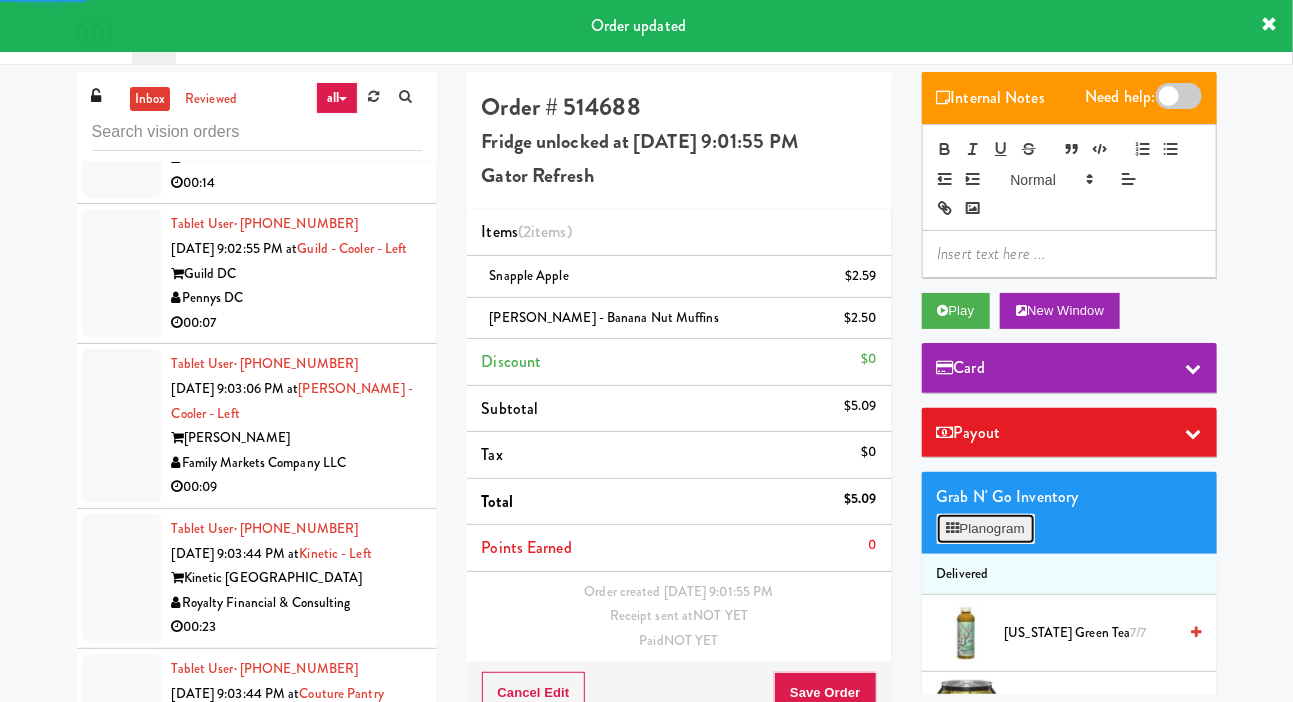 click on "Planogram" at bounding box center [986, 529] 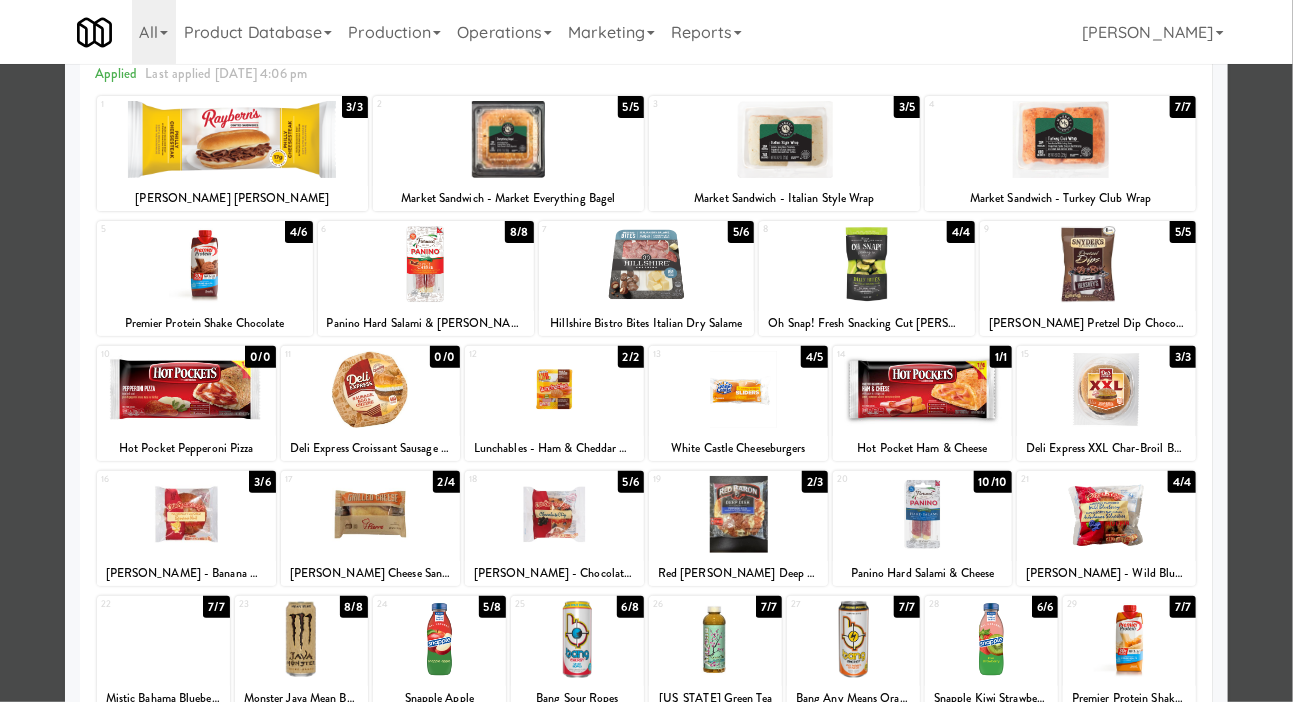 scroll, scrollTop: 172, scrollLeft: 0, axis: vertical 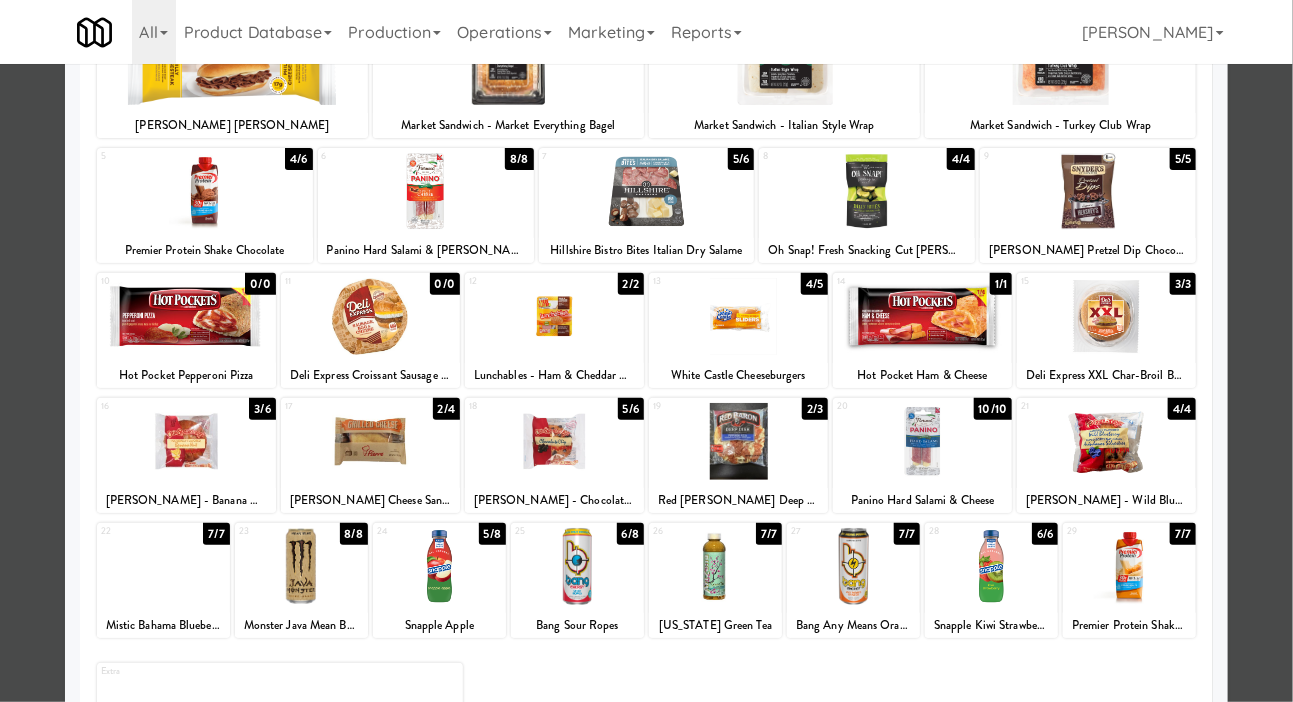 click at bounding box center [646, 351] 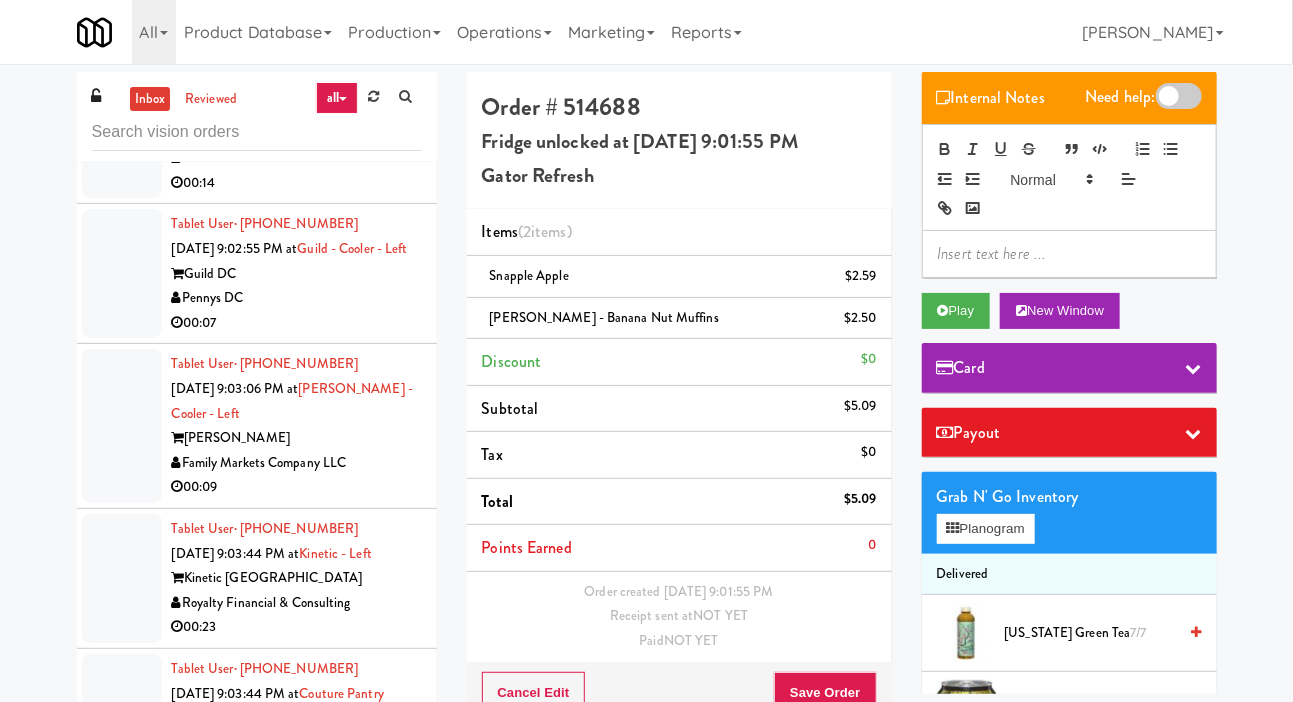 click at bounding box center (122, -18) 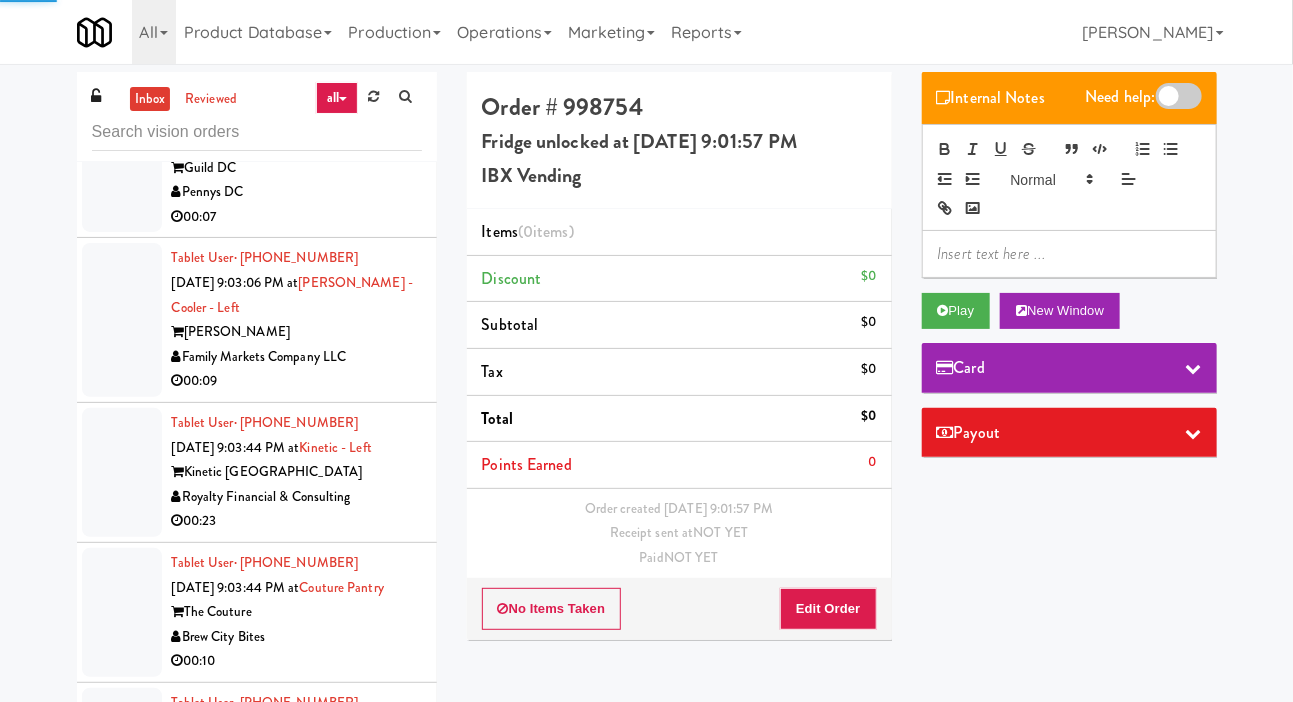 scroll, scrollTop: 10494, scrollLeft: 0, axis: vertical 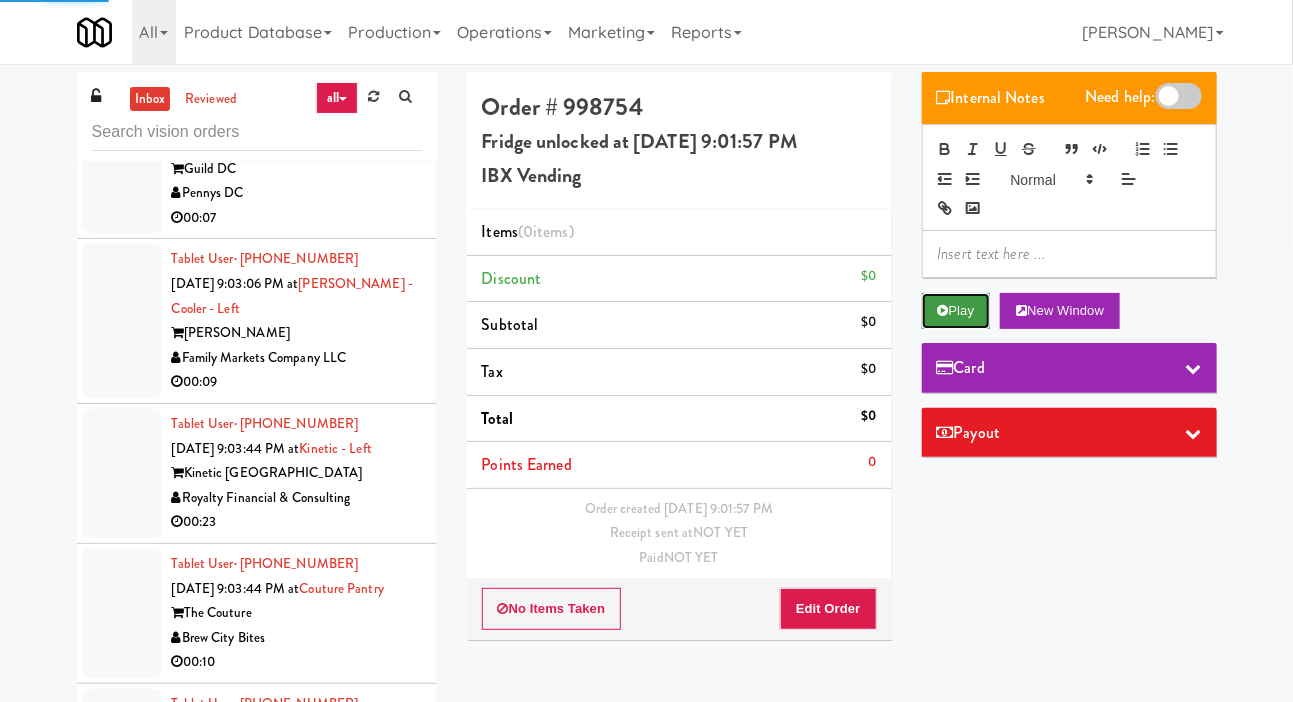 click on "Play" at bounding box center (956, 311) 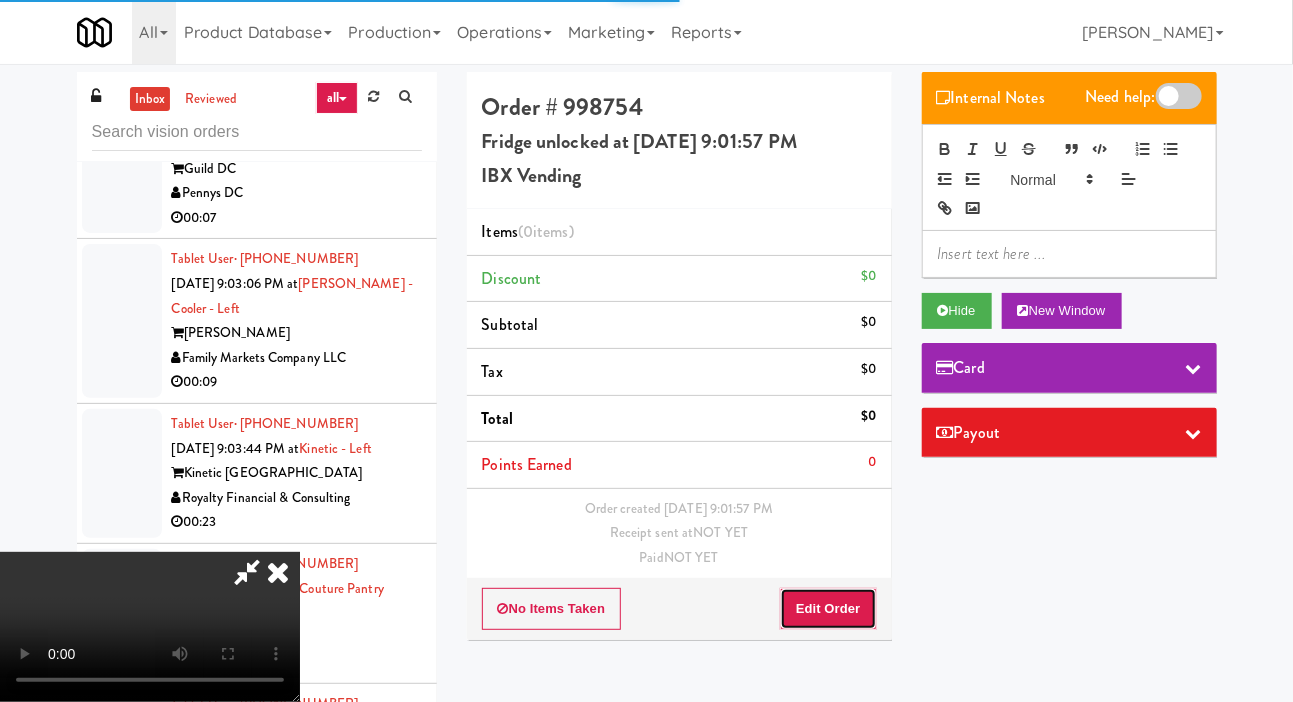 click on "Edit Order" at bounding box center (828, 609) 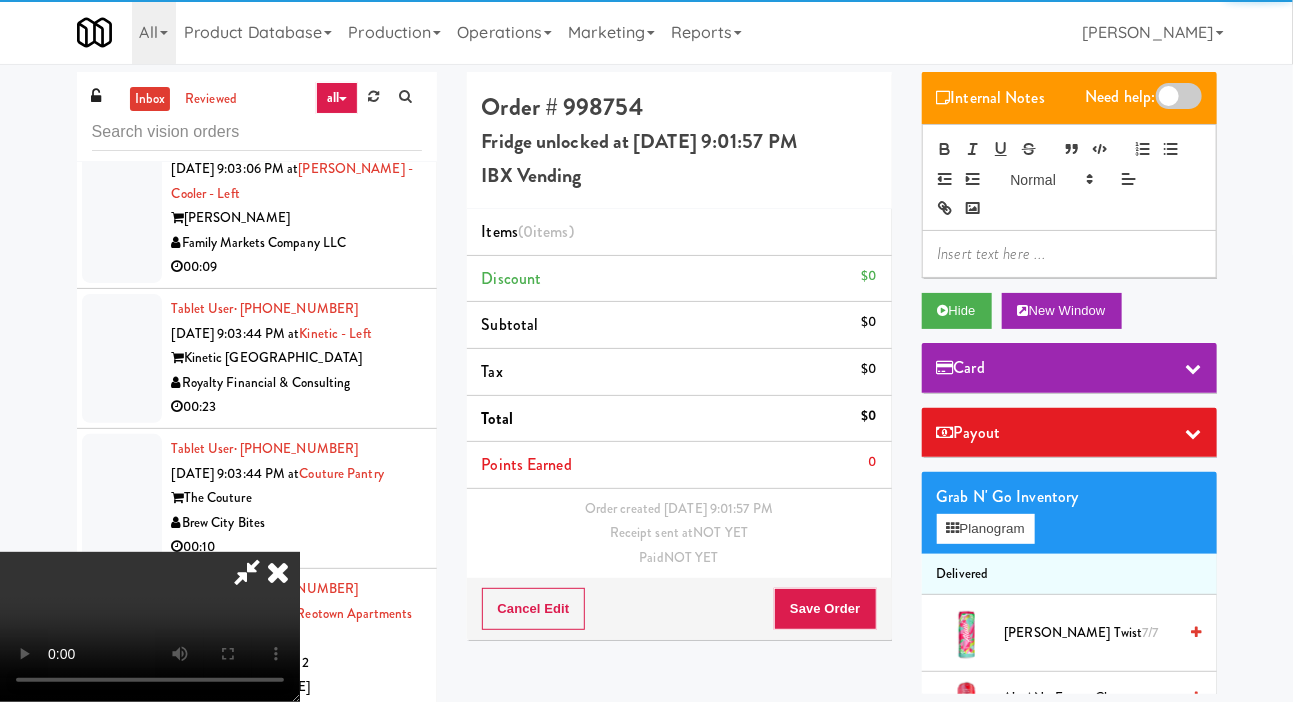scroll, scrollTop: 10610, scrollLeft: 0, axis: vertical 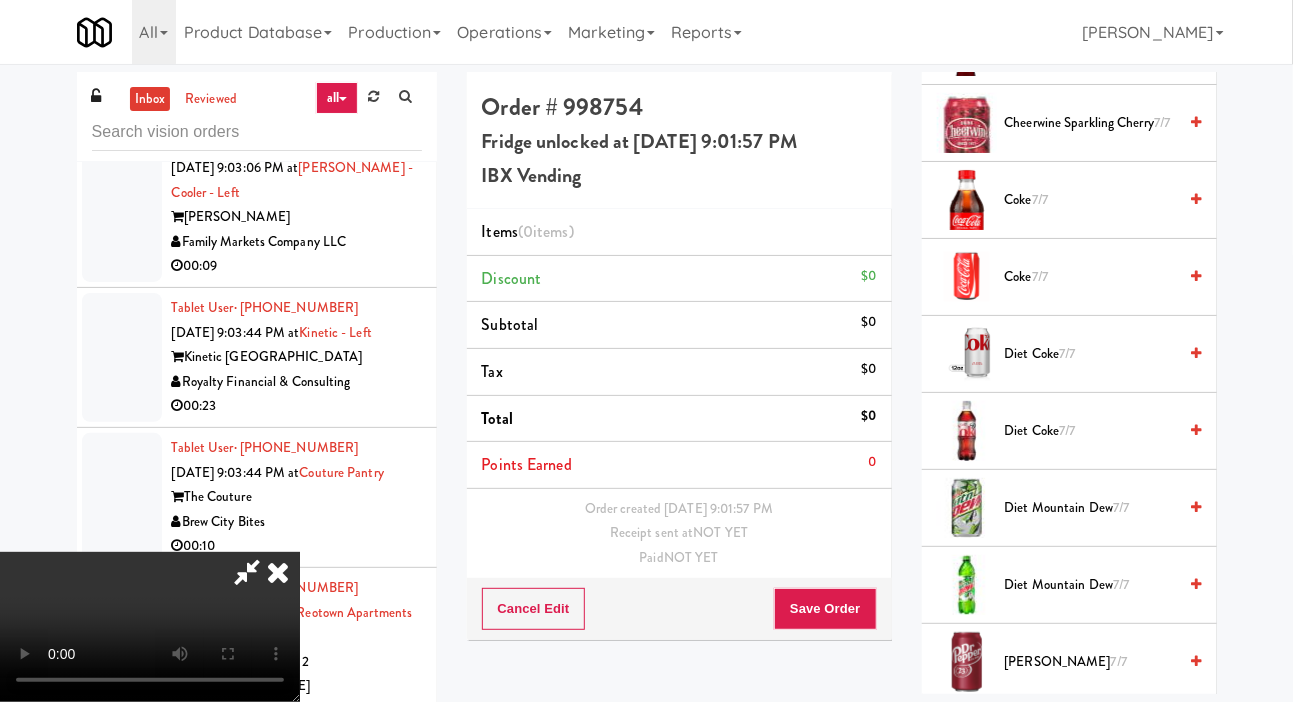 click on "Diet Coke  7/7" at bounding box center [1091, 431] 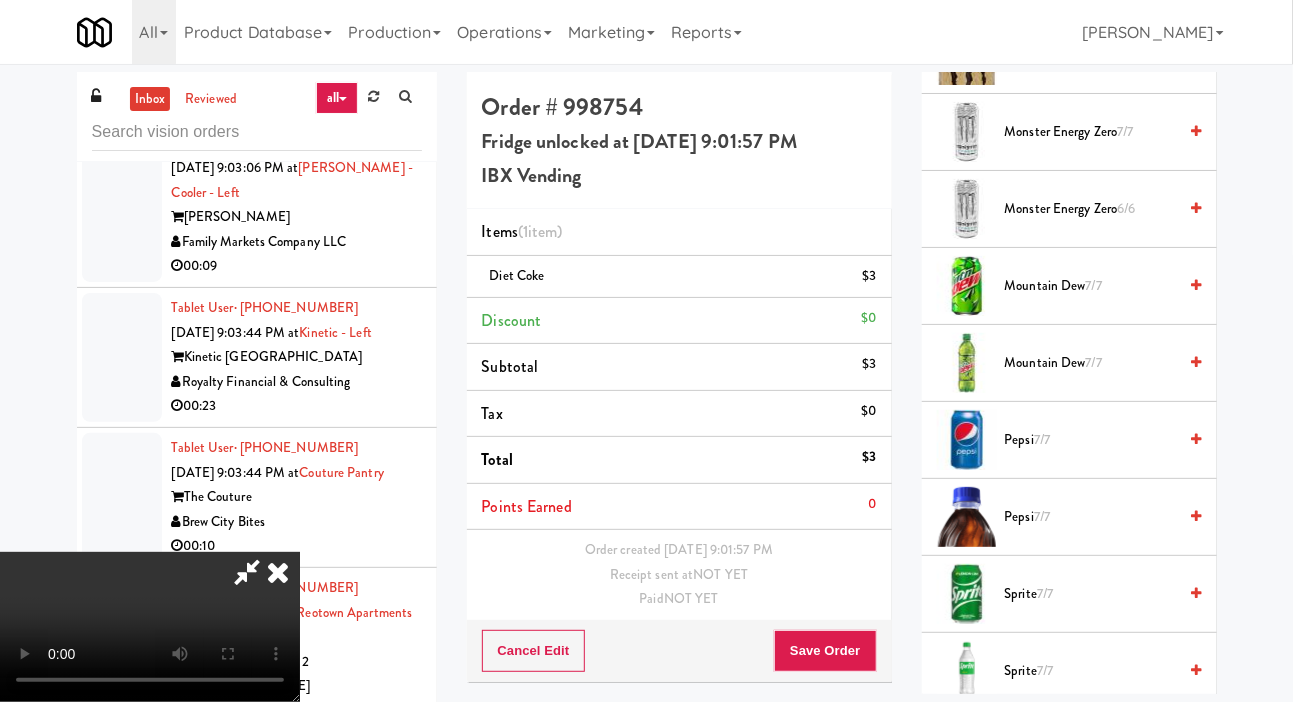 scroll, scrollTop: 2889, scrollLeft: 0, axis: vertical 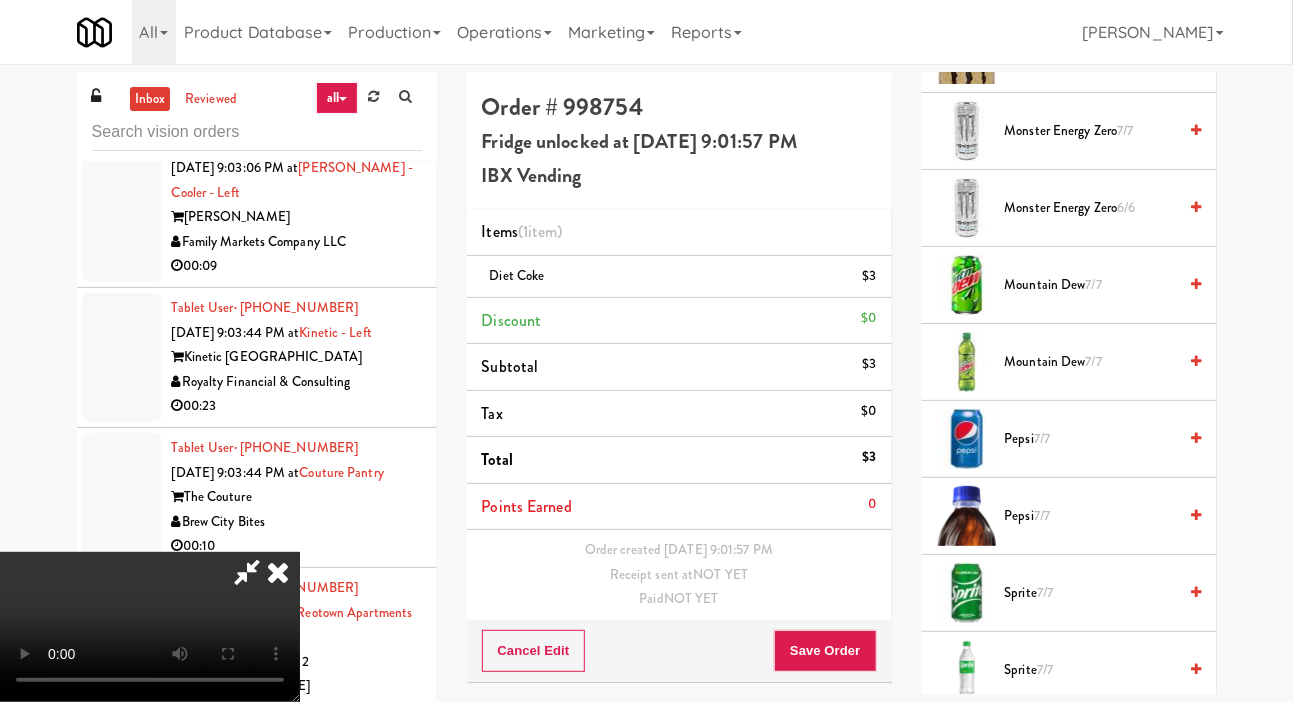 click on "Mountain Dew  7/7" at bounding box center (1091, 362) 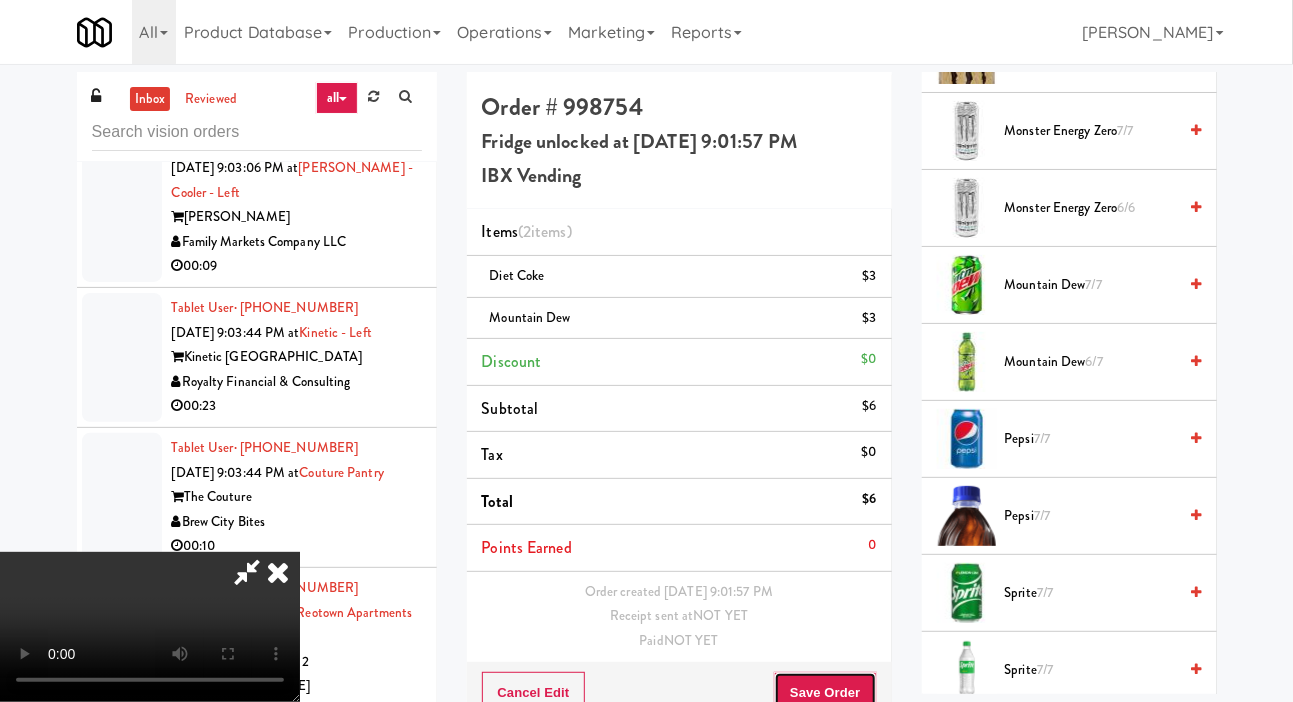click on "Save Order" at bounding box center (825, 693) 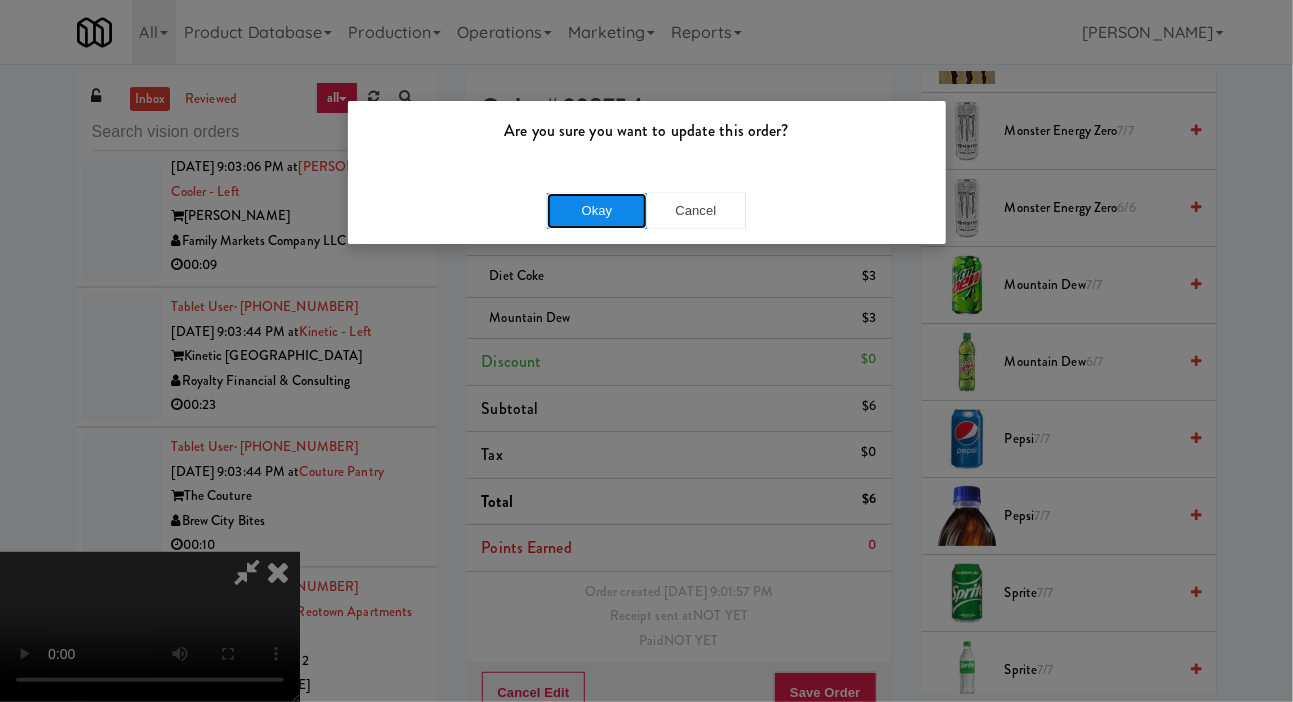 click on "Okay" at bounding box center [597, 211] 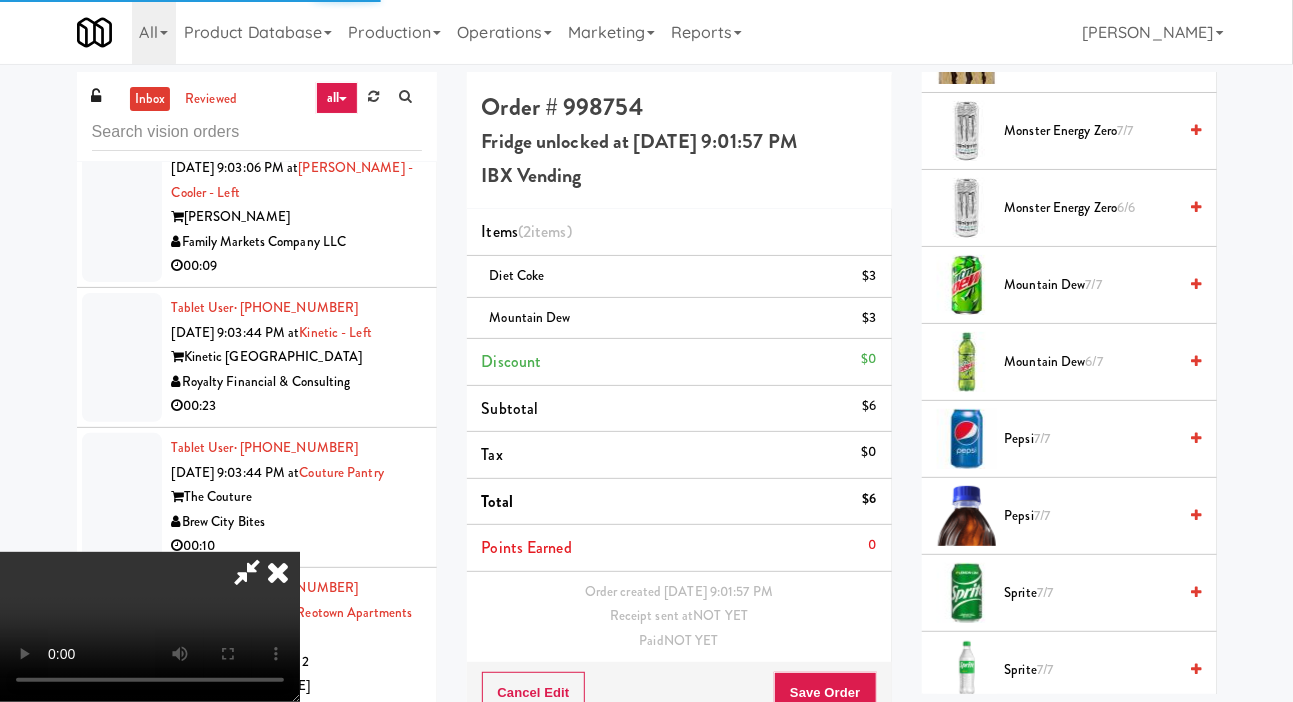 scroll, scrollTop: 0, scrollLeft: 0, axis: both 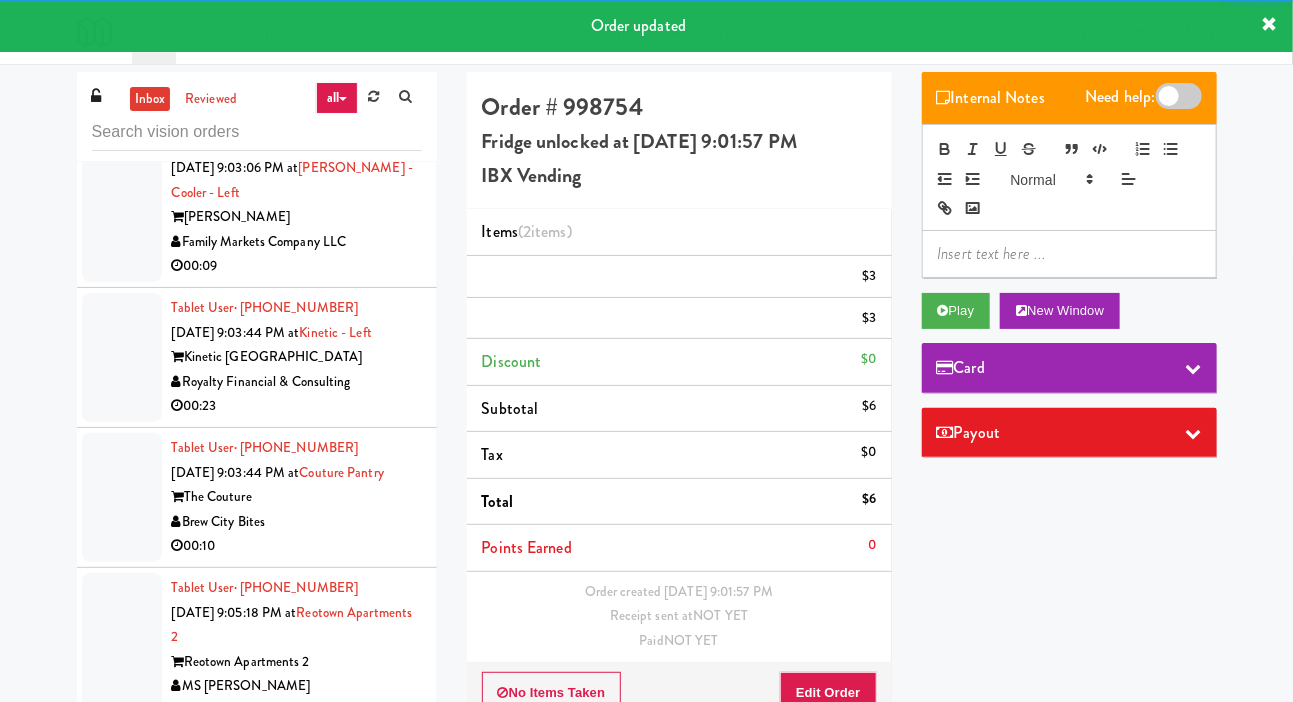 click at bounding box center (122, -88) 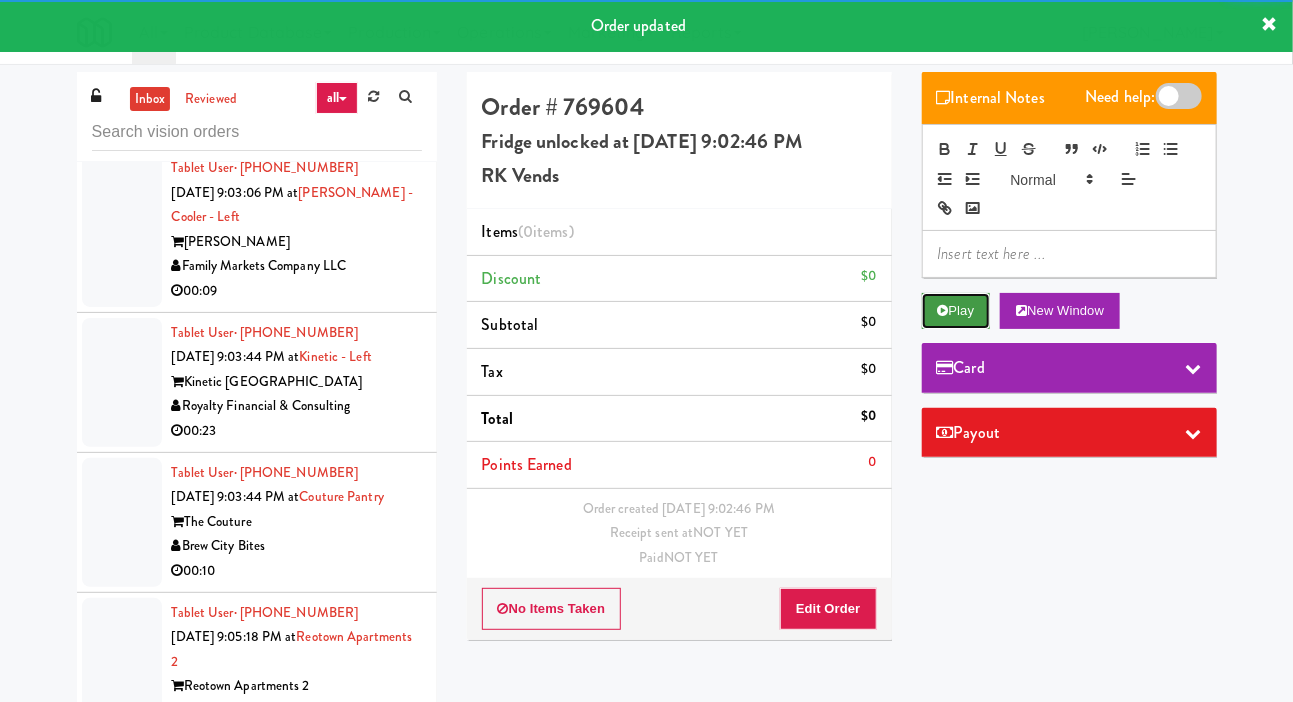 click on "Play" at bounding box center [956, 311] 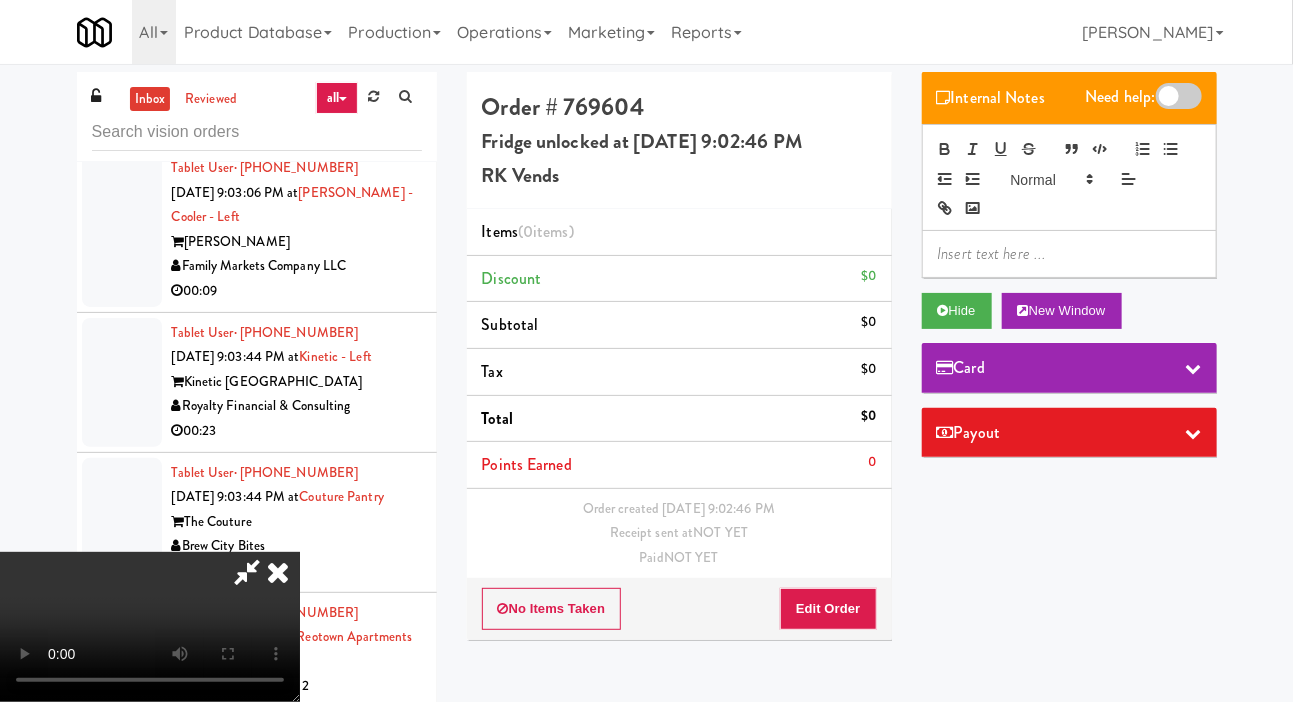 click on "Order # 769604 Fridge unlocked at [DATE] 9:02:46 PM RK Vends Items  (0  items ) Discount  $0 Subtotal $0 Tax $0 Total $0 Points Earned  0 Order created [DATE] 9:02:46 PM Receipt sent at  NOT YET Paid  NOT YET  No Items Taken Edit Order" at bounding box center [679, 363] 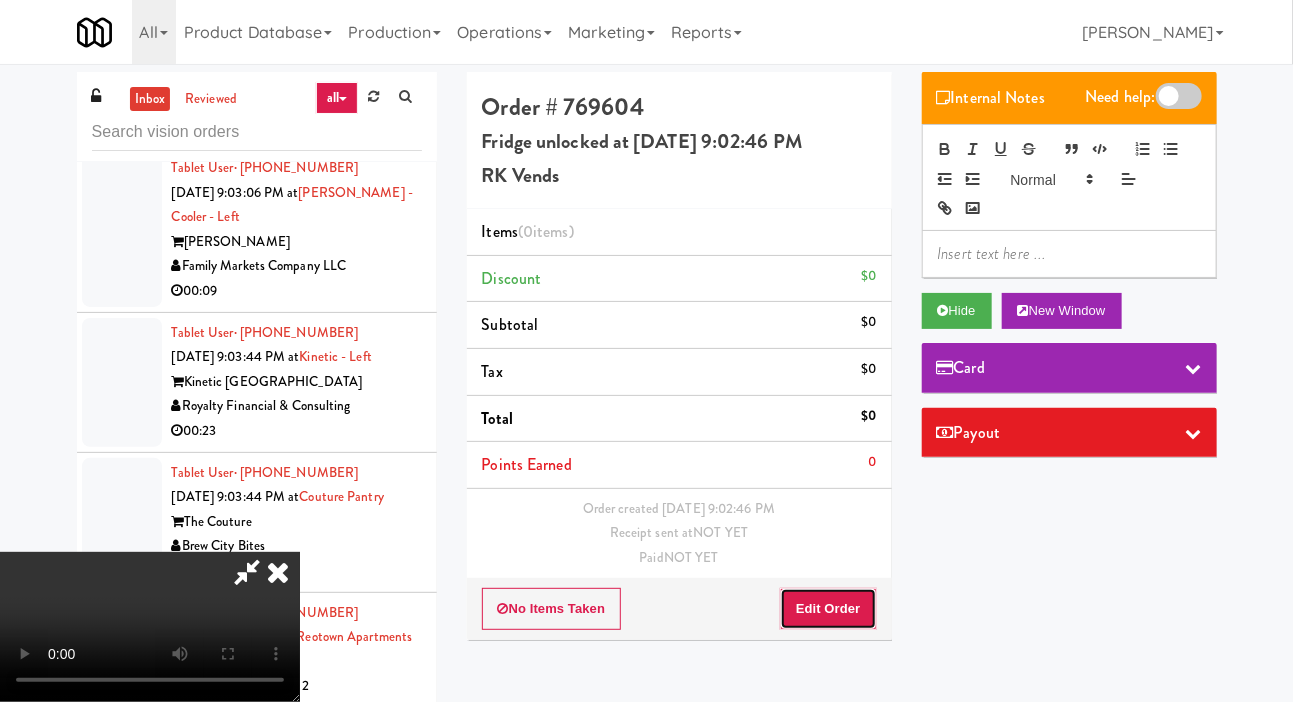 click on "Edit Order" at bounding box center (828, 609) 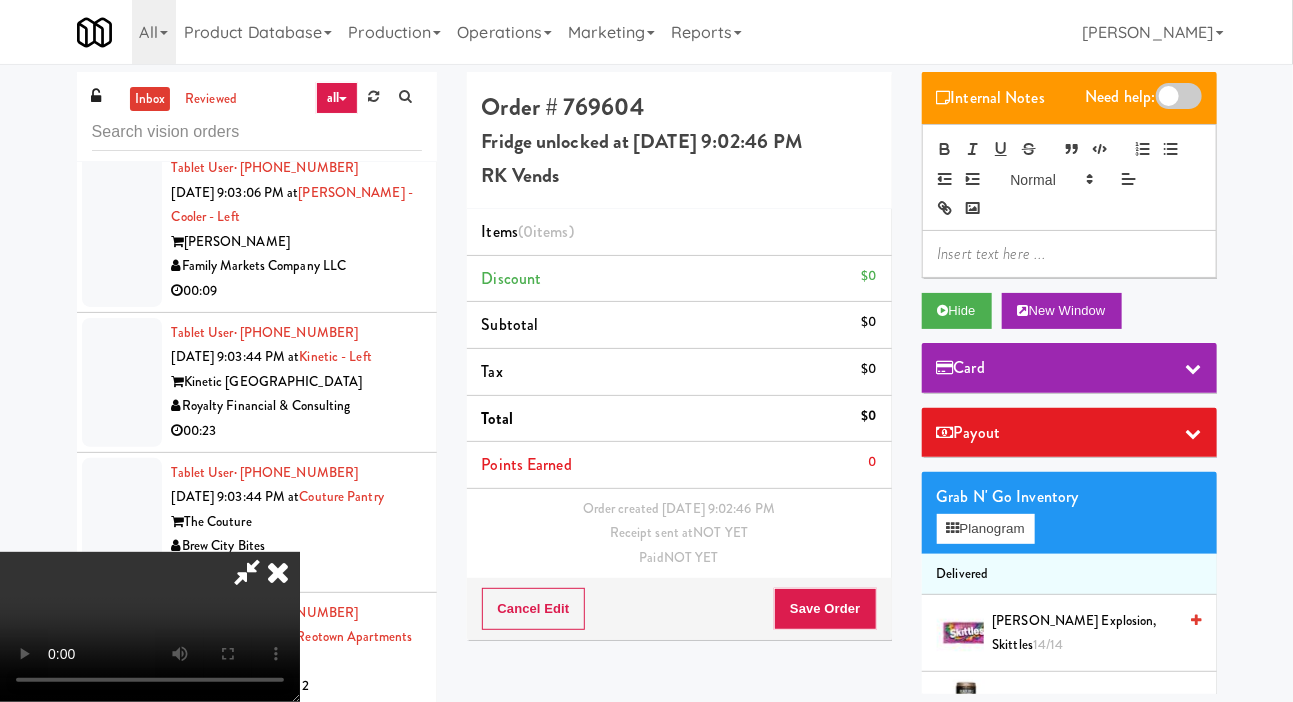 scroll, scrollTop: 73, scrollLeft: 0, axis: vertical 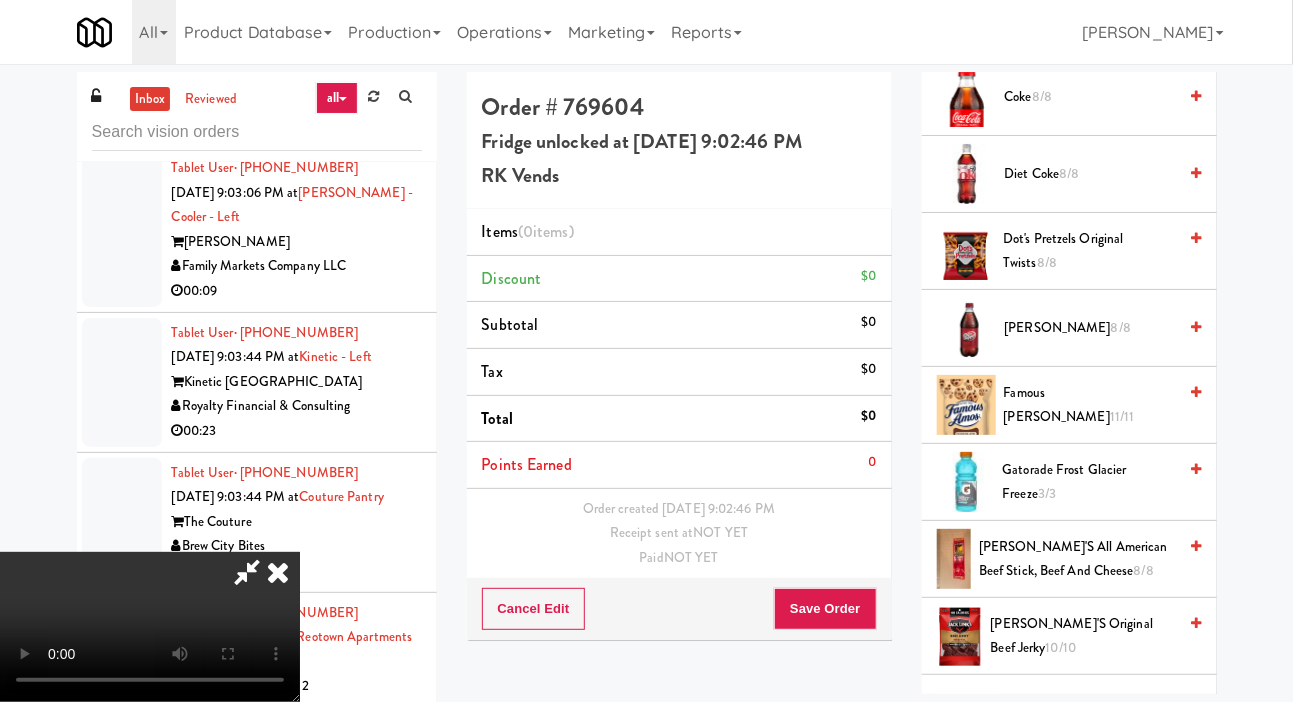click on "11/11" at bounding box center (1122, 416) 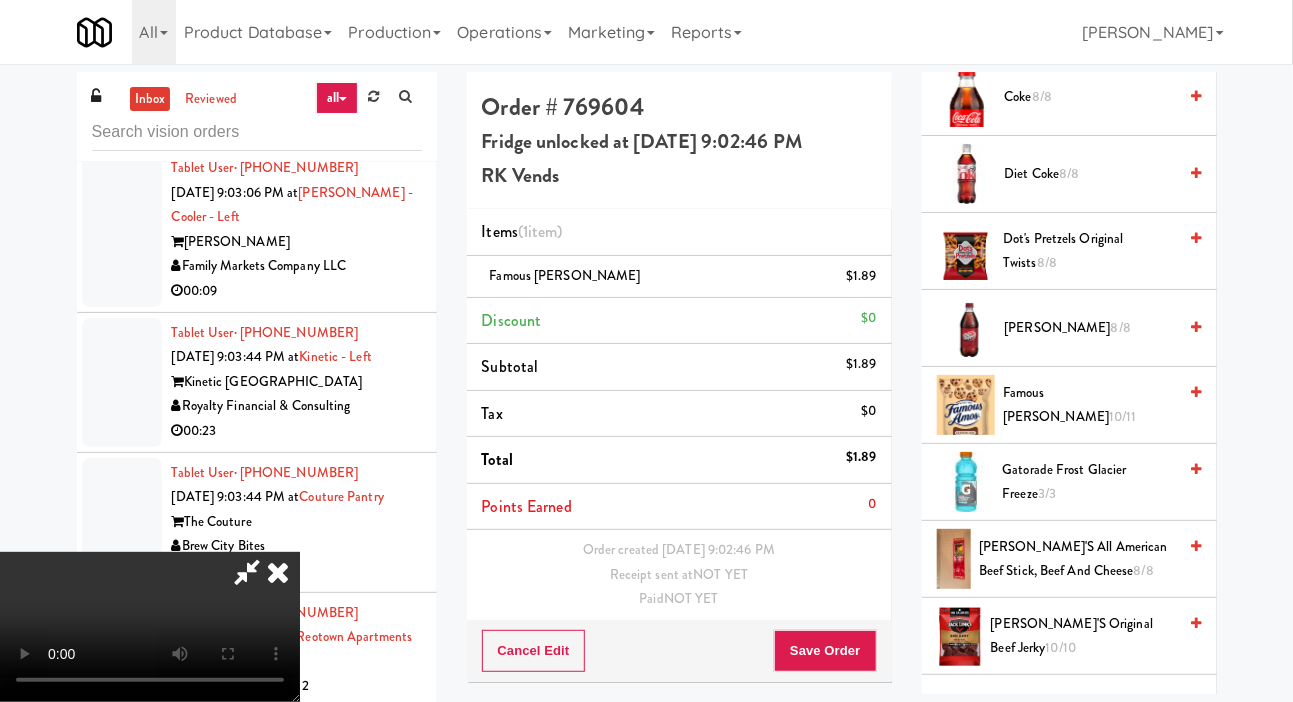 click on "10/11" at bounding box center (1123, 416) 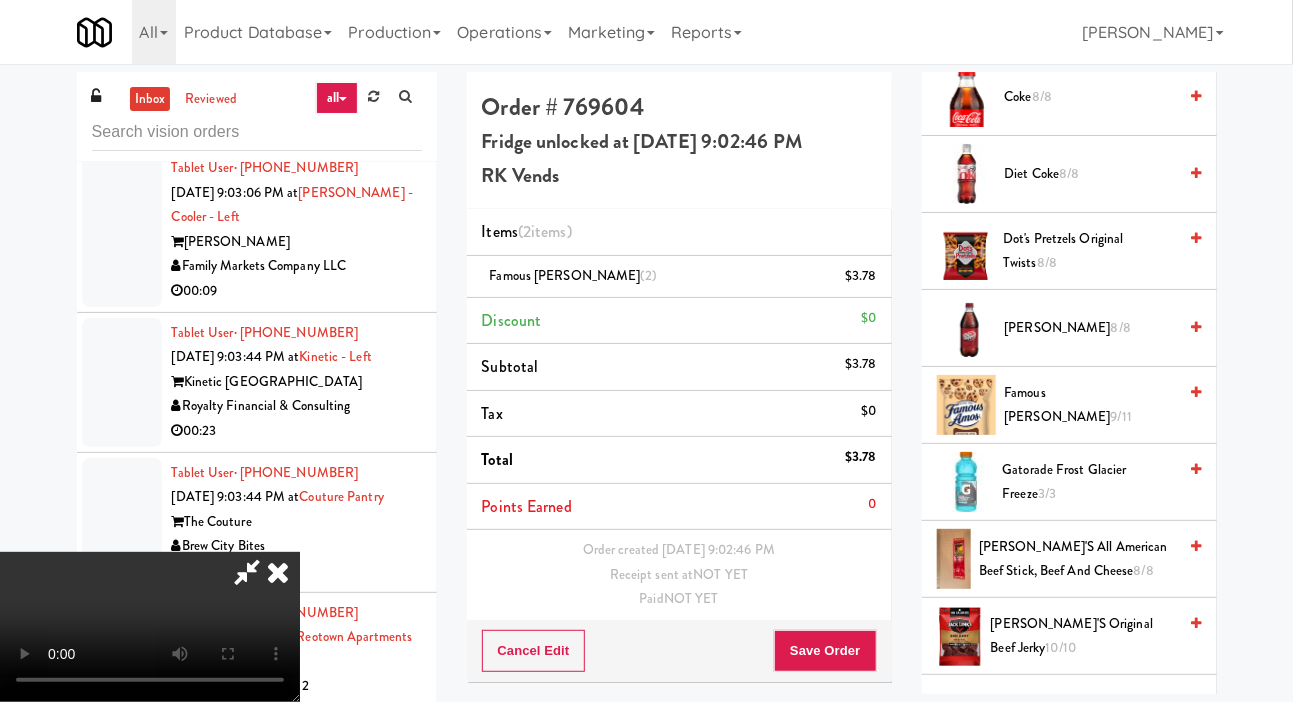 click on "Famous [PERSON_NAME]  9/11" at bounding box center [1090, 405] 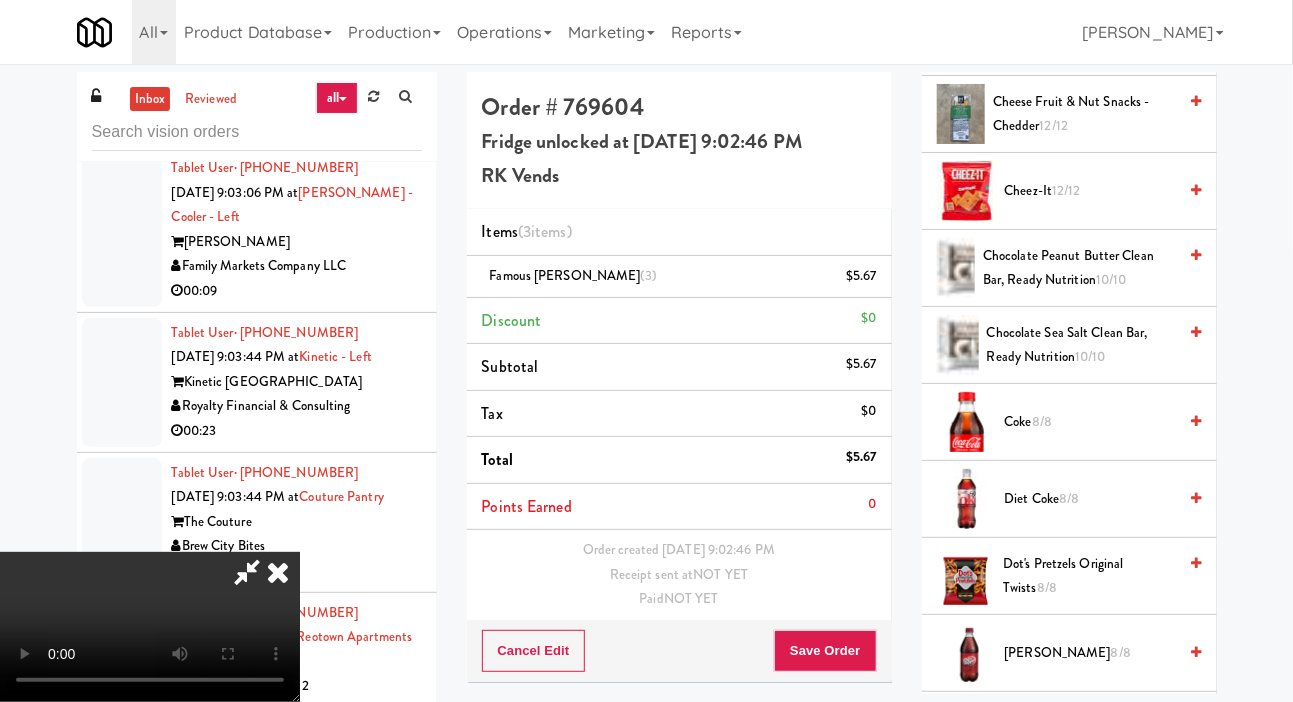 scroll, scrollTop: 748, scrollLeft: 0, axis: vertical 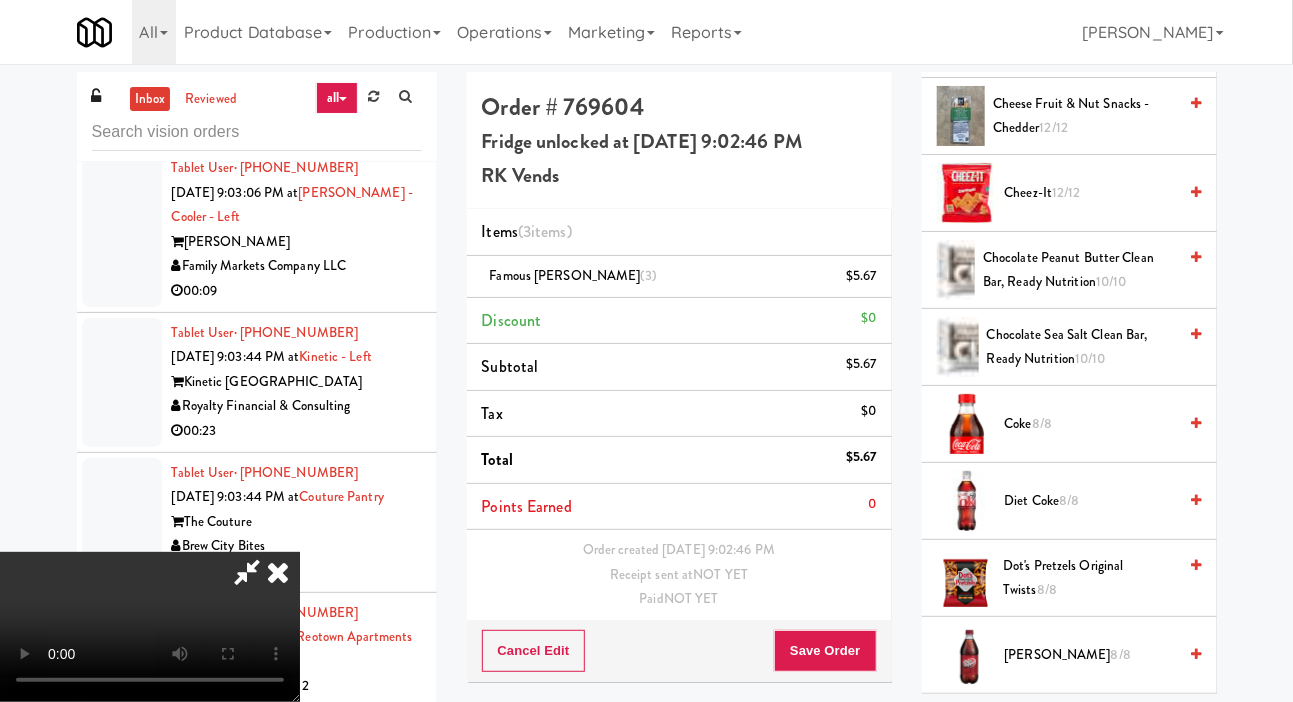 click on "Coke  8/8" at bounding box center [1091, 424] 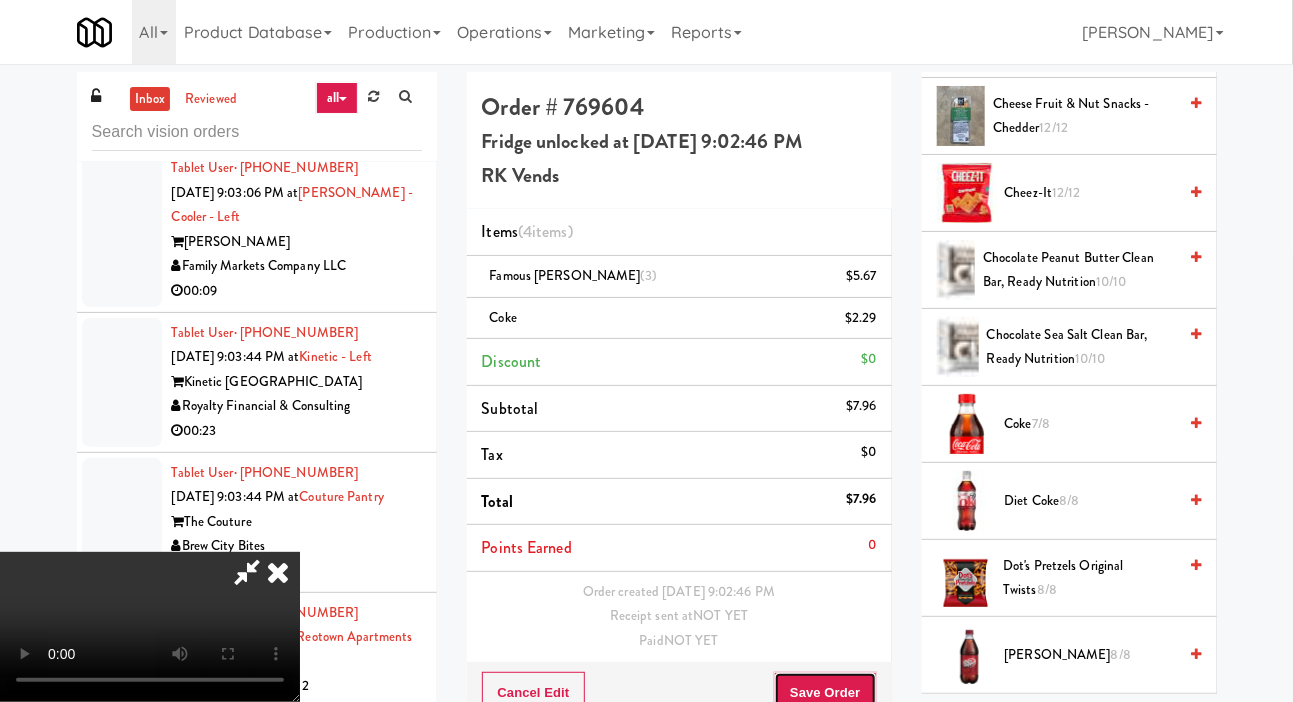 click on "Save Order" at bounding box center [825, 693] 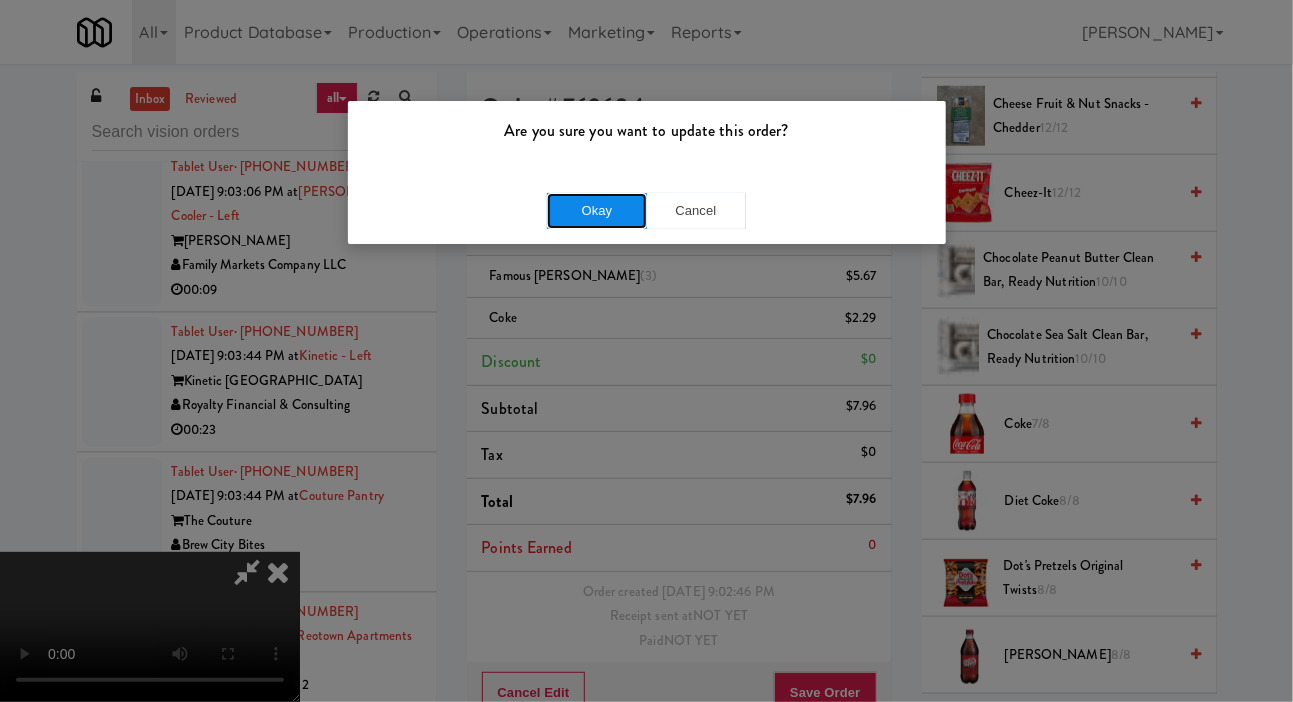 click on "Okay" at bounding box center [597, 211] 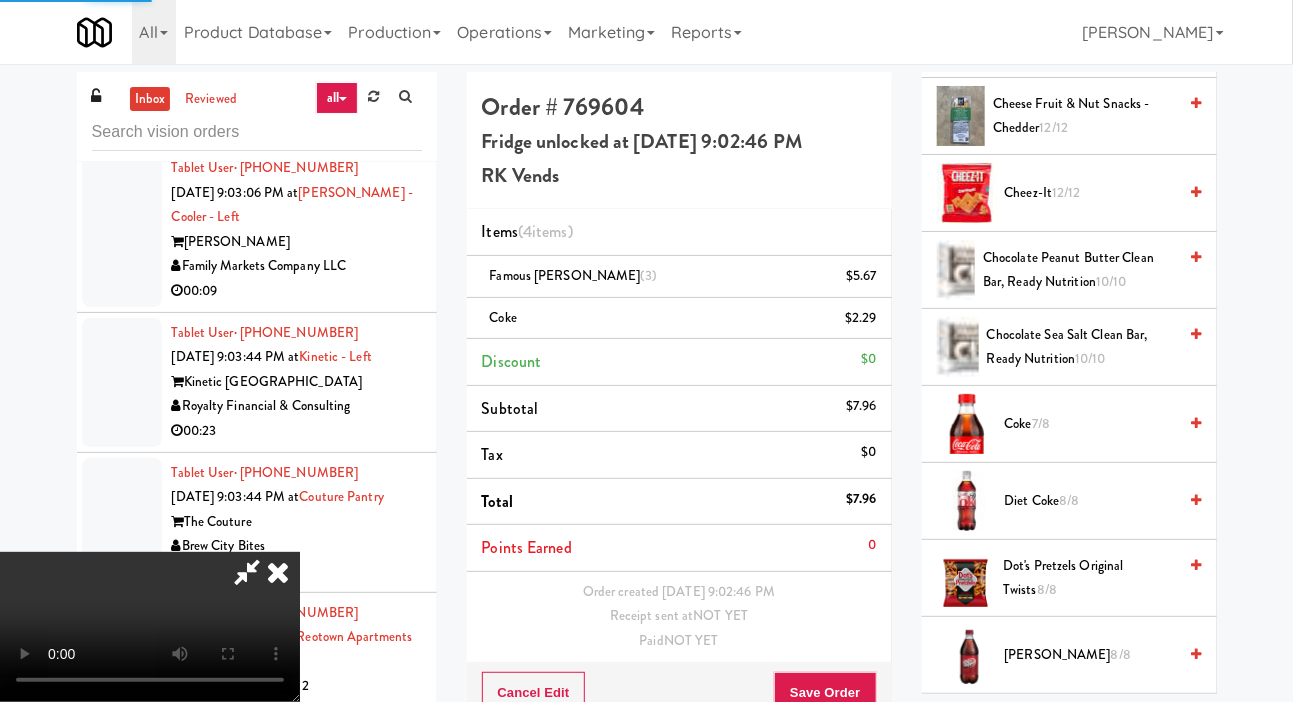 scroll, scrollTop: 0, scrollLeft: 0, axis: both 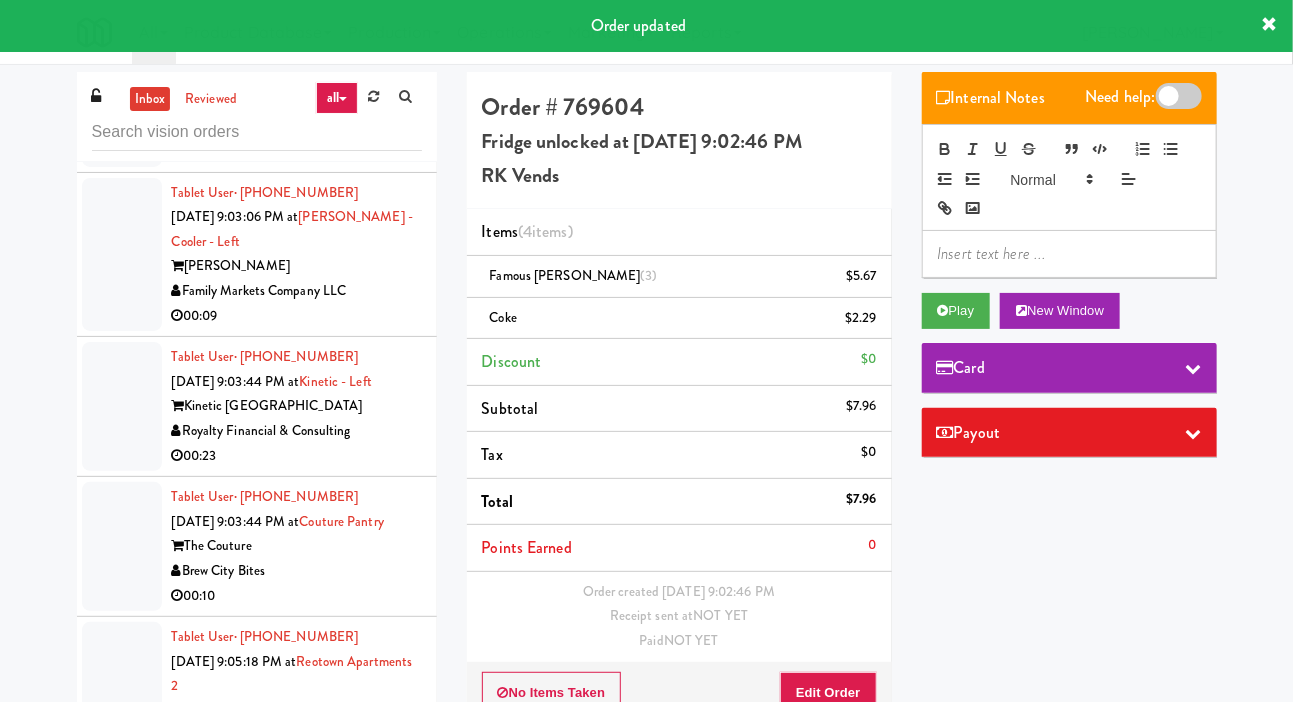 click at bounding box center (122, 102) 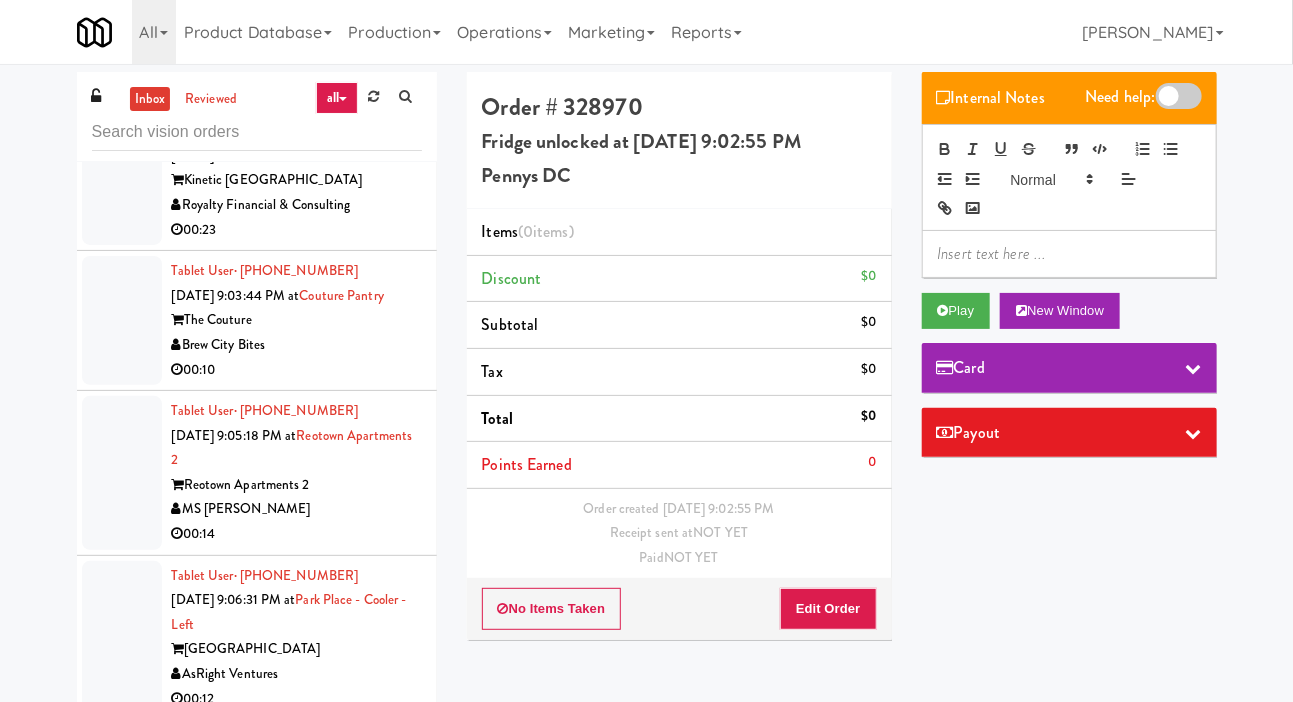 scroll, scrollTop: 10834, scrollLeft: 0, axis: vertical 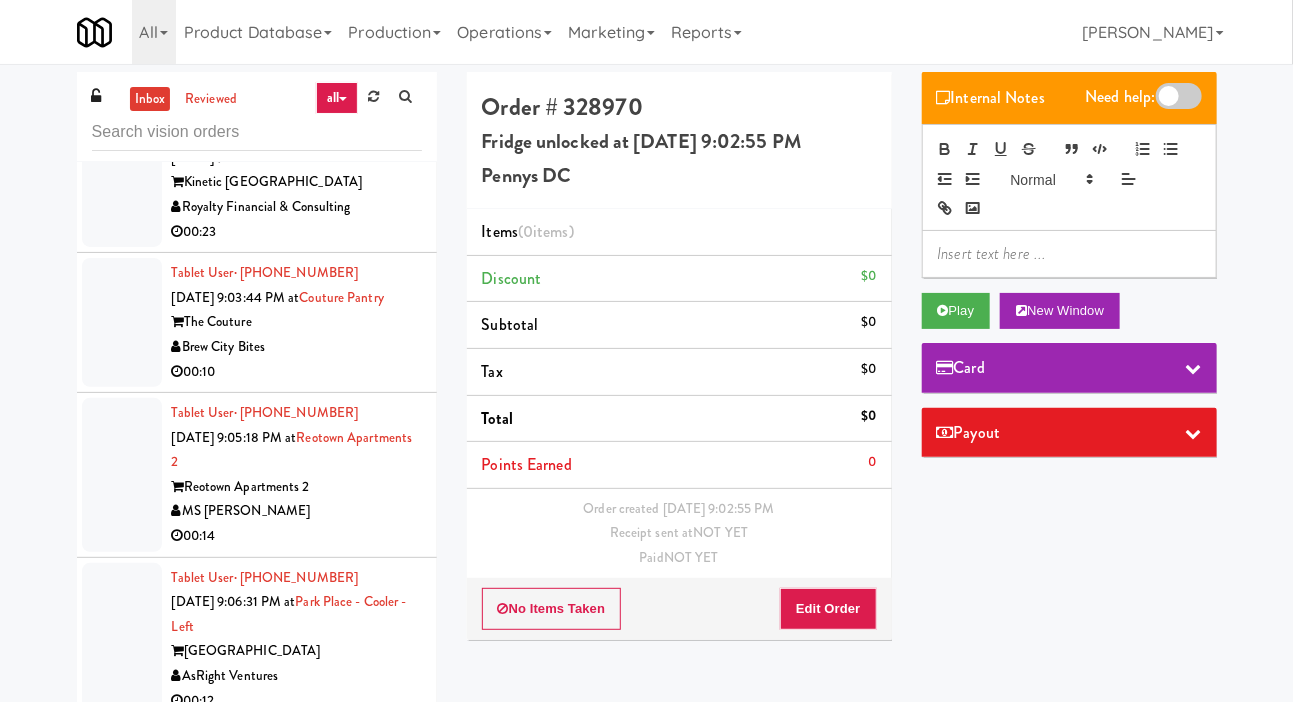 click on "Order # 328970 Fridge unlocked at [DATE] 9:02:55 PM Pennys DC Items  (0  items ) Discount  $0 Subtotal $0 Tax $0 Total $0 Points Earned  0 Order created [DATE] 9:02:55 PM Receipt sent at  NOT YET Paid  NOT YET  No Items Taken Edit Order" at bounding box center (679, 363) 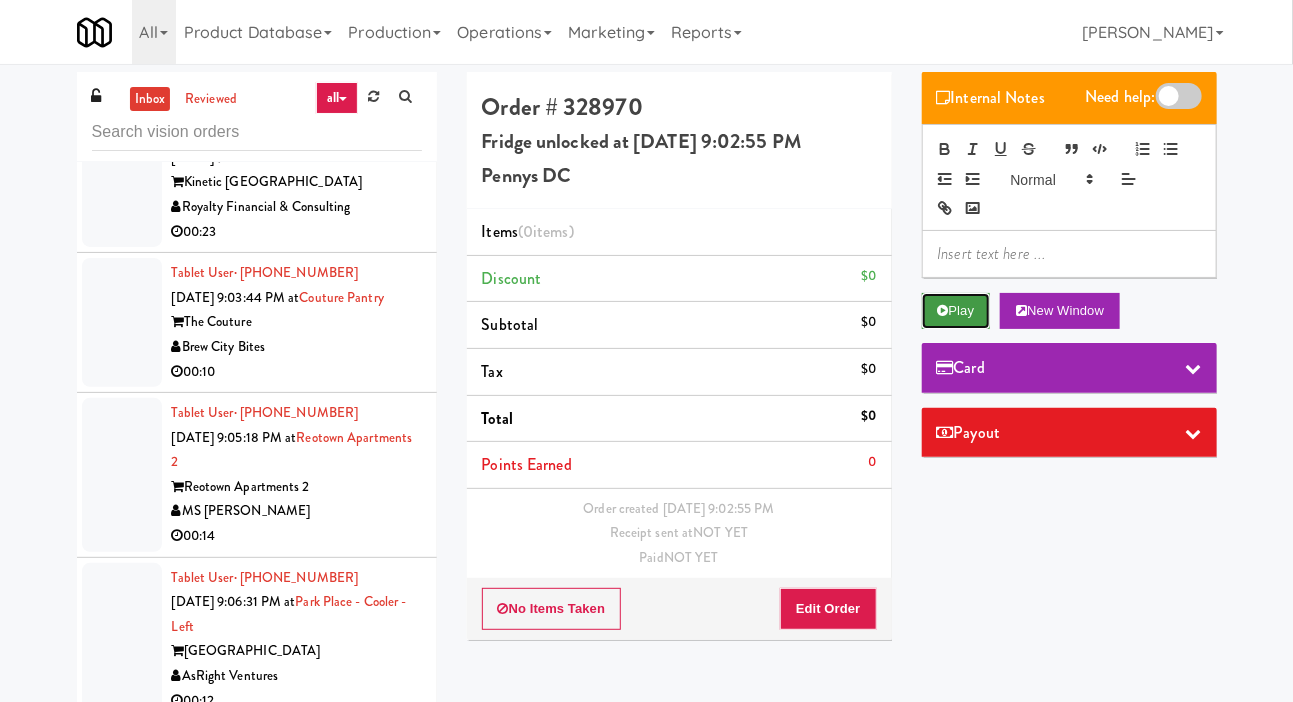 click on "Play" at bounding box center (956, 311) 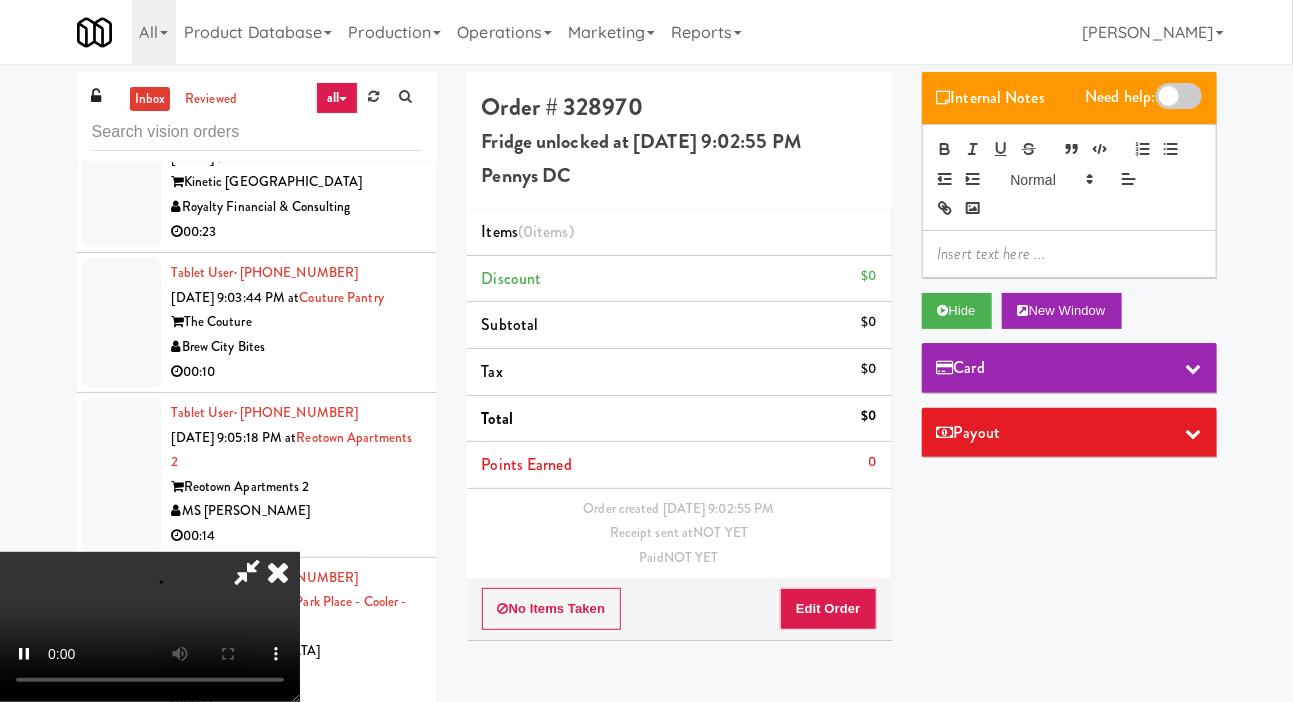 click on "Paid  NOT YET" at bounding box center [679, 558] 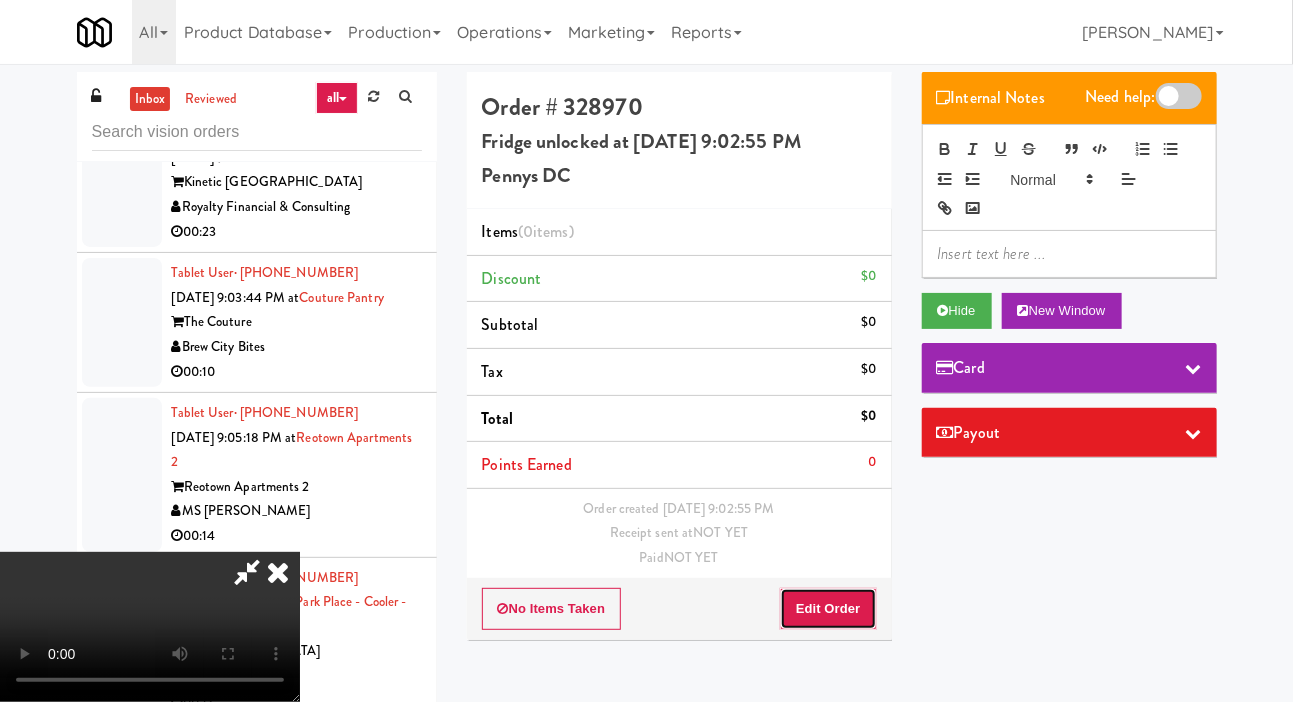 click on "Edit Order" at bounding box center [828, 609] 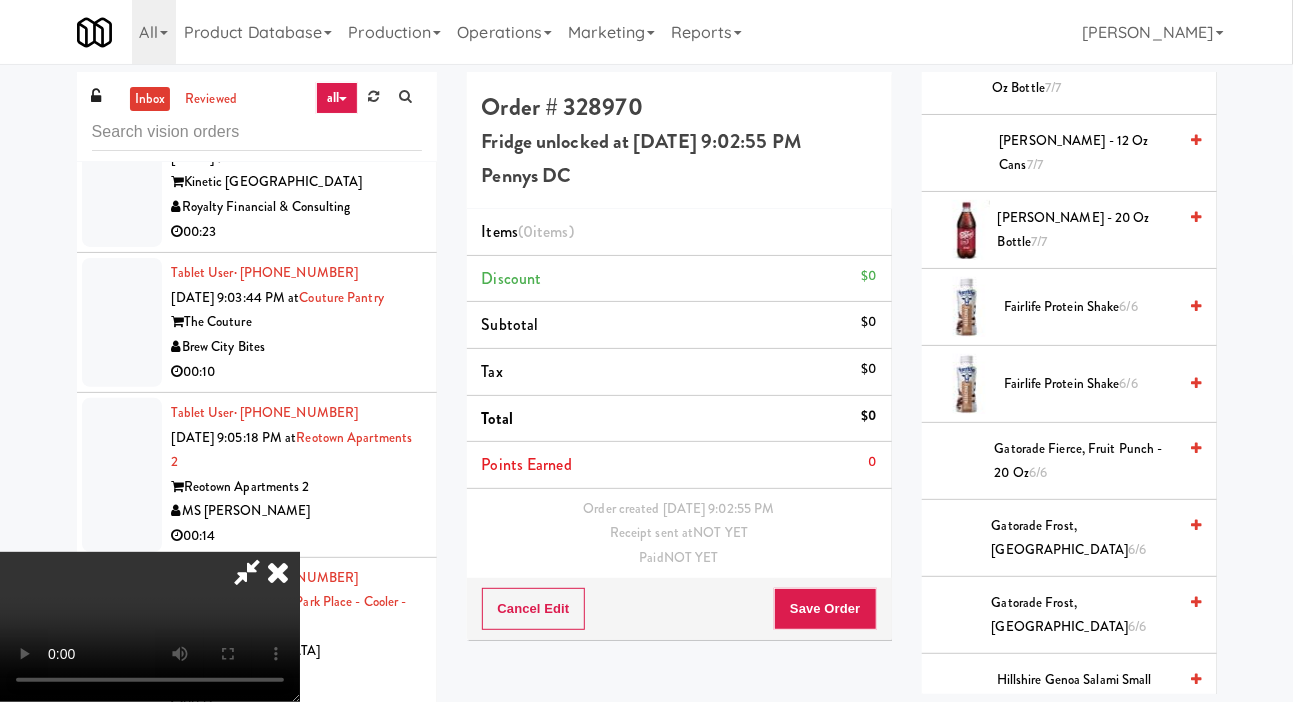 scroll, scrollTop: 1255, scrollLeft: 0, axis: vertical 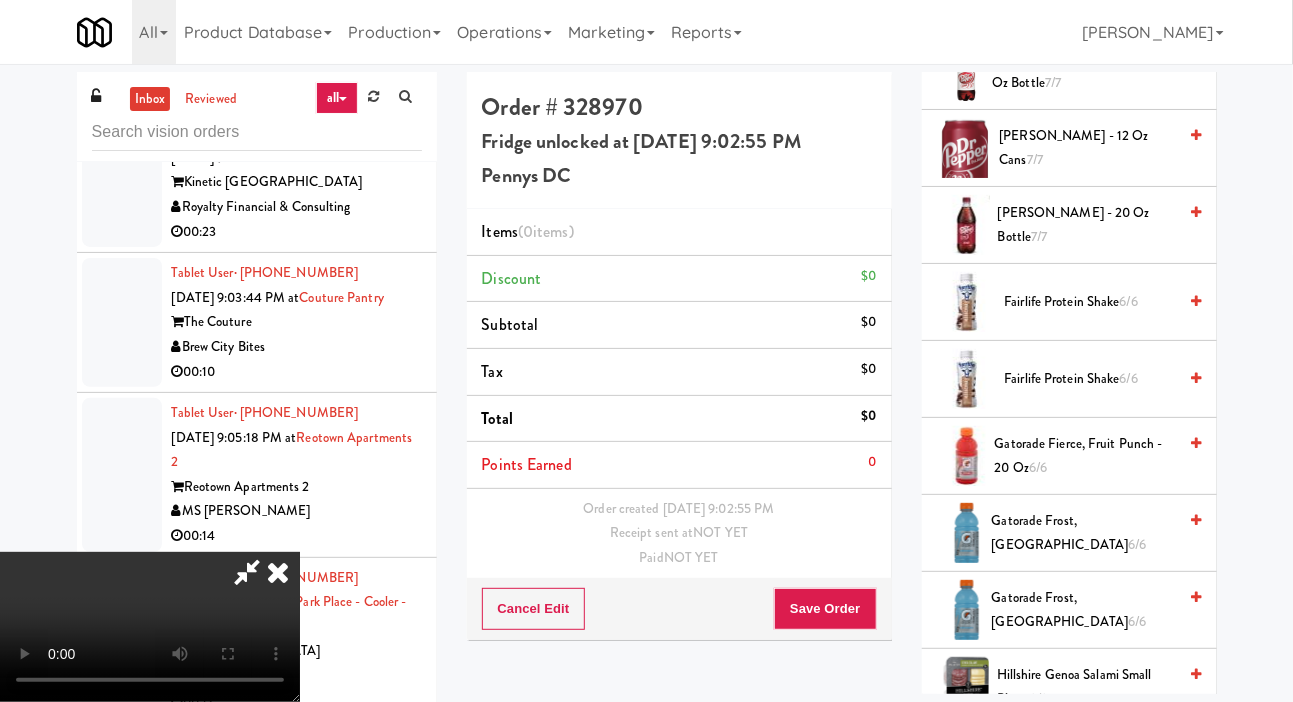 click on "Gatorade Fierce, Fruit Punch - 20 oz   6/6" at bounding box center (1086, 456) 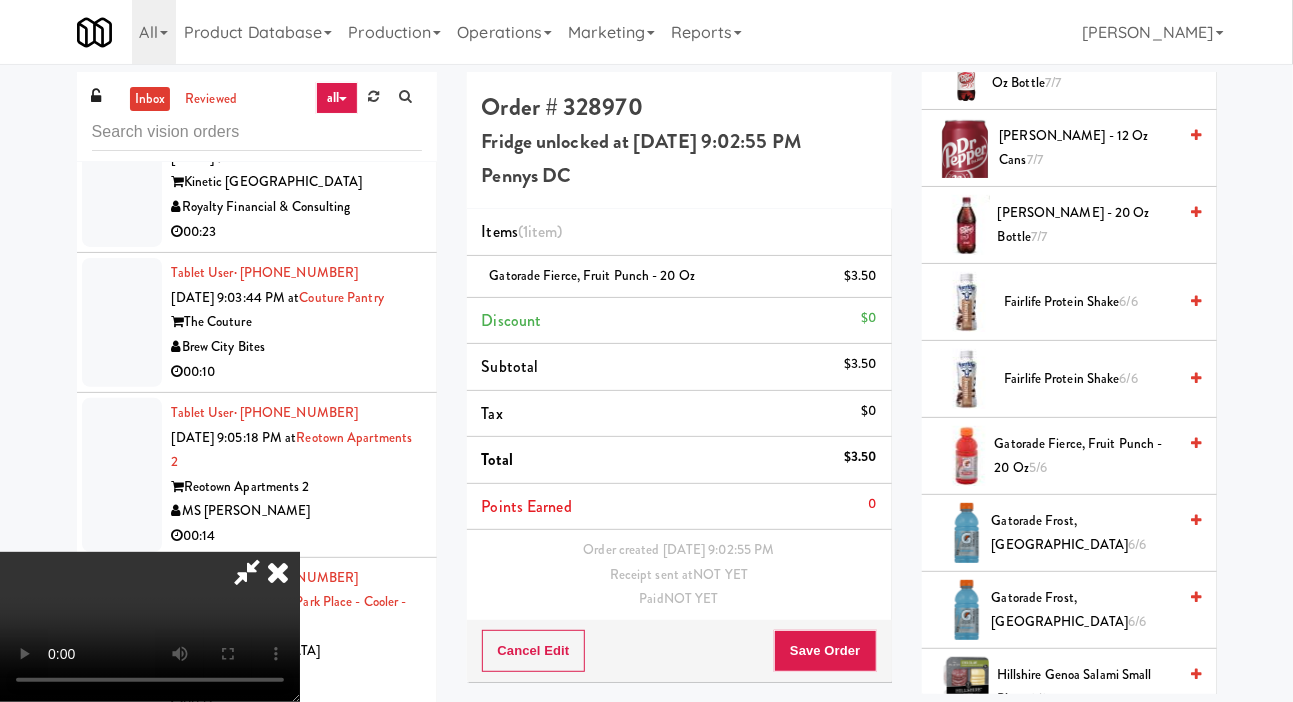 scroll, scrollTop: 73, scrollLeft: 0, axis: vertical 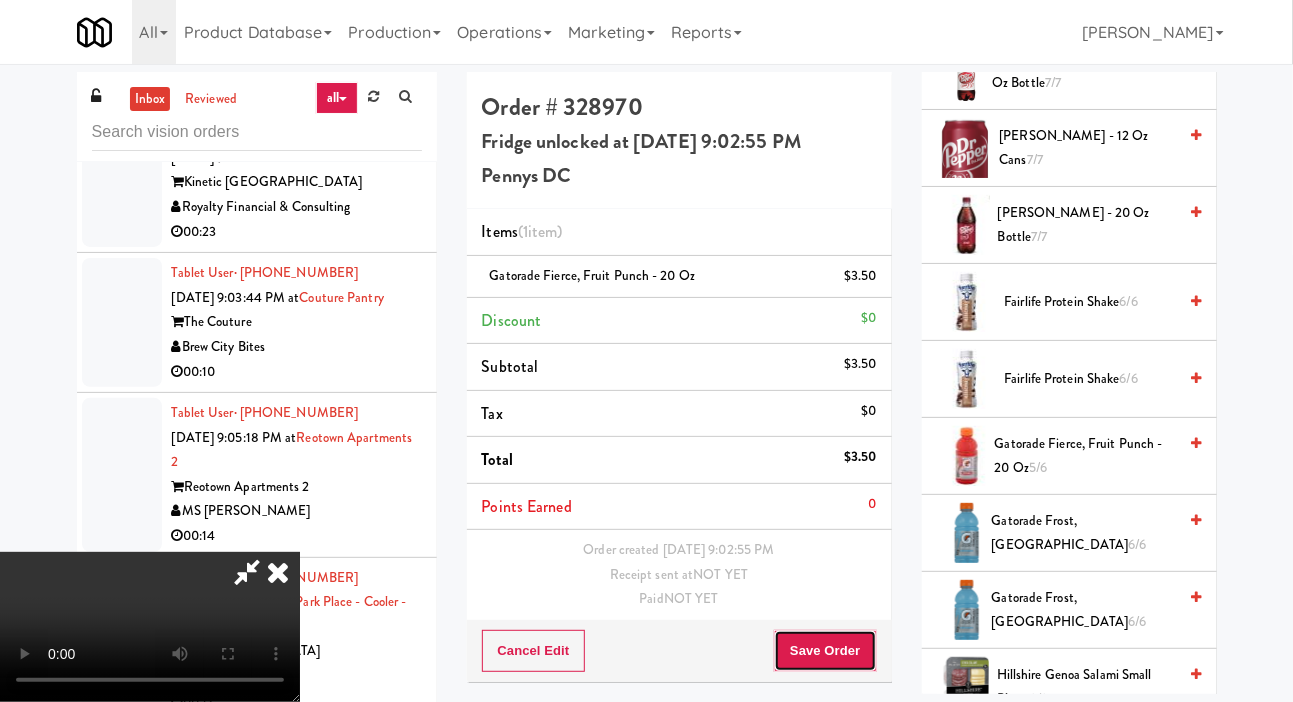 click on "Save Order" at bounding box center (825, 651) 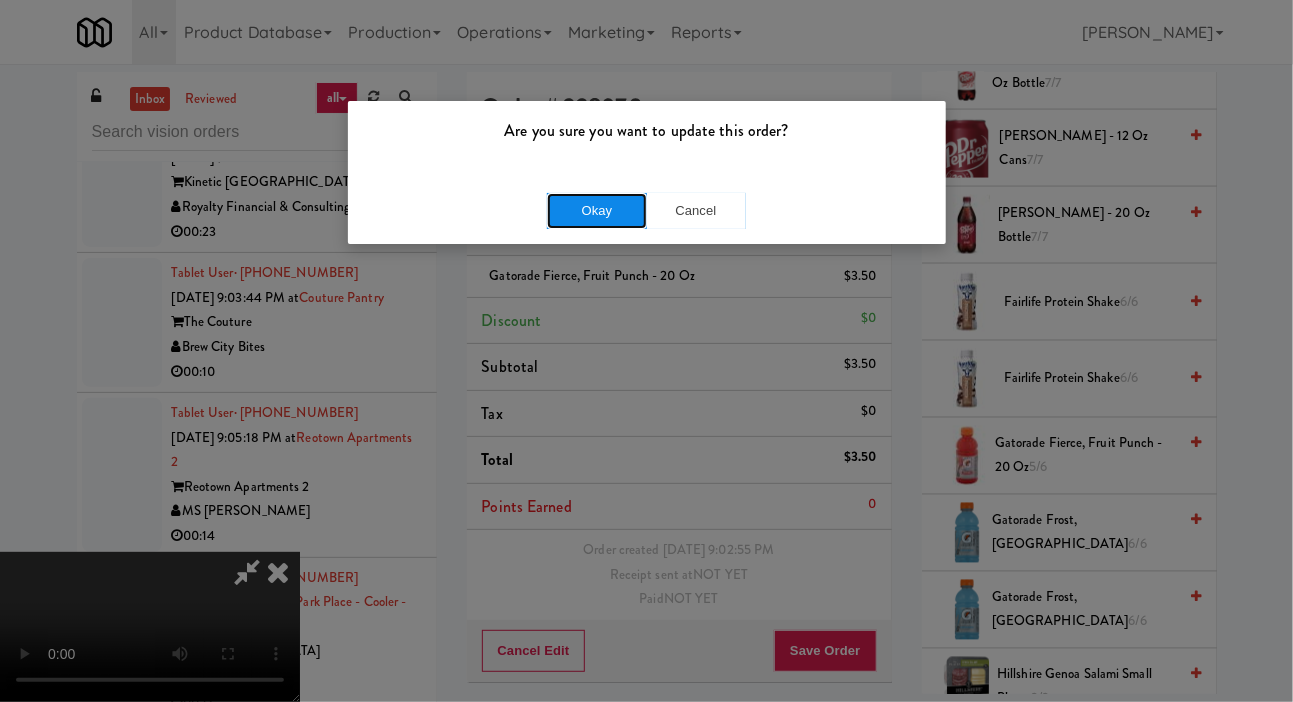 click on "Okay" at bounding box center (597, 211) 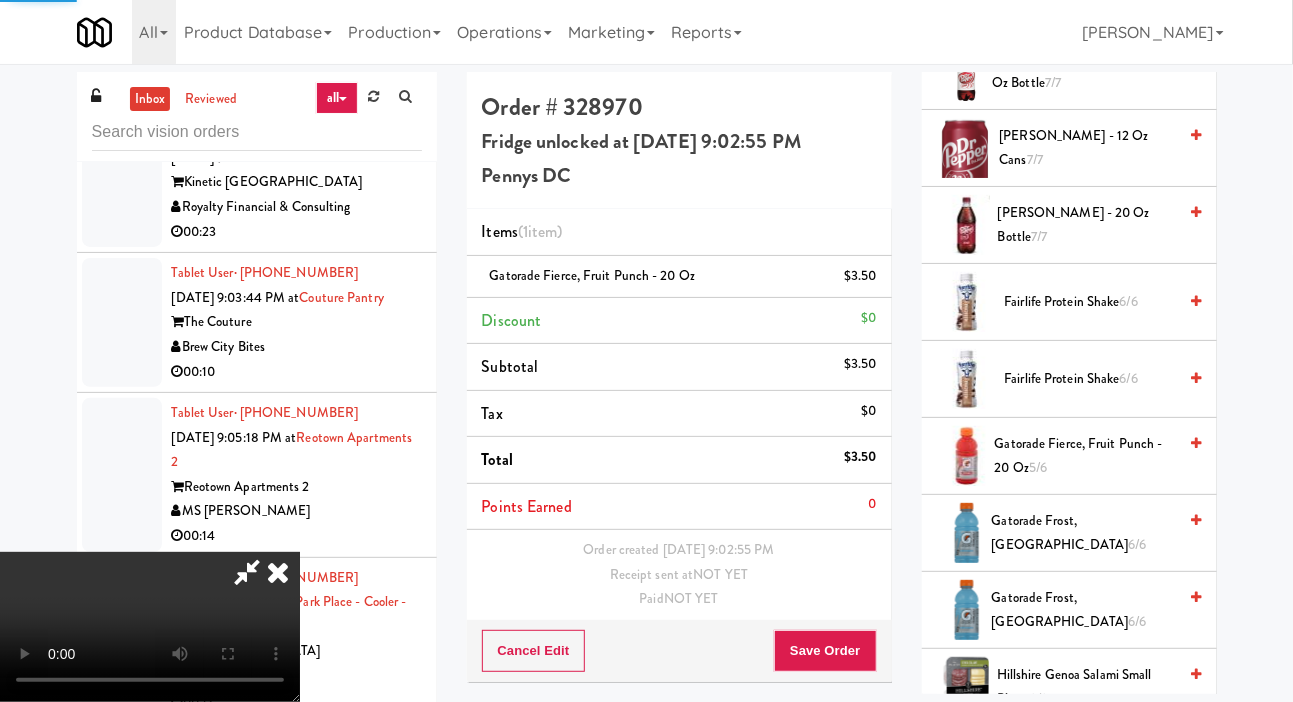 scroll, scrollTop: 0, scrollLeft: 0, axis: both 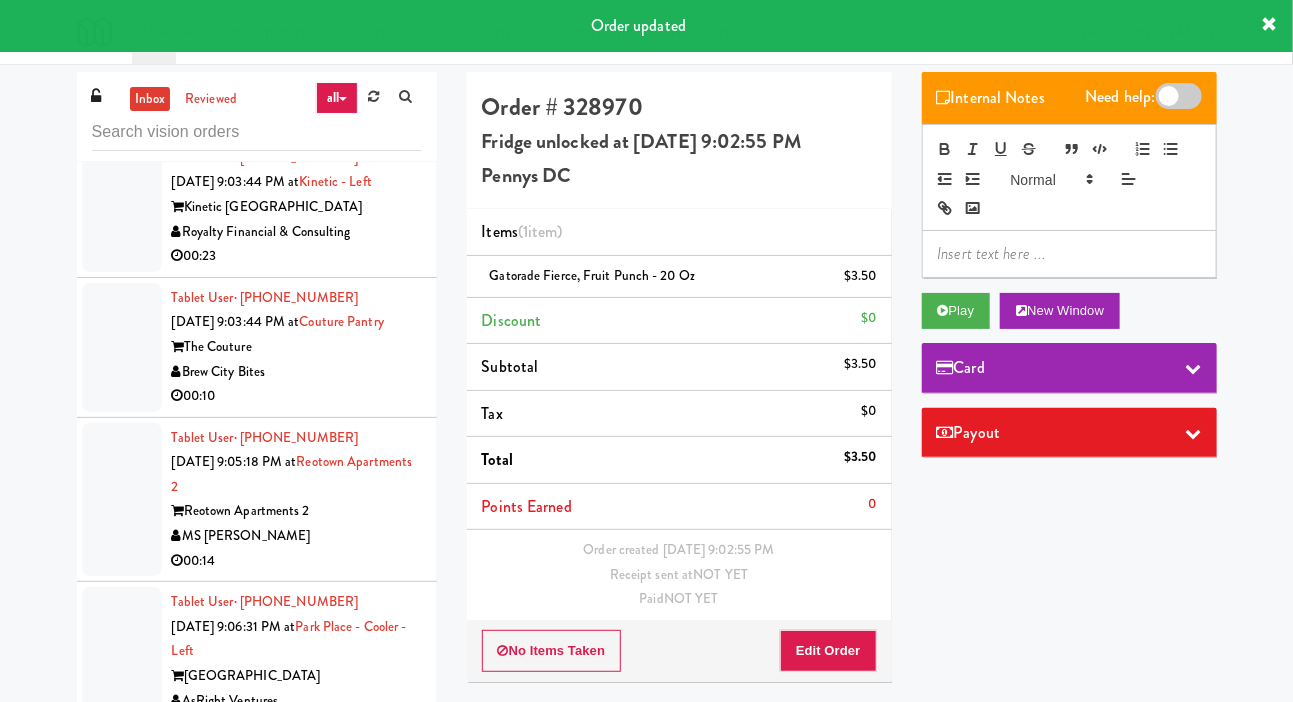 click at bounding box center [122, 55] 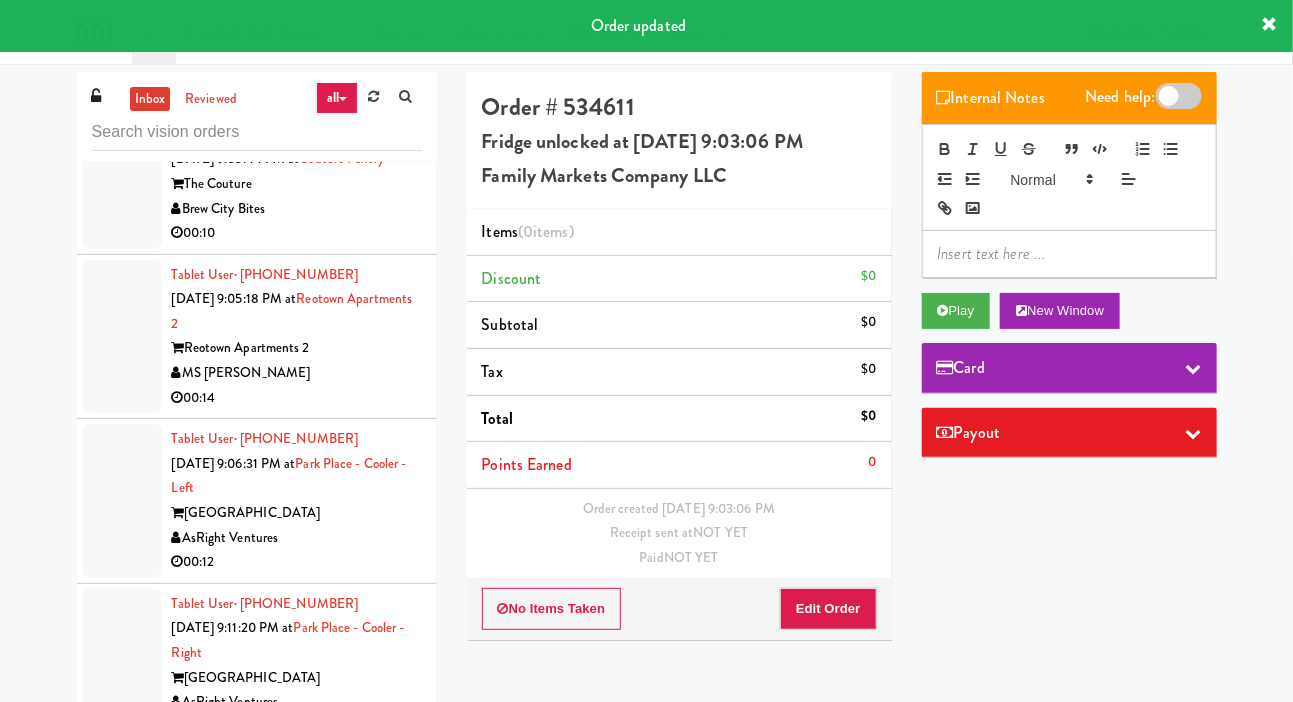 scroll, scrollTop: 11007, scrollLeft: 0, axis: vertical 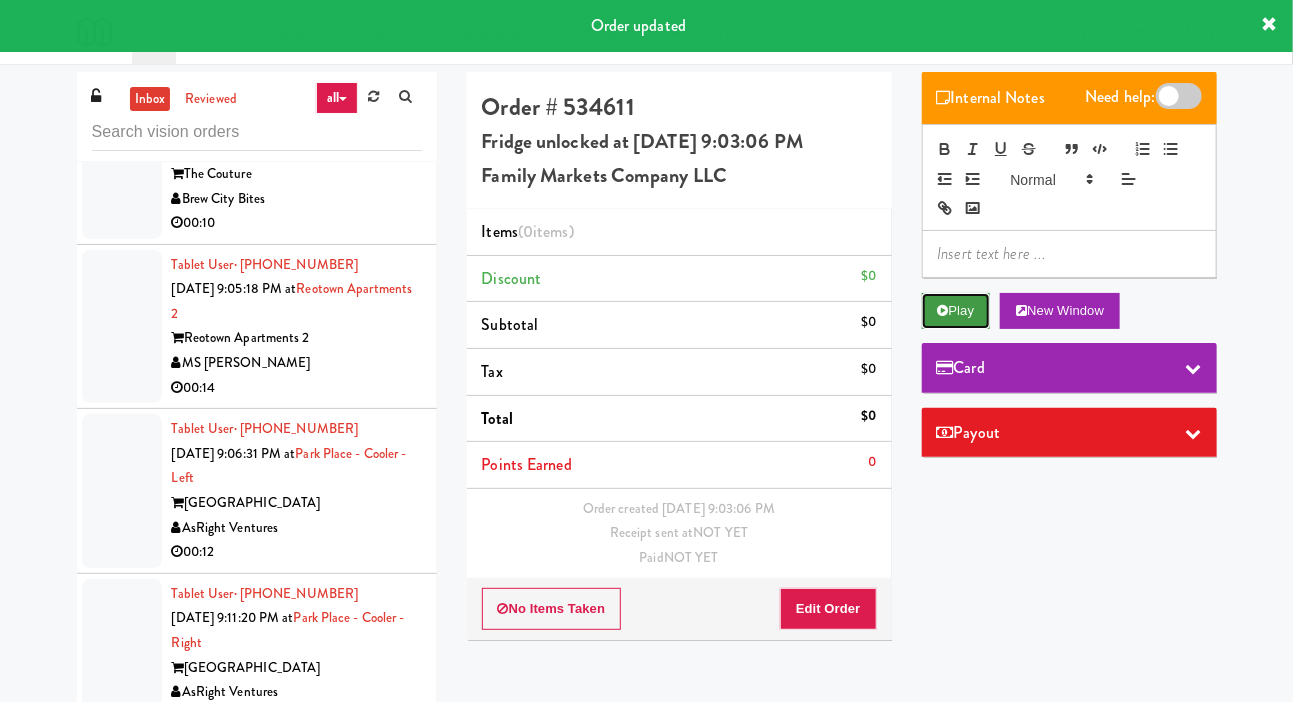 click on "Play" at bounding box center [956, 311] 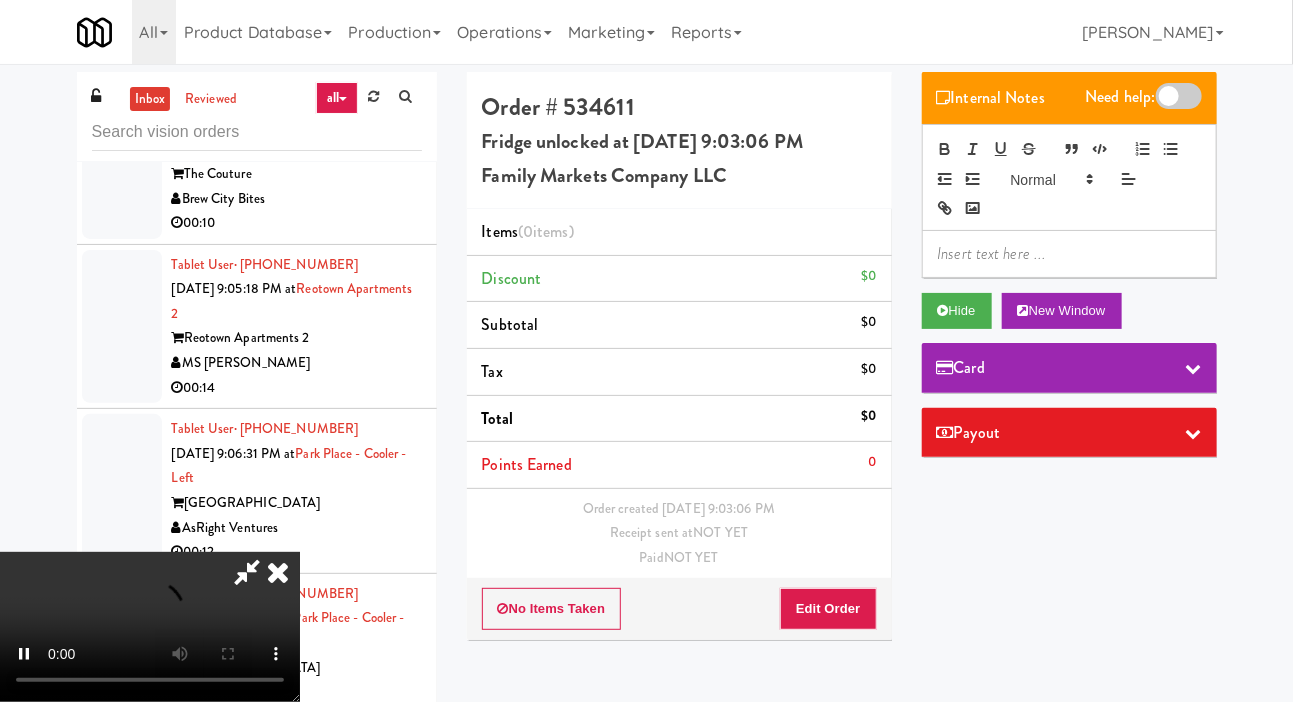click on "Order created [DATE] 9:03:06 PM Receipt sent at  NOT YET Paid  NOT YET" at bounding box center (679, 534) 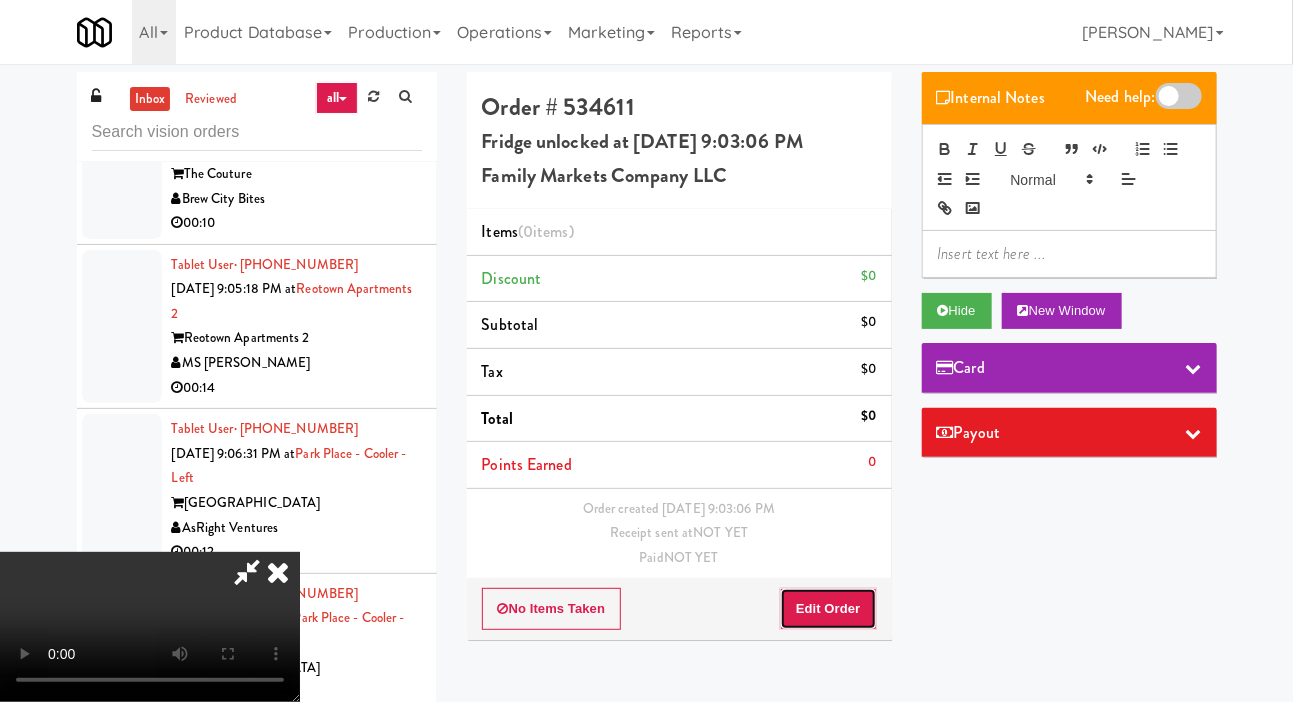 click on "Edit Order" at bounding box center (828, 609) 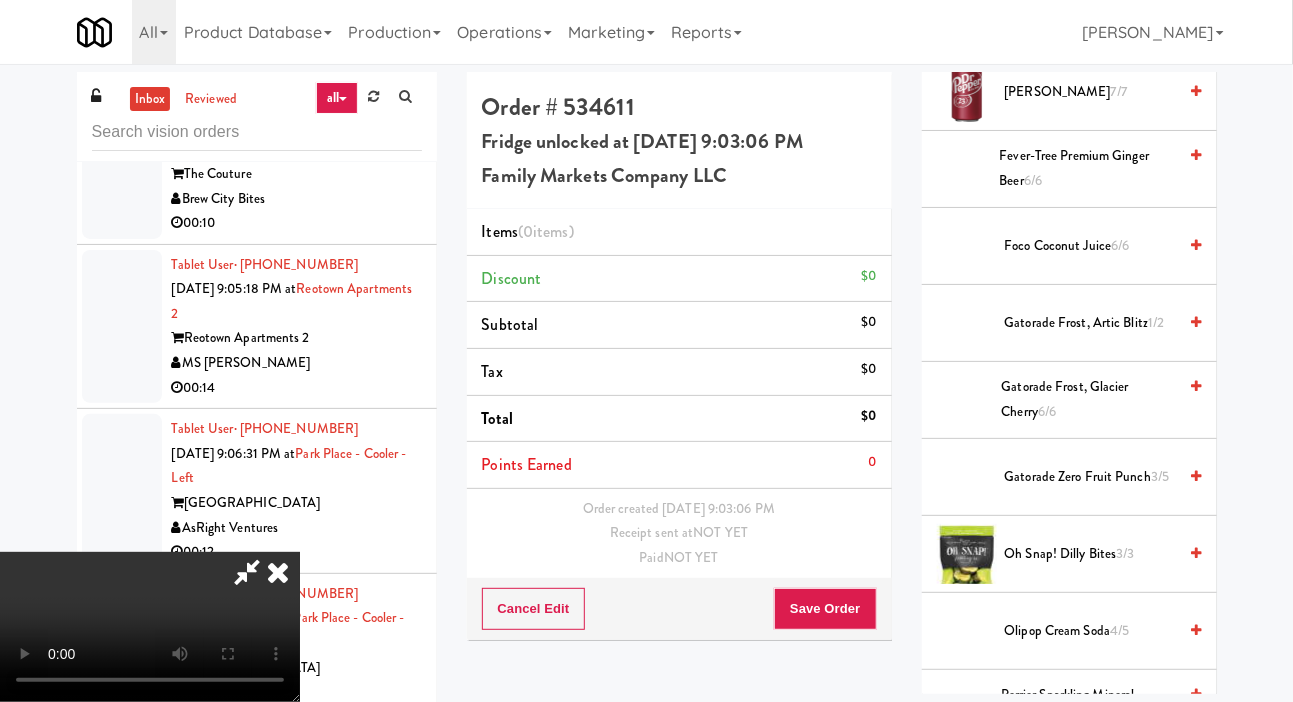 scroll, scrollTop: 1865, scrollLeft: 0, axis: vertical 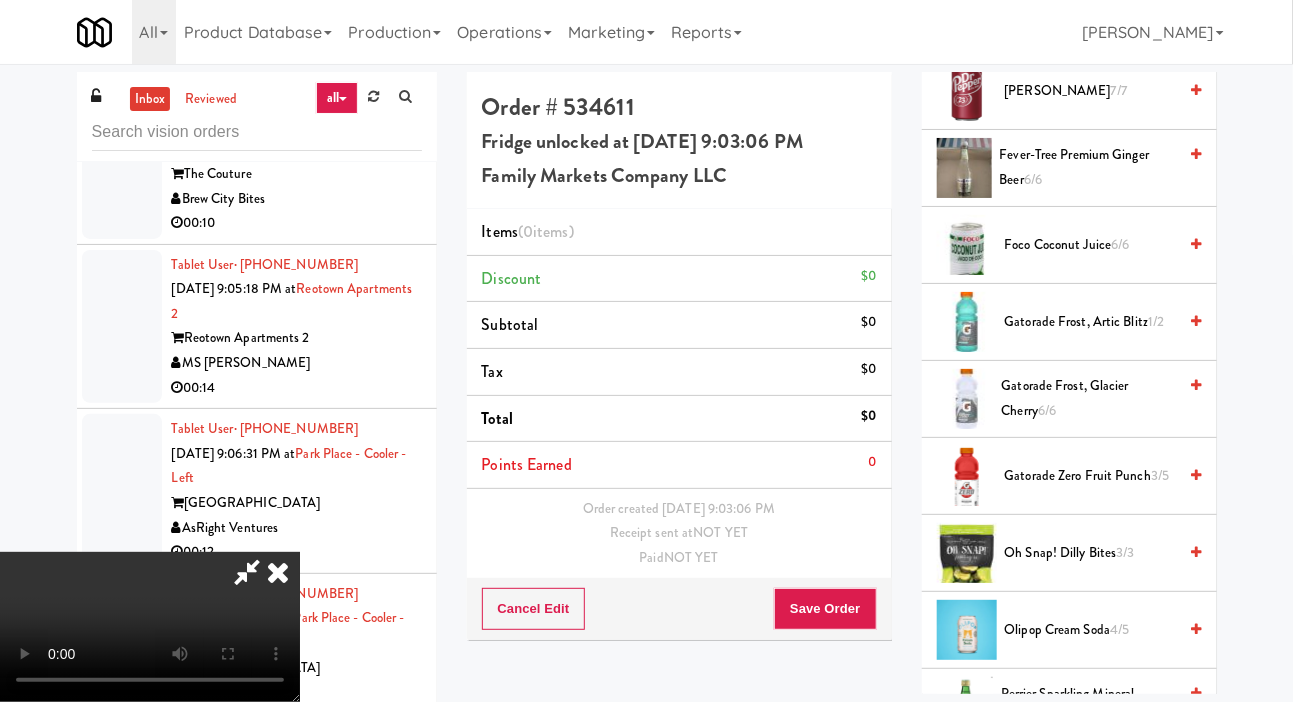 click on "3/5" at bounding box center [1160, 475] 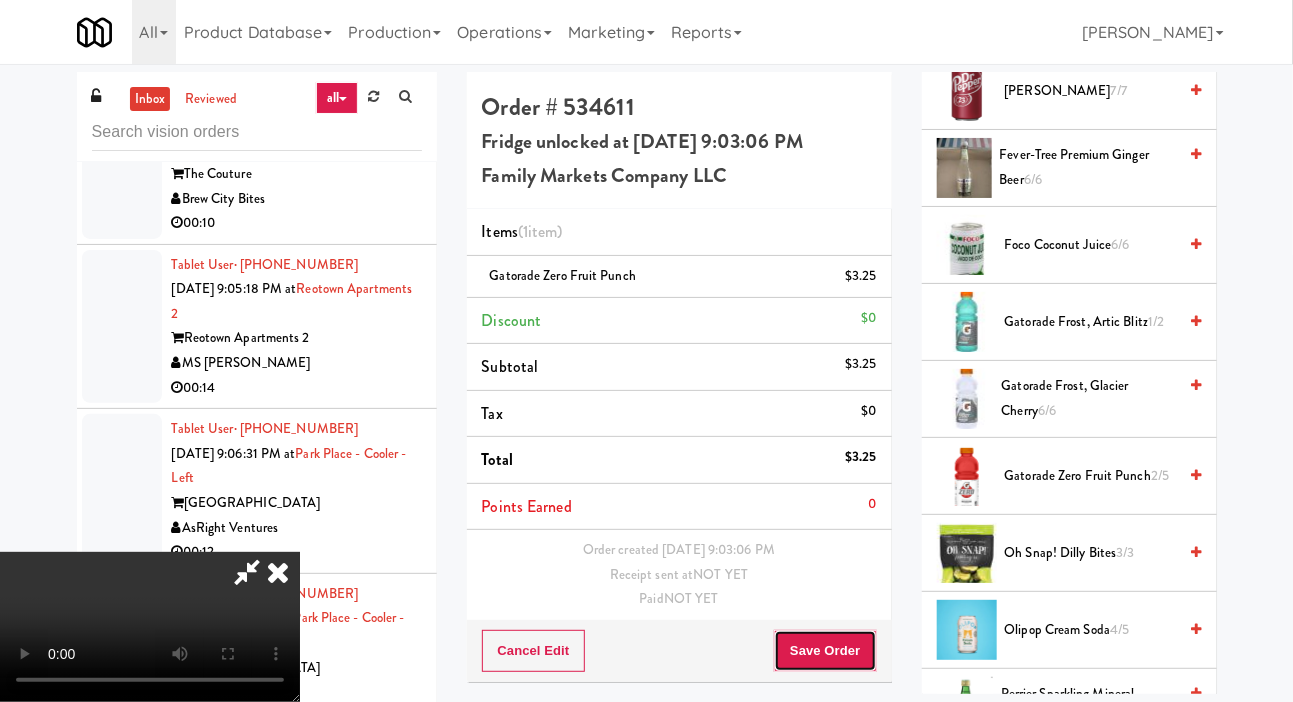 click on "Save Order" at bounding box center [825, 651] 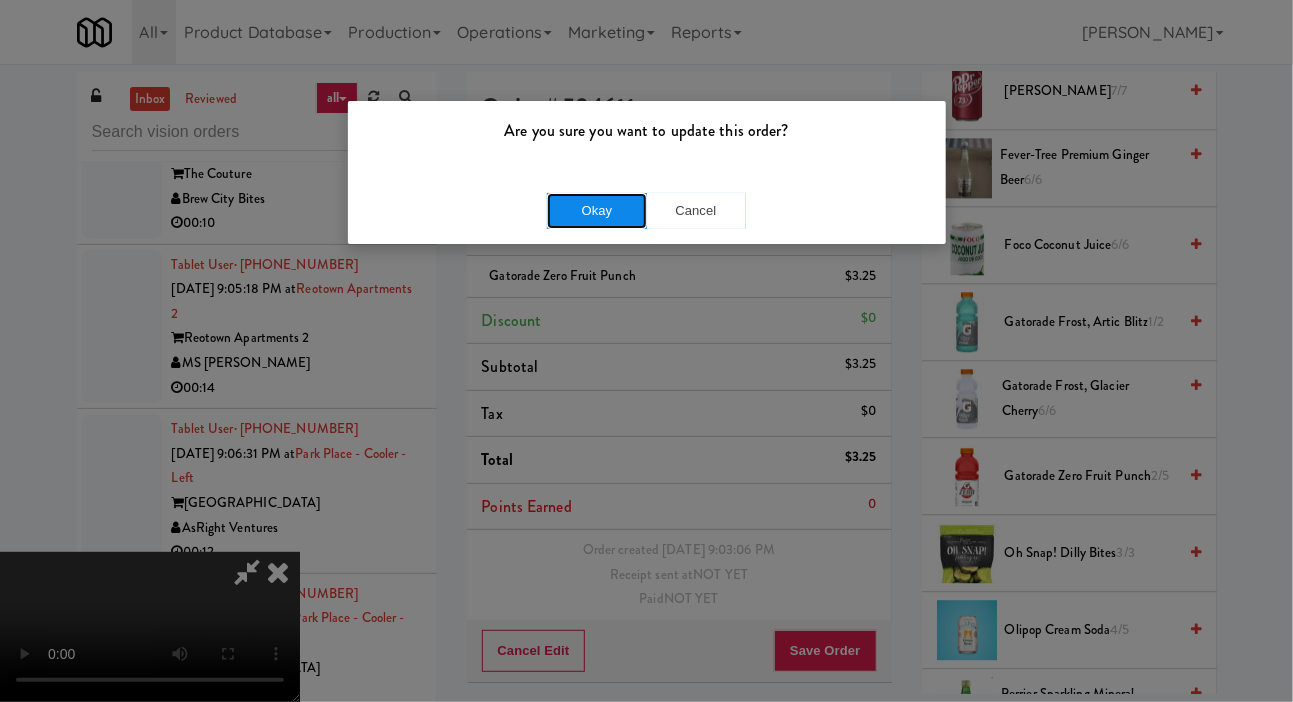 click on "Okay" at bounding box center (597, 211) 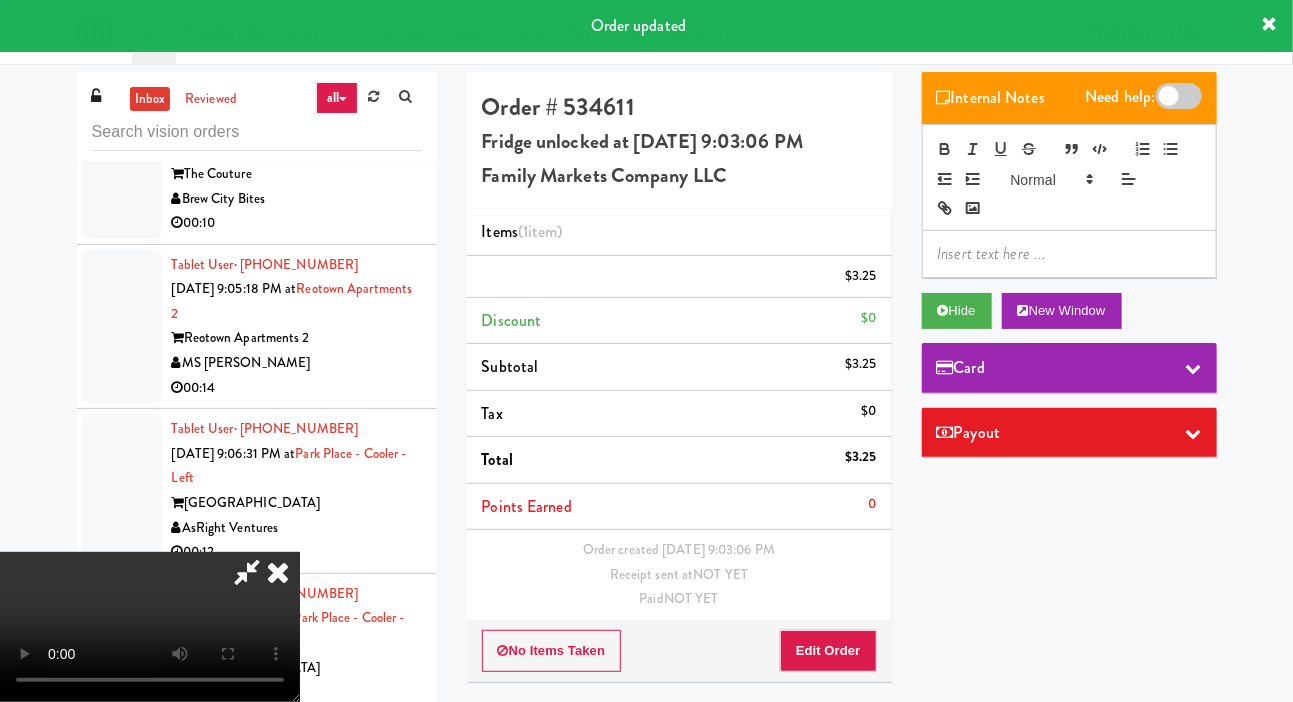 scroll, scrollTop: 0, scrollLeft: 0, axis: both 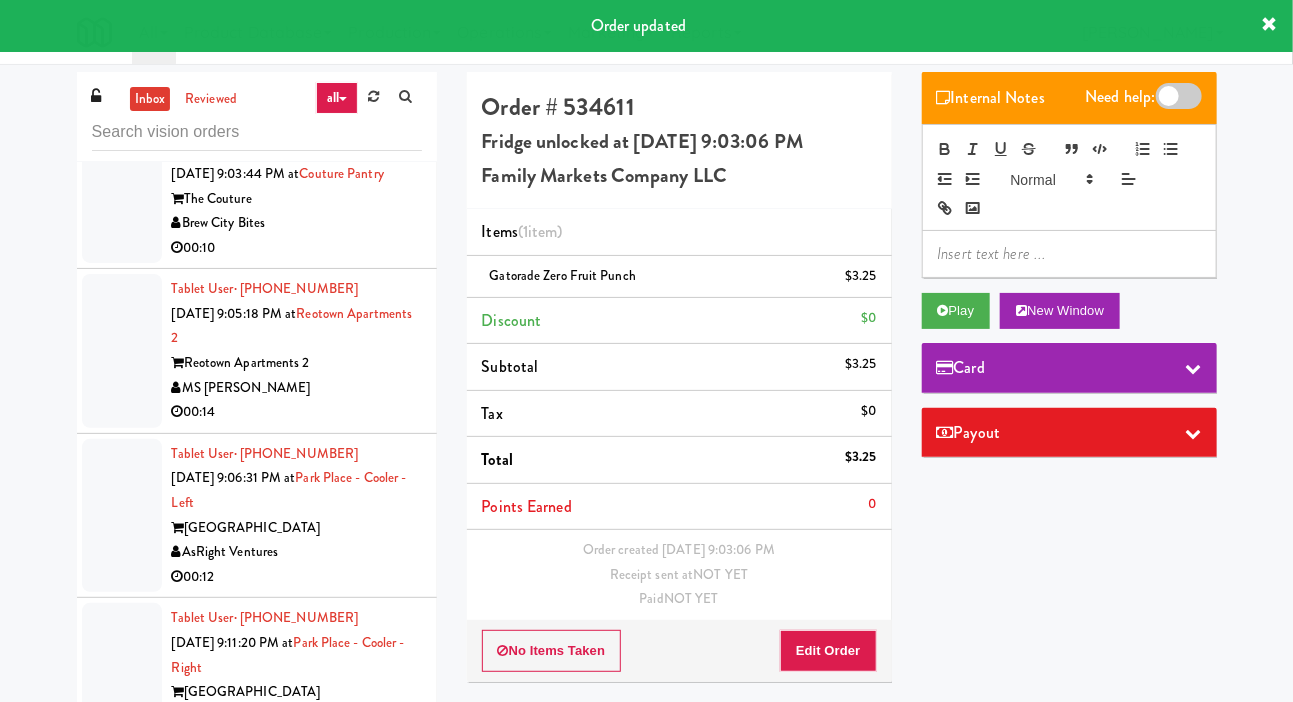 click at bounding box center [122, 58] 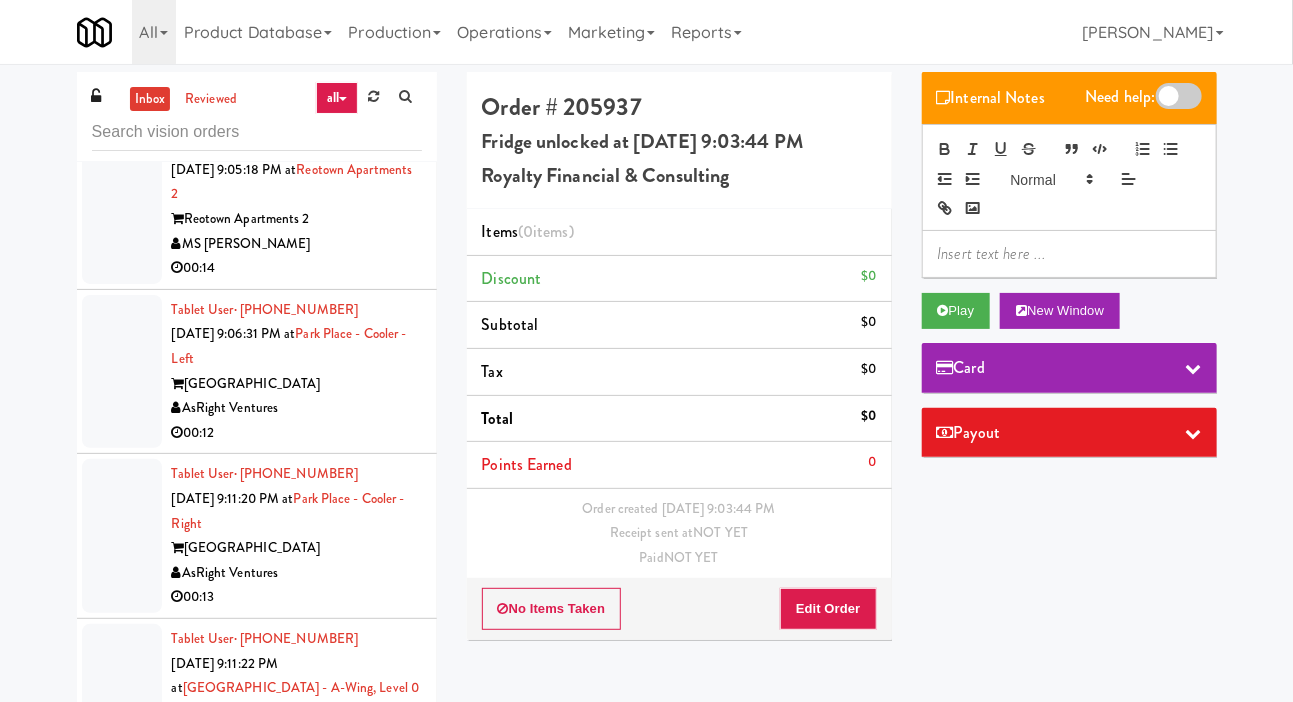 scroll, scrollTop: 11144, scrollLeft: 0, axis: vertical 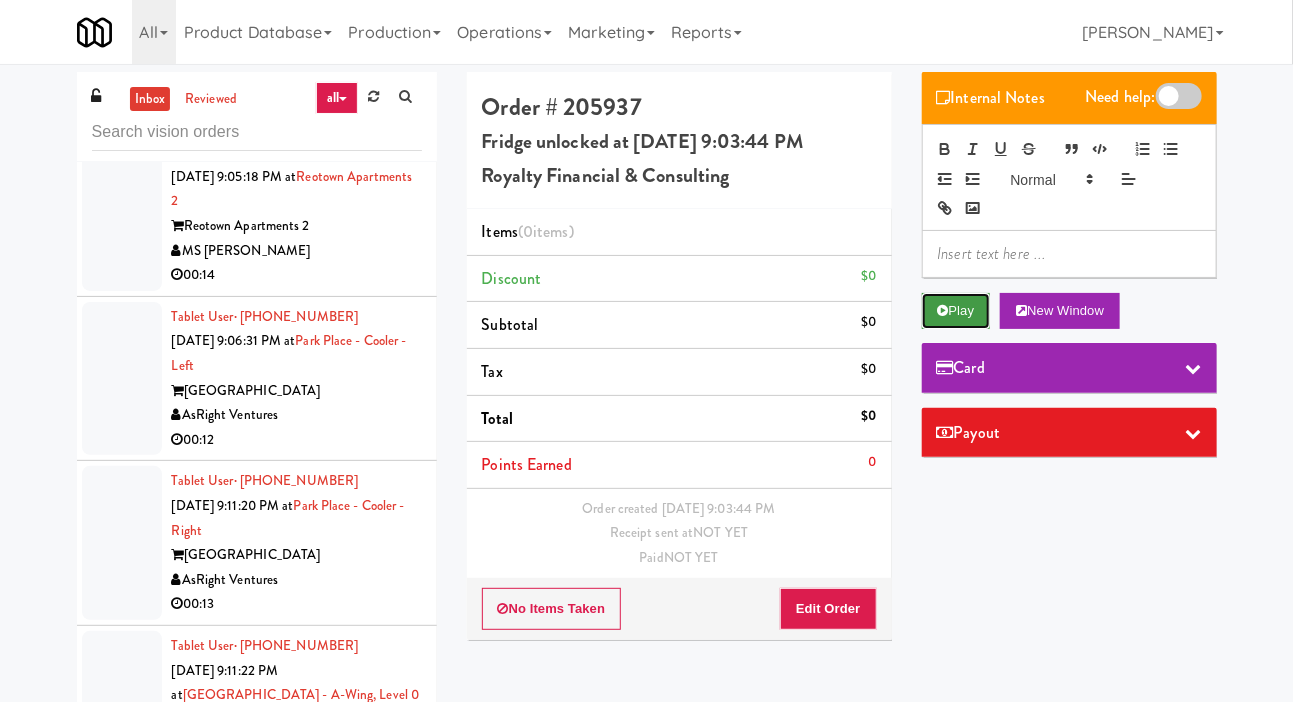 click on "Play" at bounding box center (956, 311) 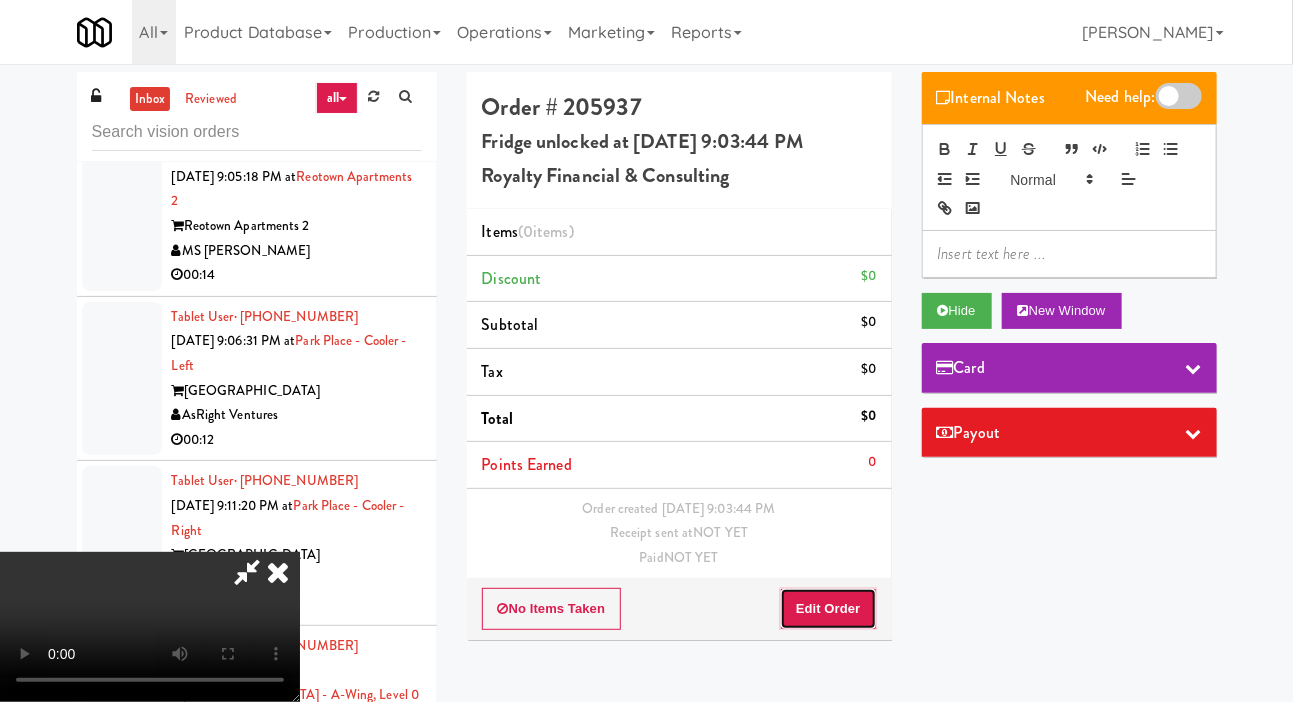 click on "Edit Order" at bounding box center [828, 609] 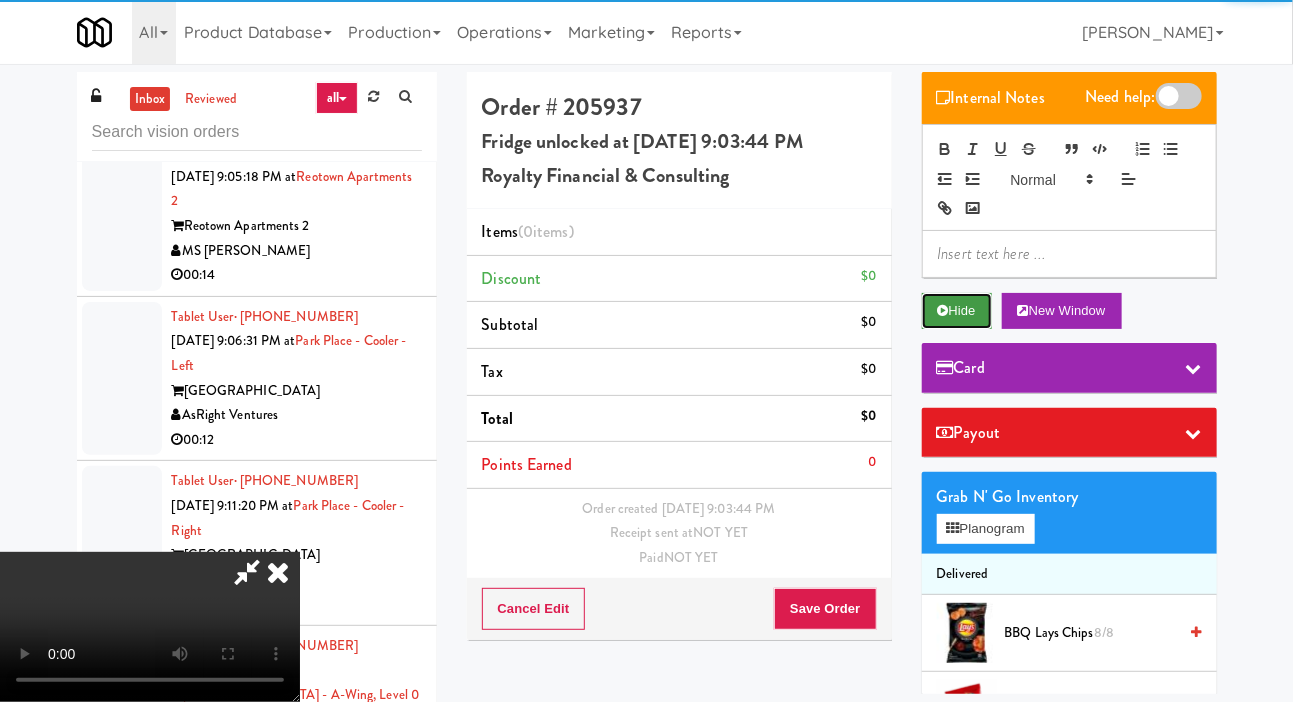 click on "Hide" at bounding box center [957, 311] 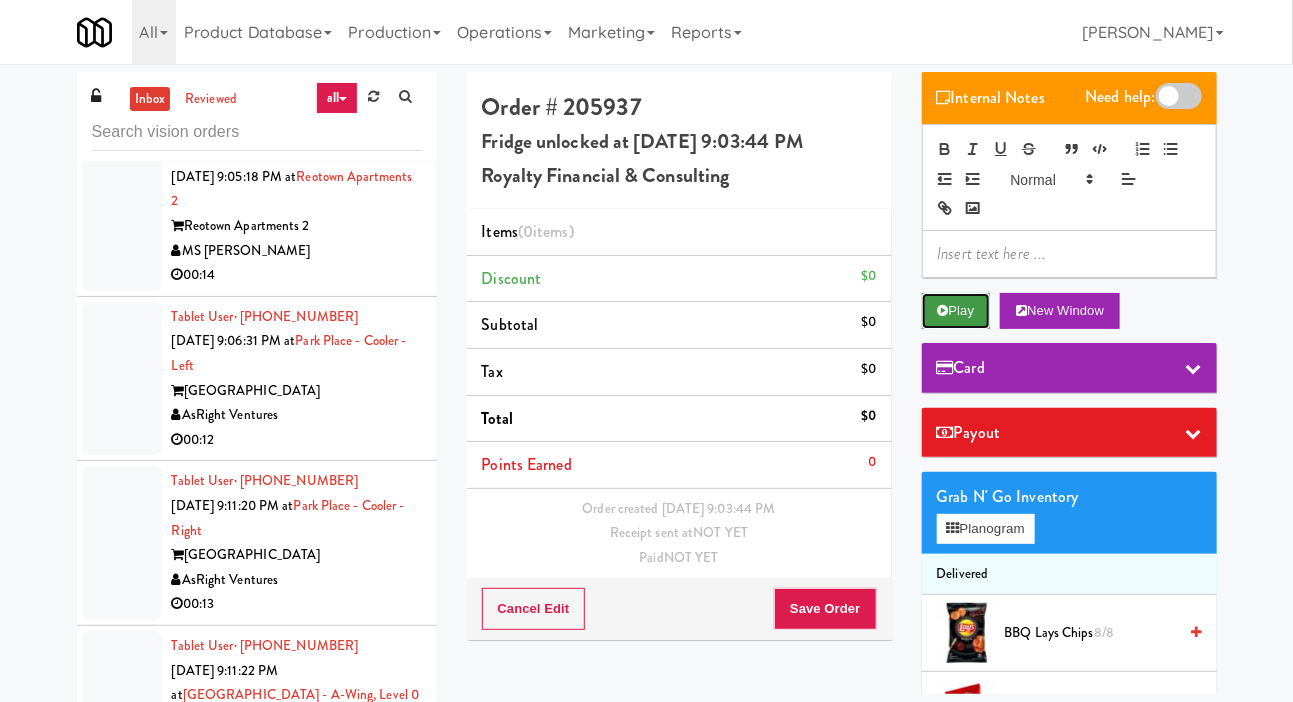 click on "Play" at bounding box center (956, 311) 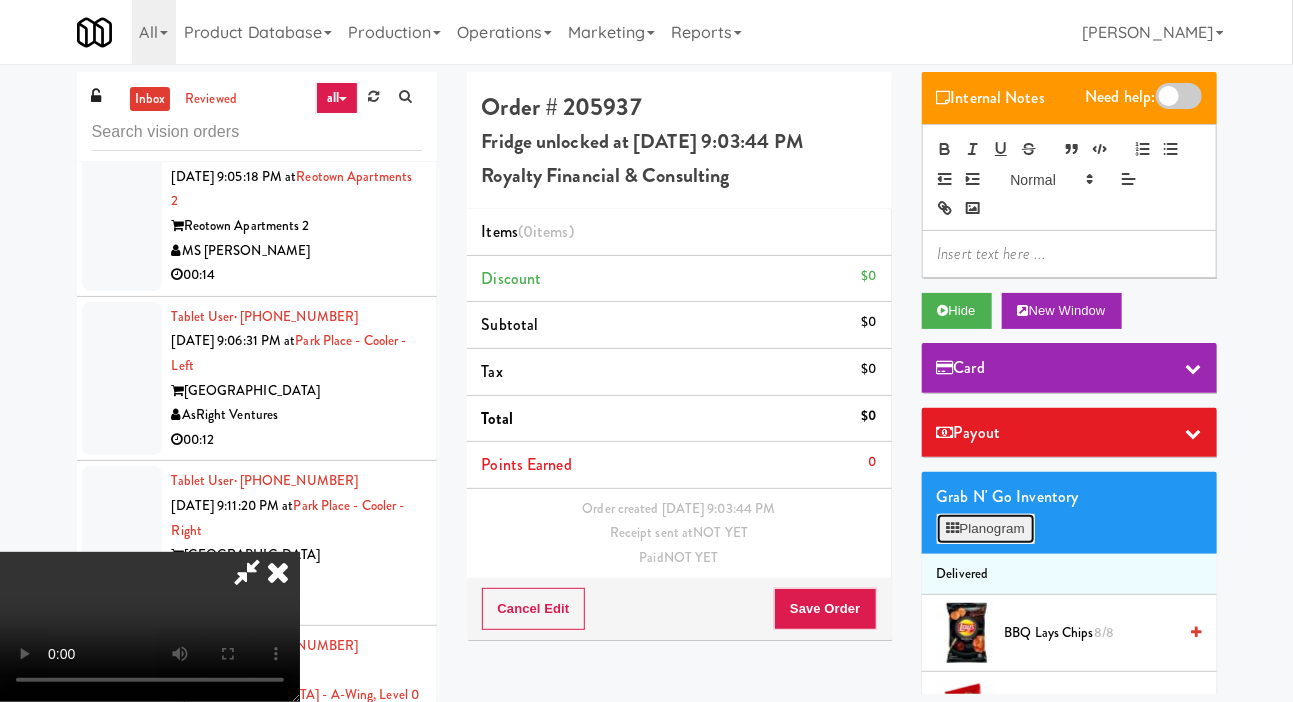 click on "Planogram" at bounding box center (986, 529) 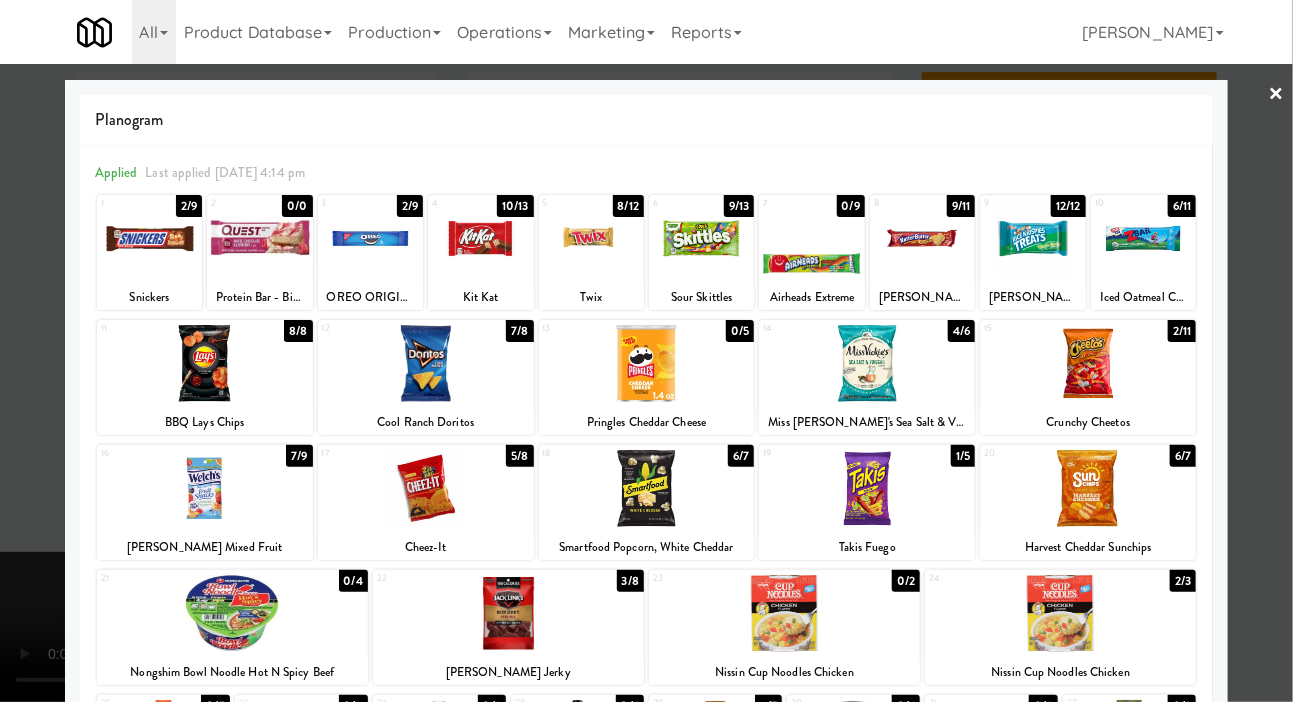 click at bounding box center [205, 488] 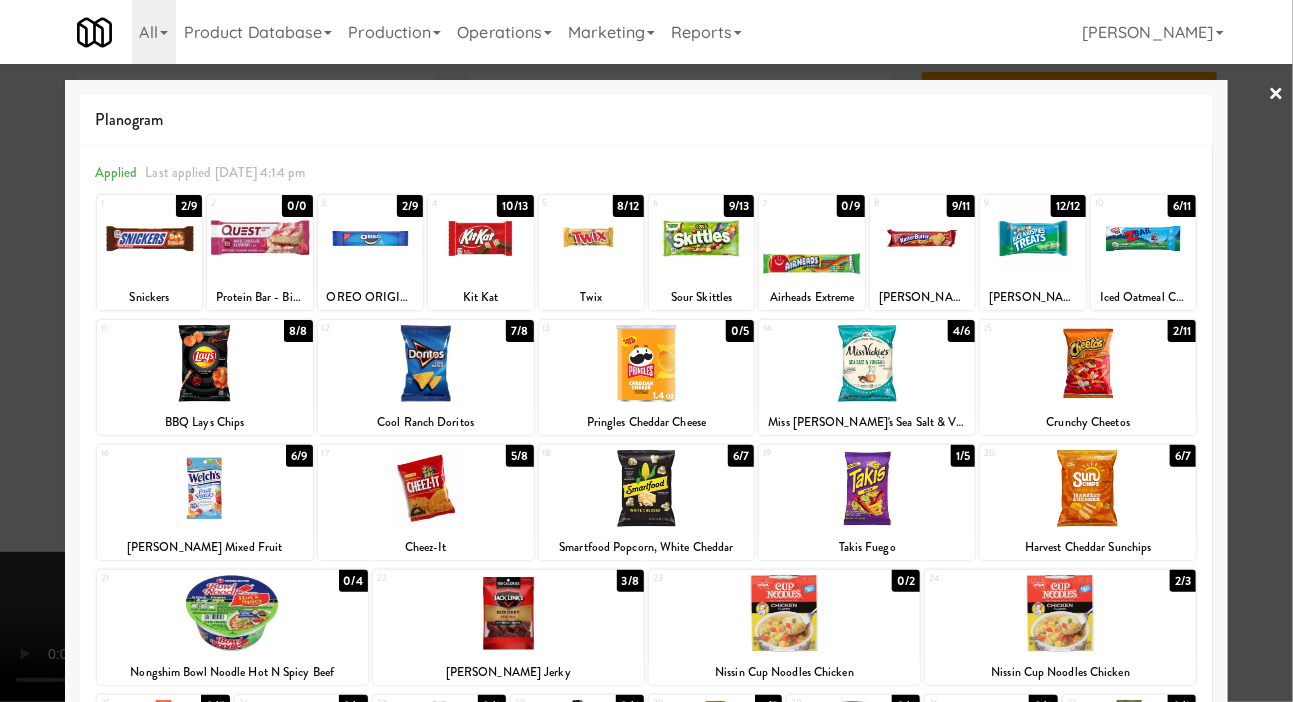 click at bounding box center (646, 351) 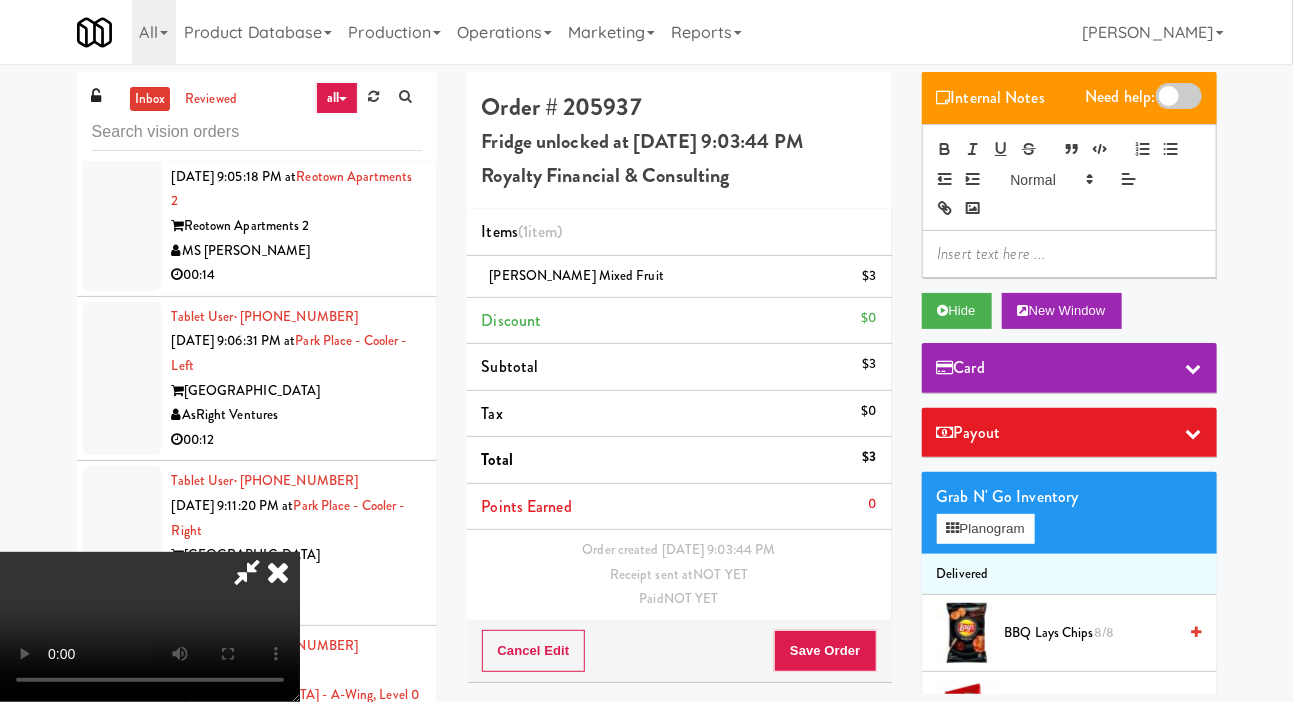 type 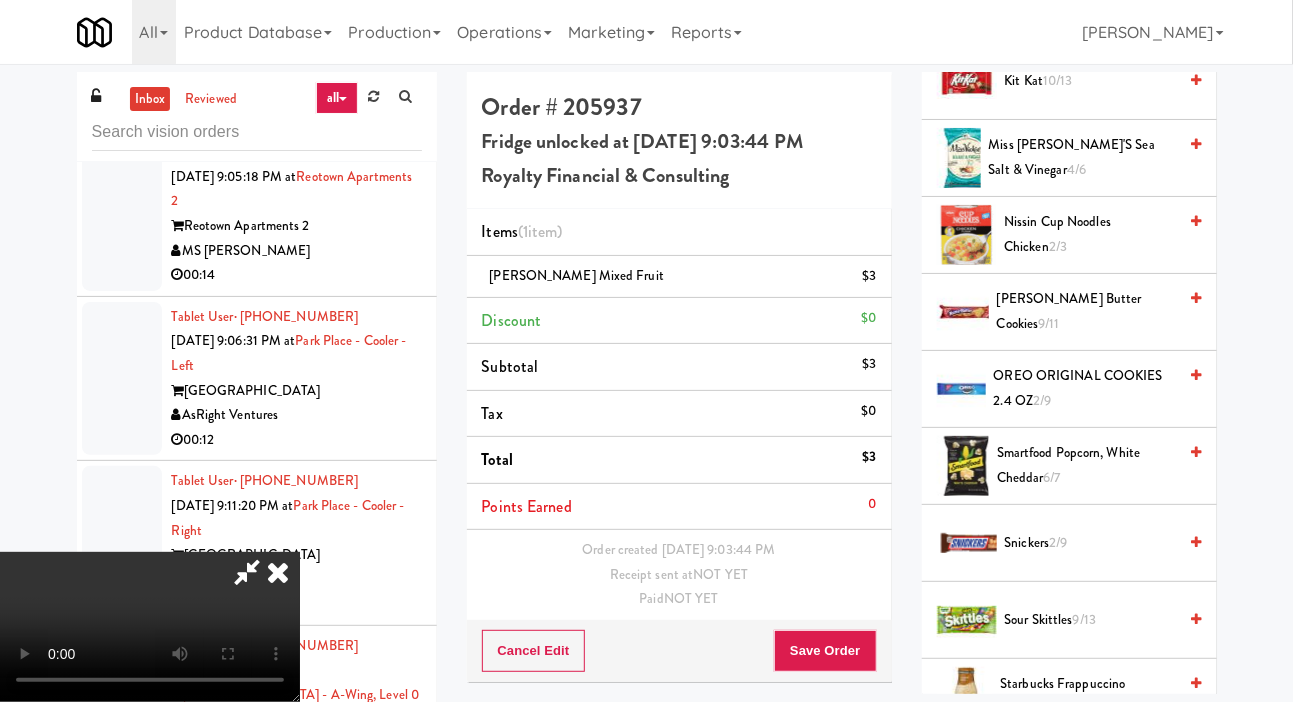 scroll, scrollTop: 1560, scrollLeft: 0, axis: vertical 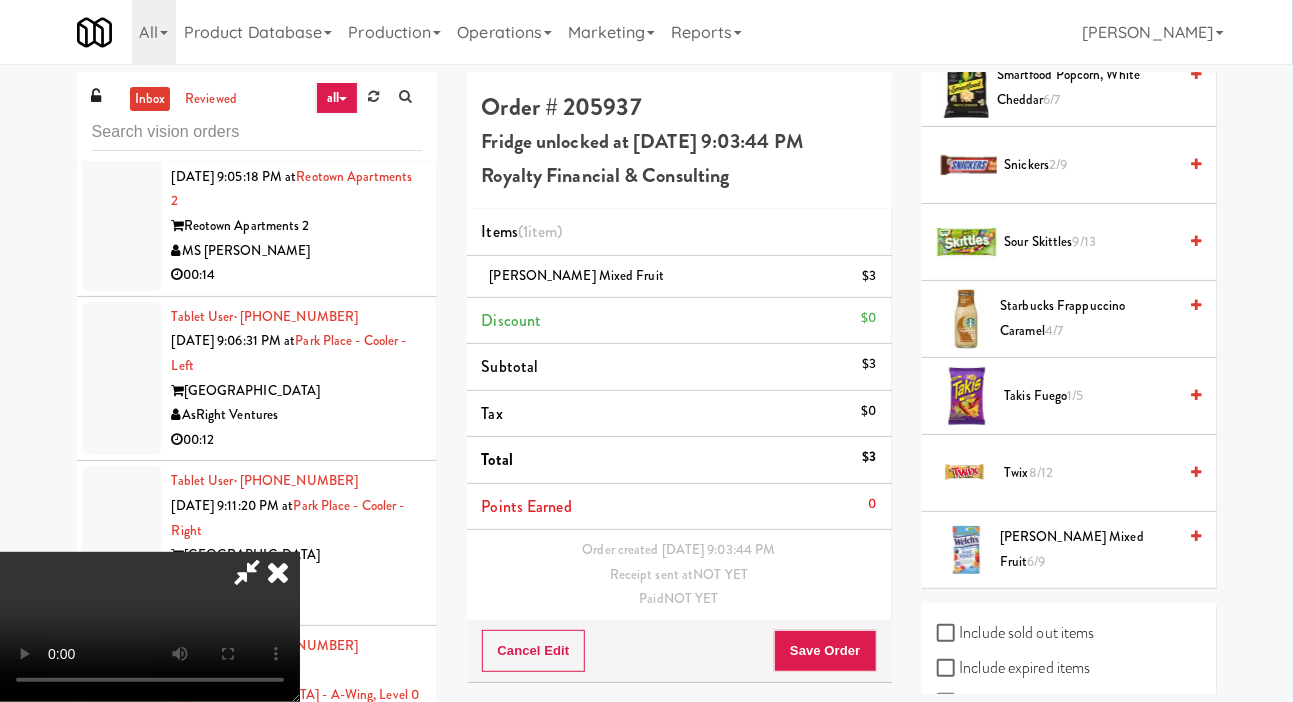 click on "Twix  8/12" at bounding box center [1091, 473] 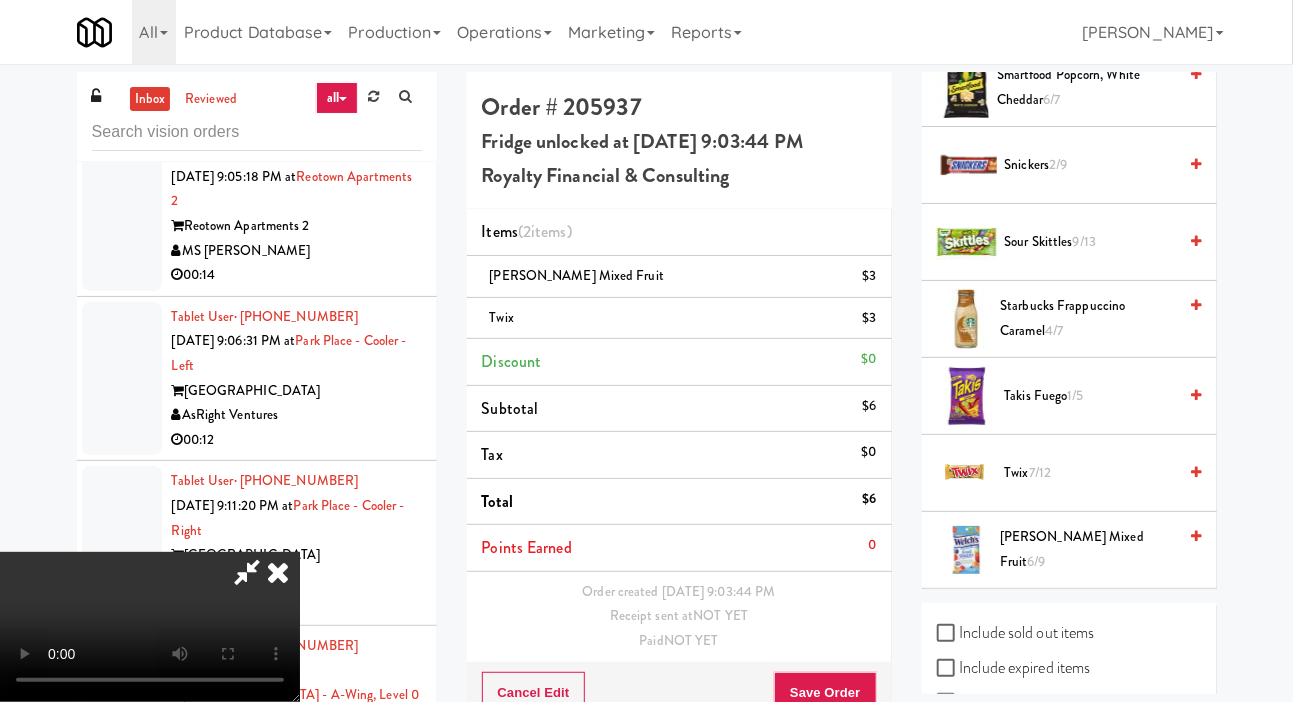 click on "Order # 205937 Fridge unlocked at [DATE] 9:03:44 PM Royalty Financial & Consulting Items  (2  items ) [PERSON_NAME] Mixed Fruit  $3 Twix  $3 Discount  $0 Subtotal $6 Tax $0 Total $6 Points Earned  0 Order created [DATE] 9:03:44 PM Receipt sent at  NOT YET Paid  NOT YET Cancel Edit Save Order" at bounding box center (679, 405) 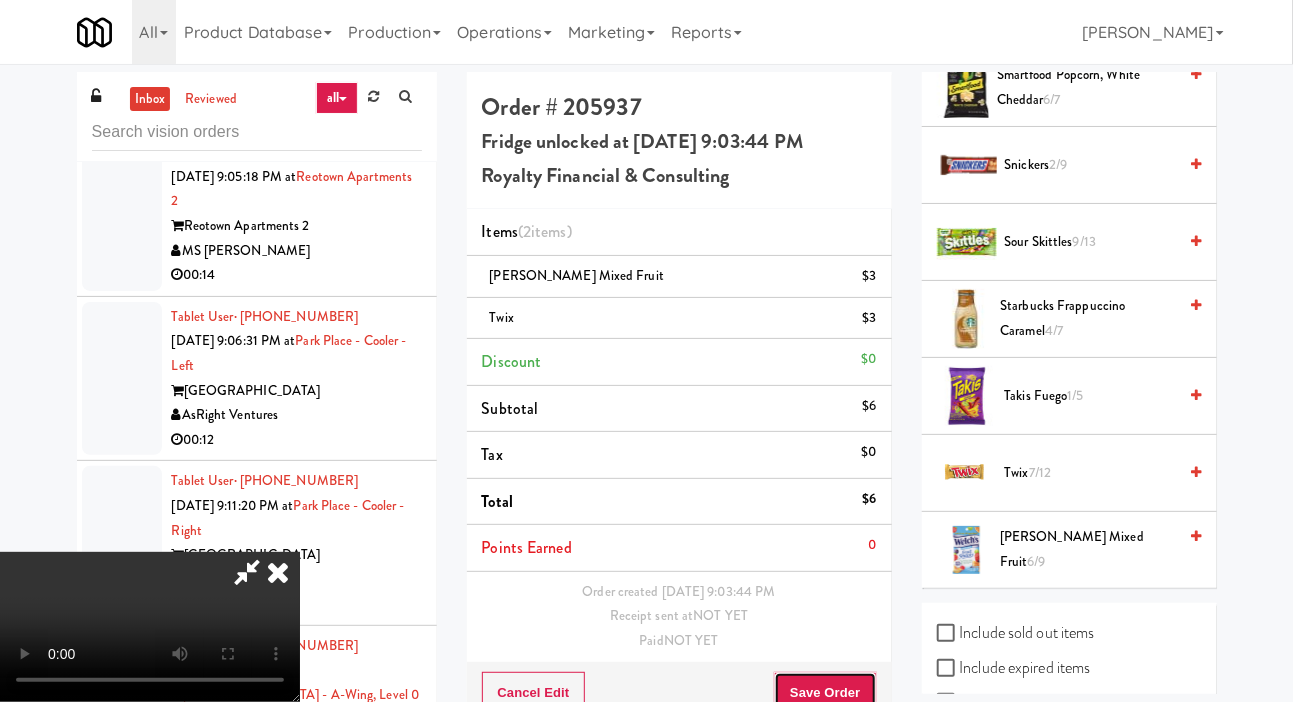 click on "Save Order" at bounding box center (825, 693) 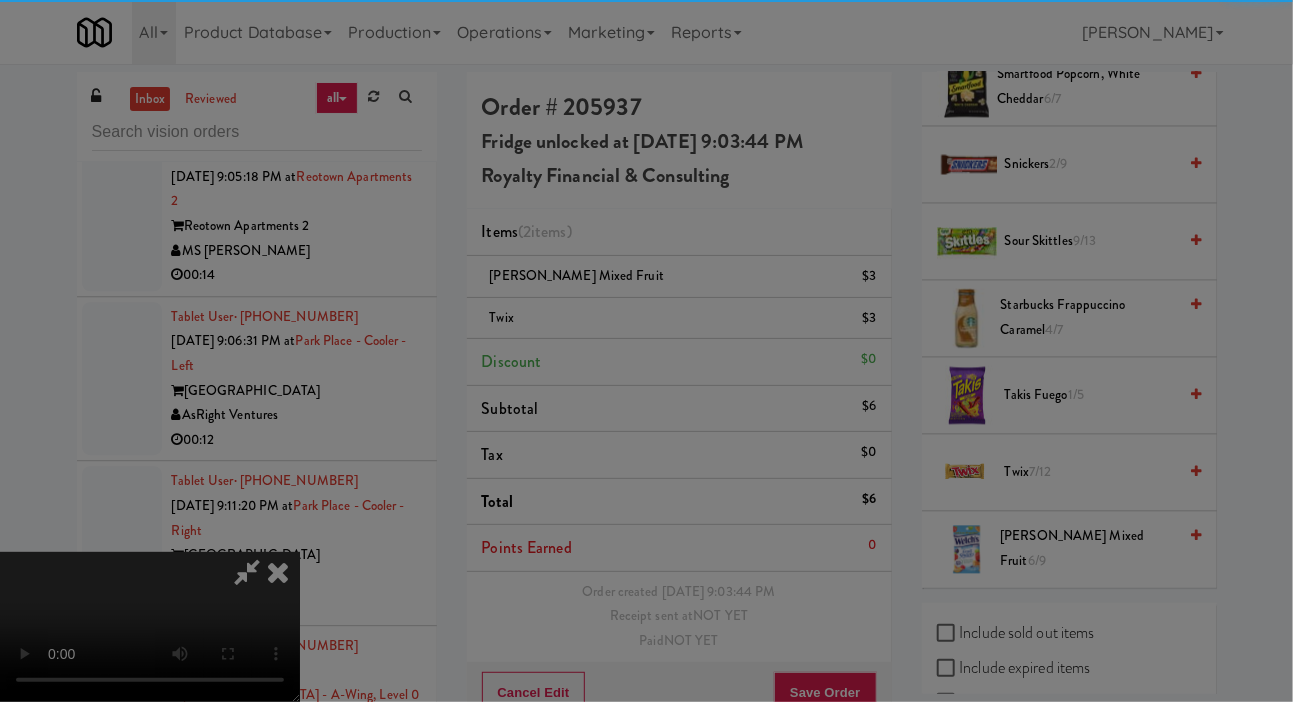 click on "Are you sure you want to update this order? Okay Cancel" at bounding box center (0, 0) 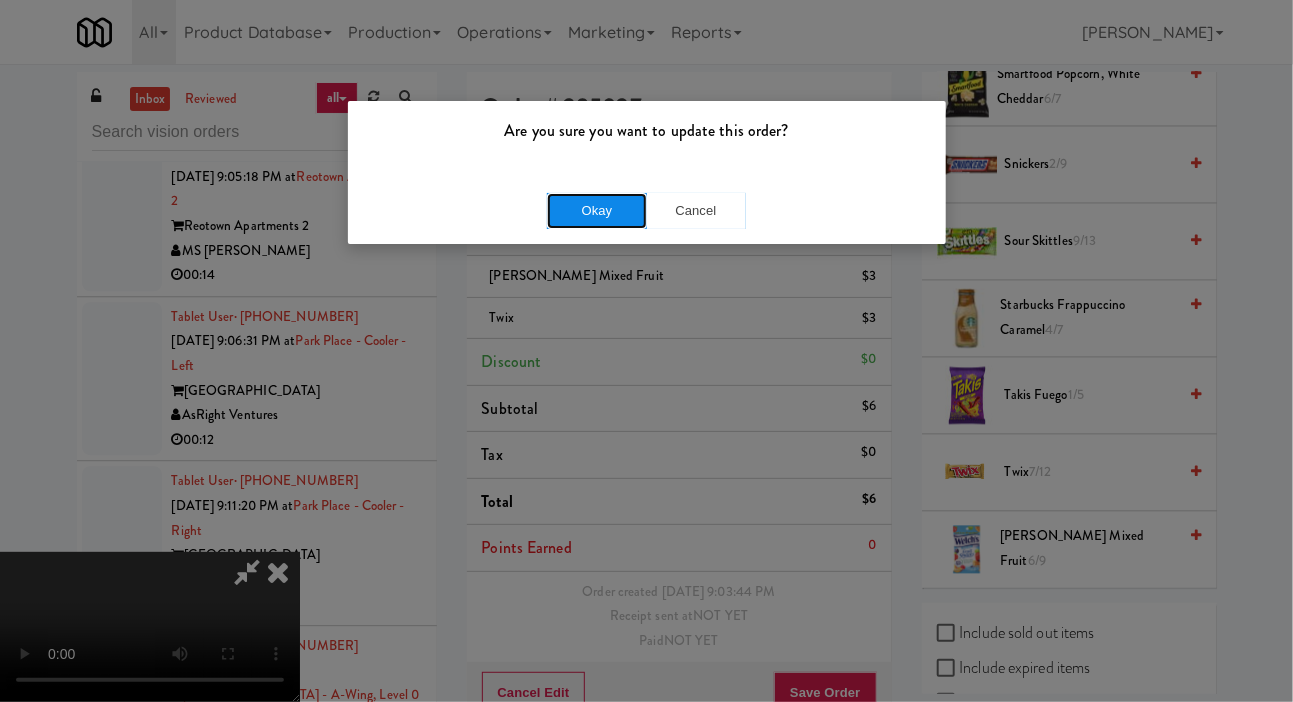 click on "Okay" at bounding box center (597, 211) 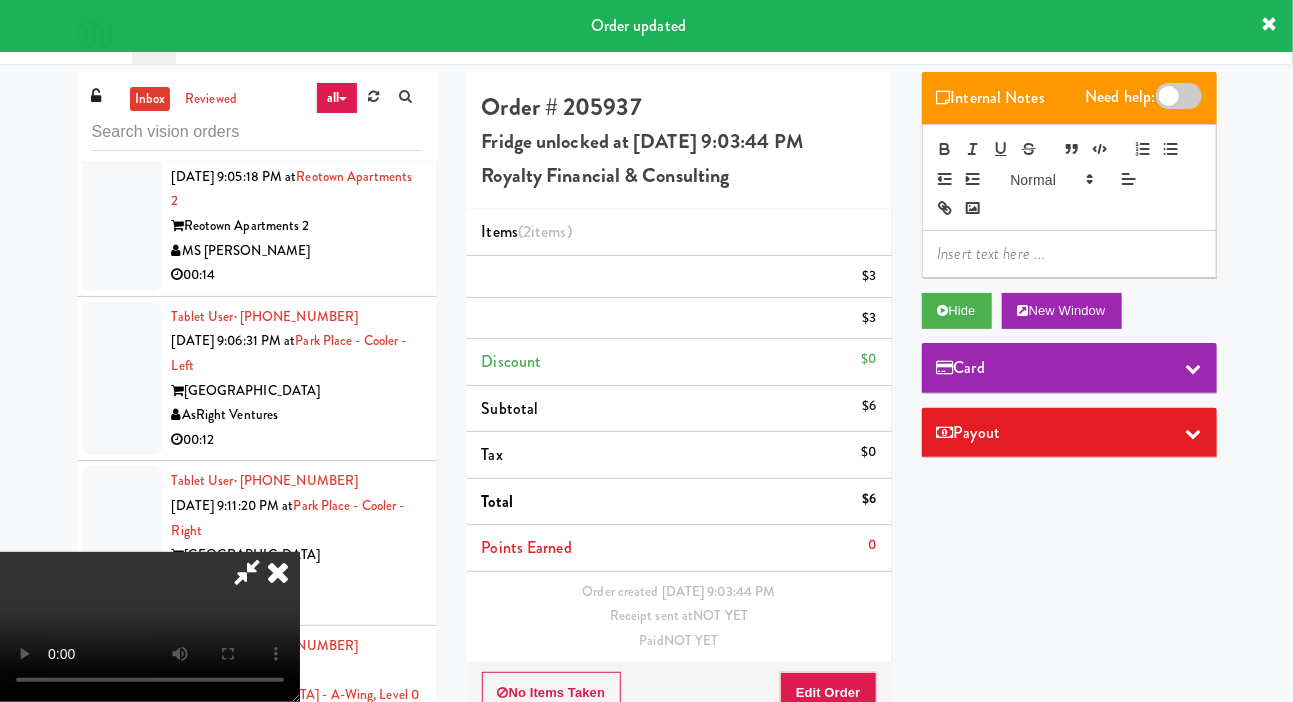 scroll, scrollTop: 0, scrollLeft: 0, axis: both 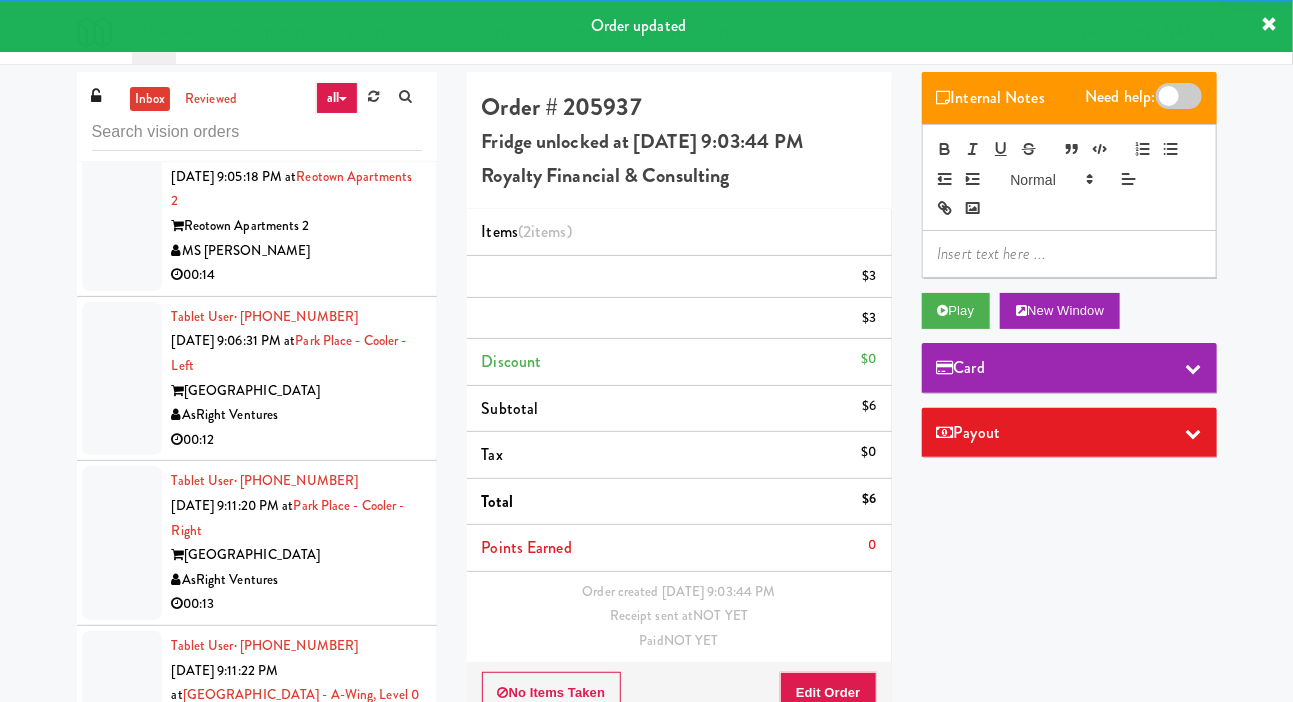 click at bounding box center (122, 61) 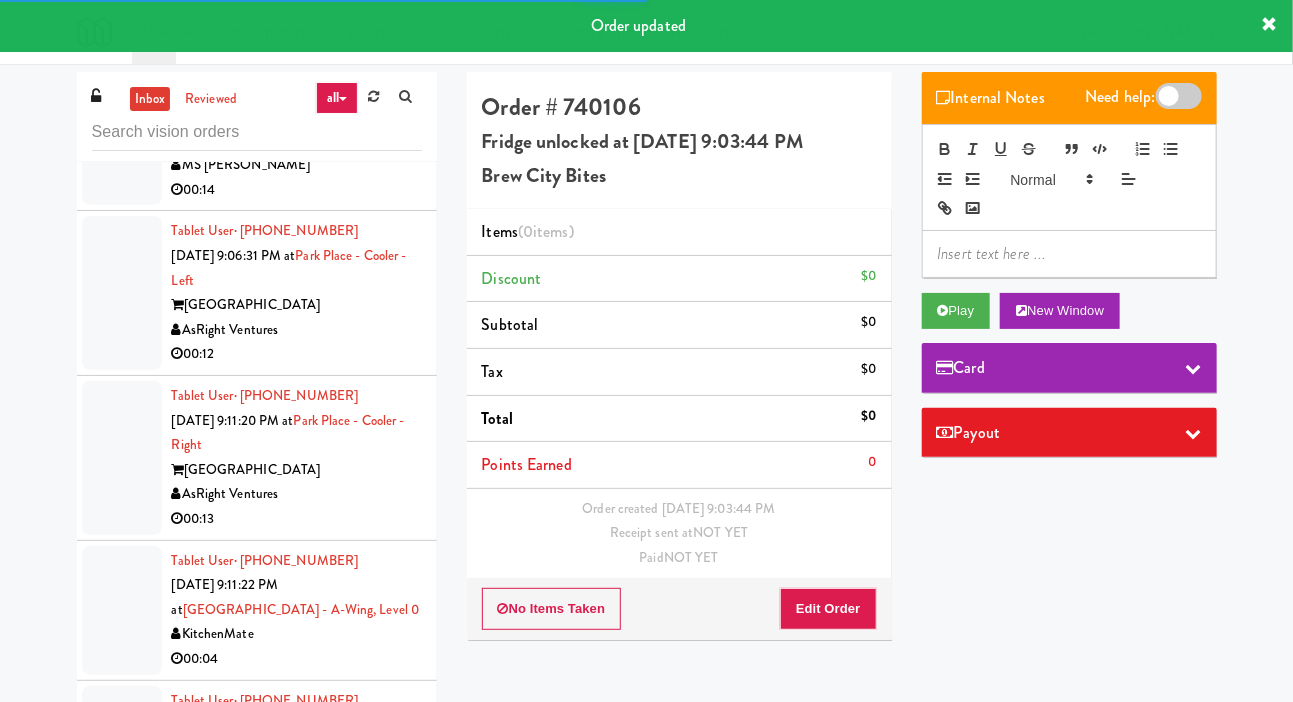 scroll, scrollTop: 11256, scrollLeft: 0, axis: vertical 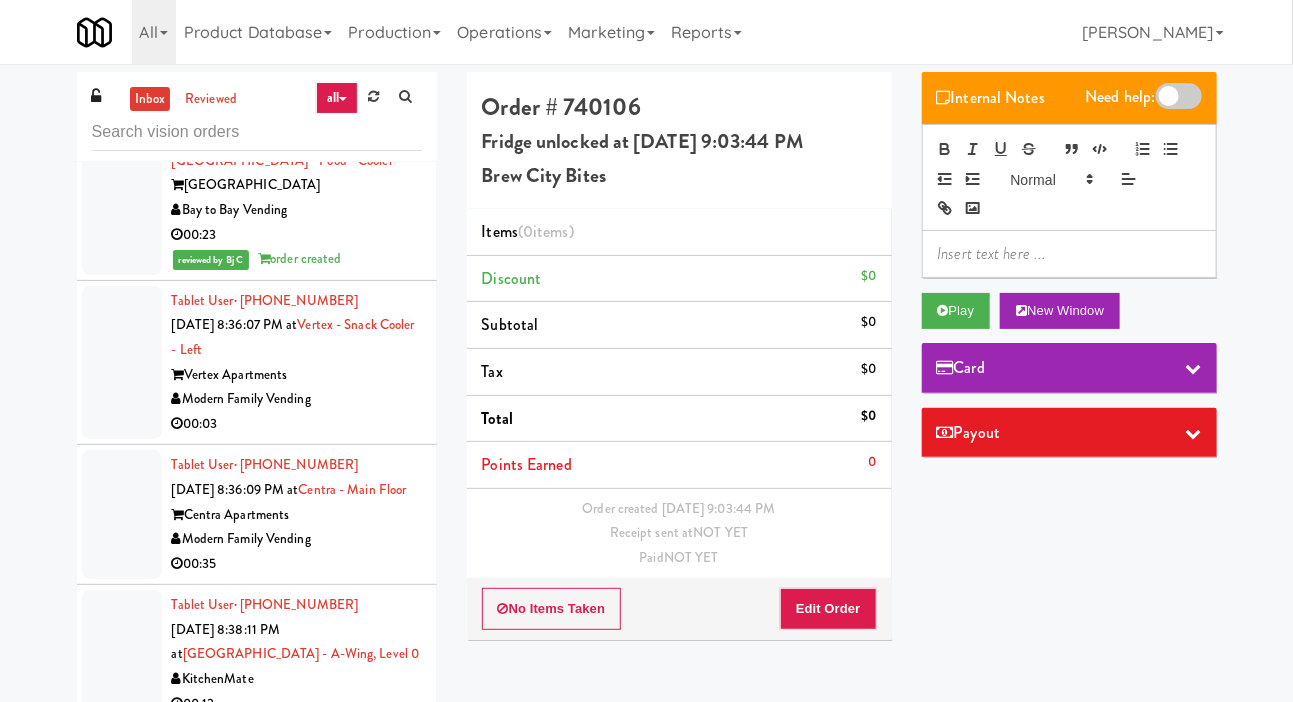 click at bounding box center (122, 9) 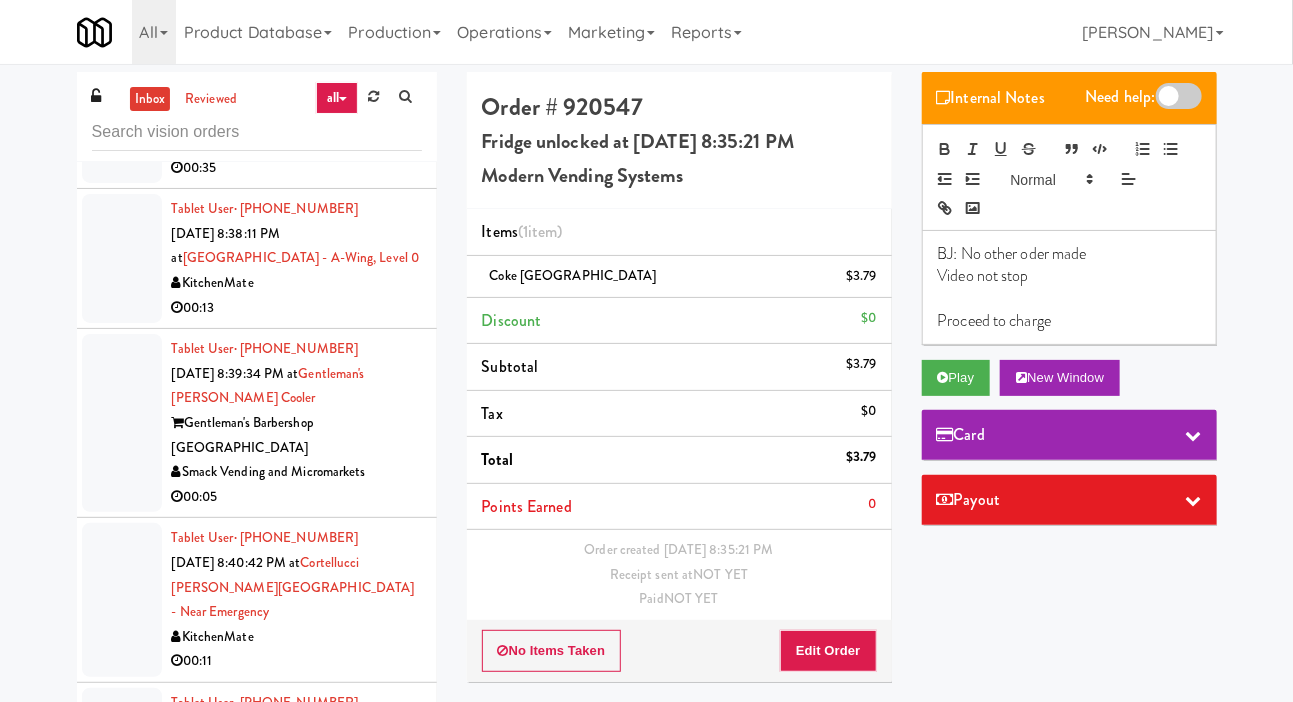 scroll, scrollTop: 4910, scrollLeft: 0, axis: vertical 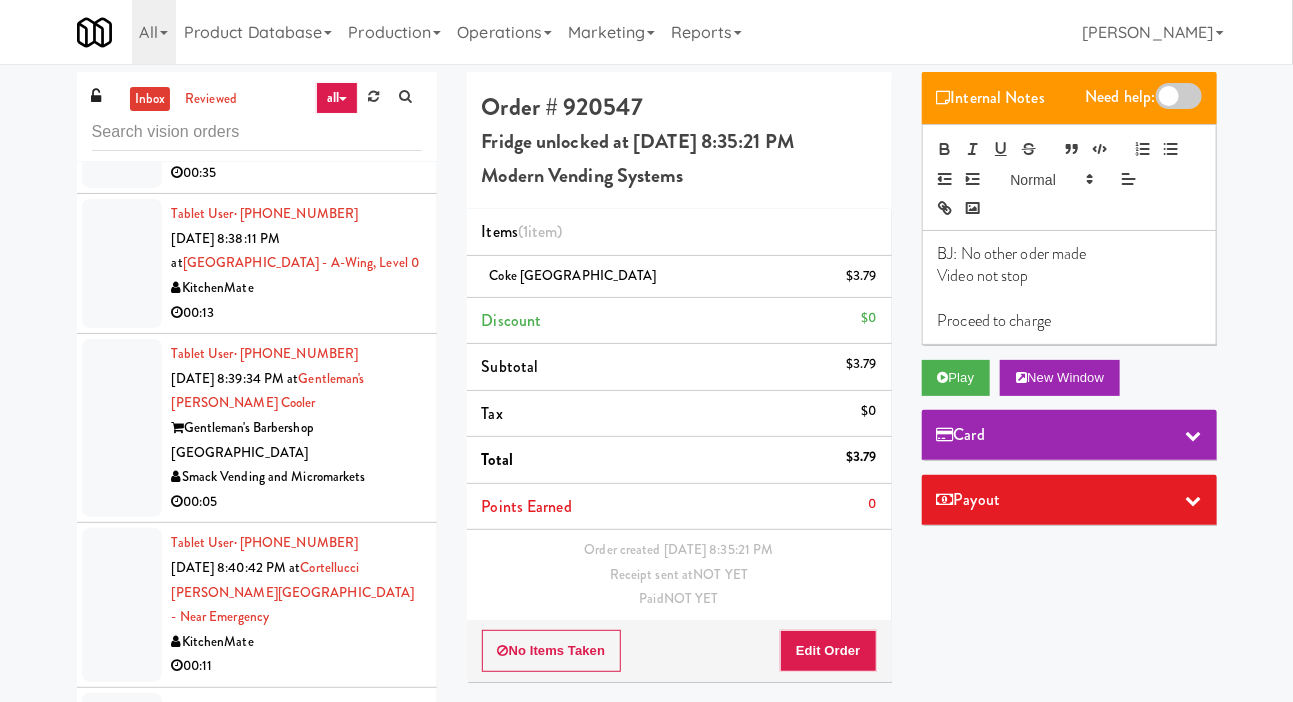 click at bounding box center [122, -28] 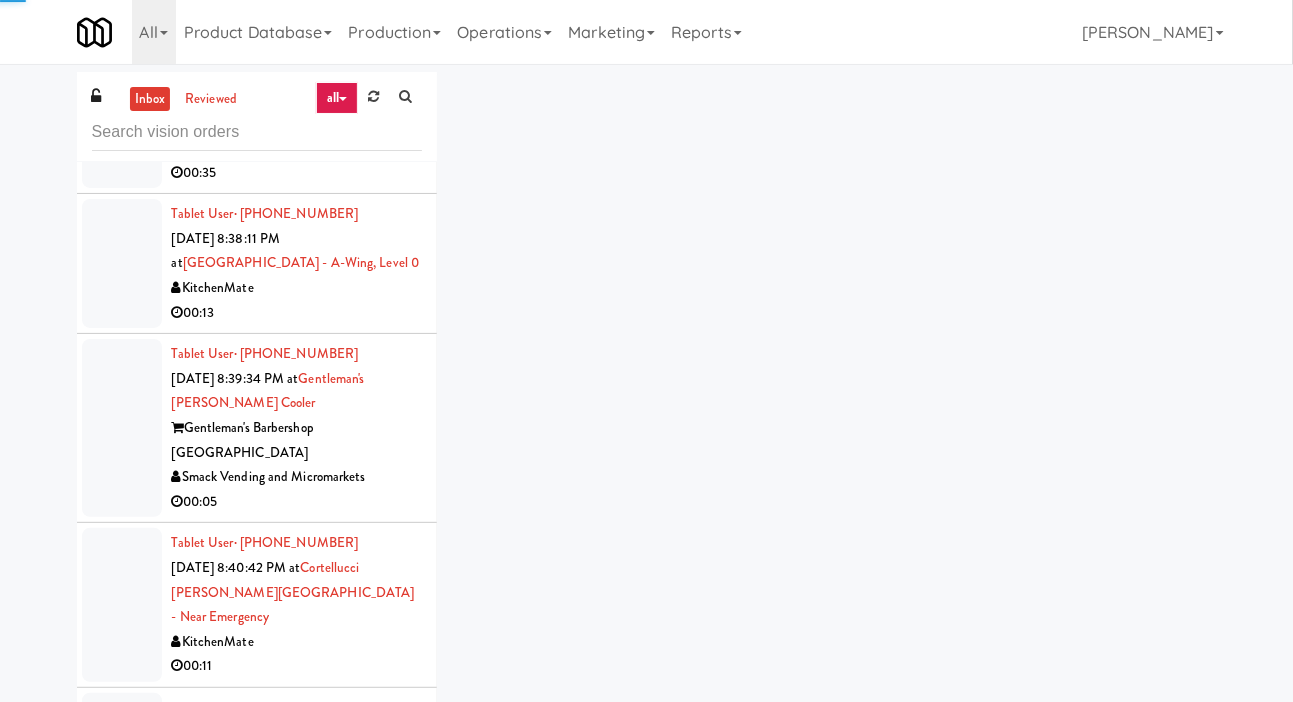 click at bounding box center [122, 123] 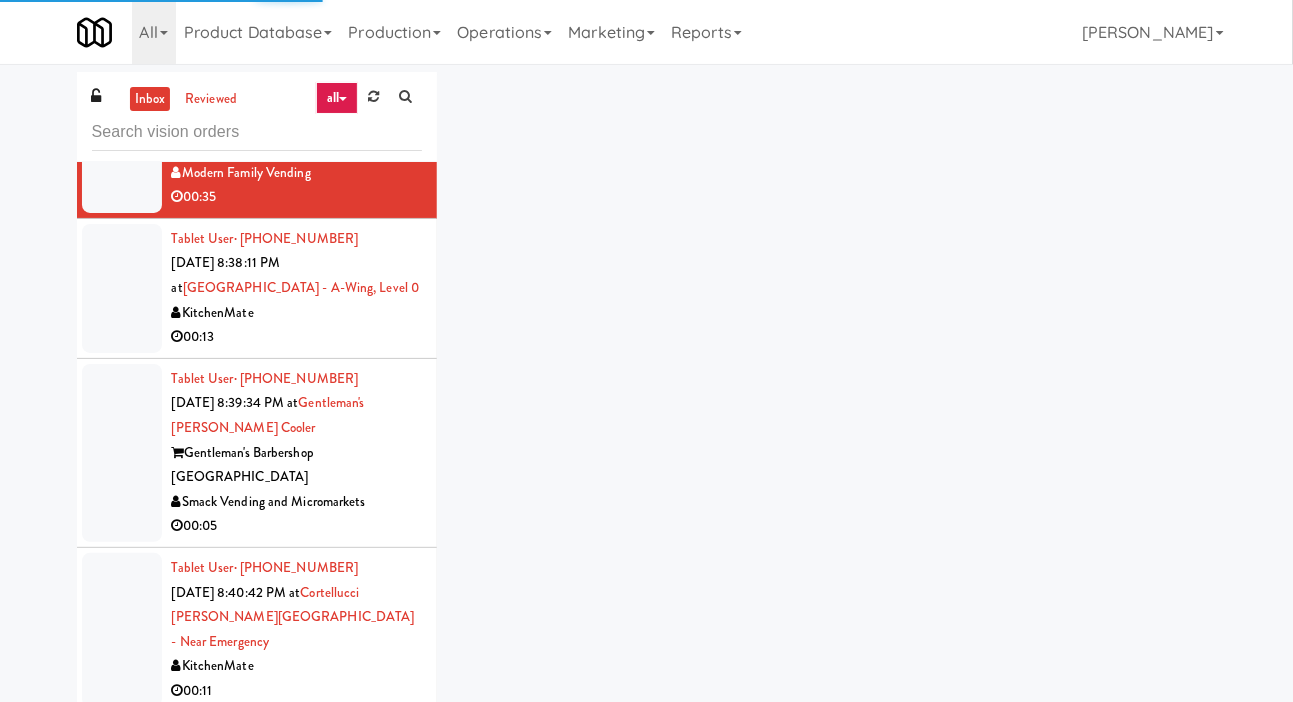 click at bounding box center [122, 148] 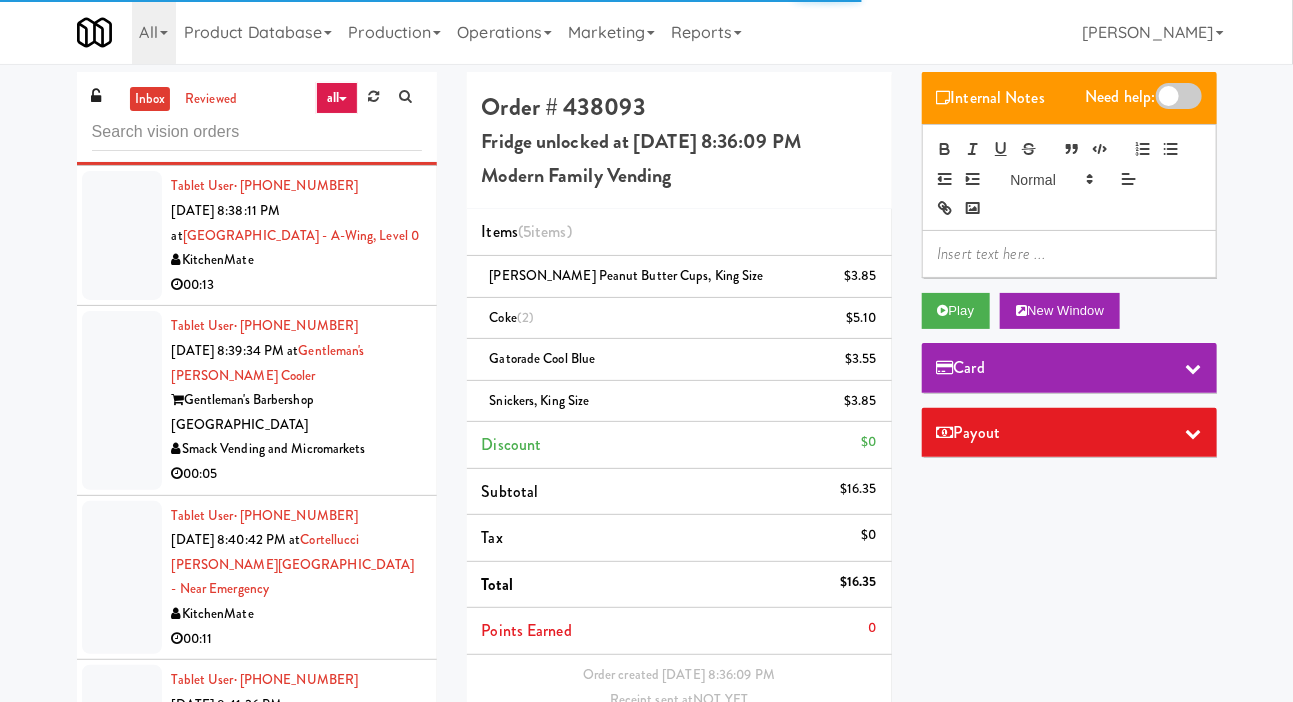 scroll, scrollTop: 5098, scrollLeft: 0, axis: vertical 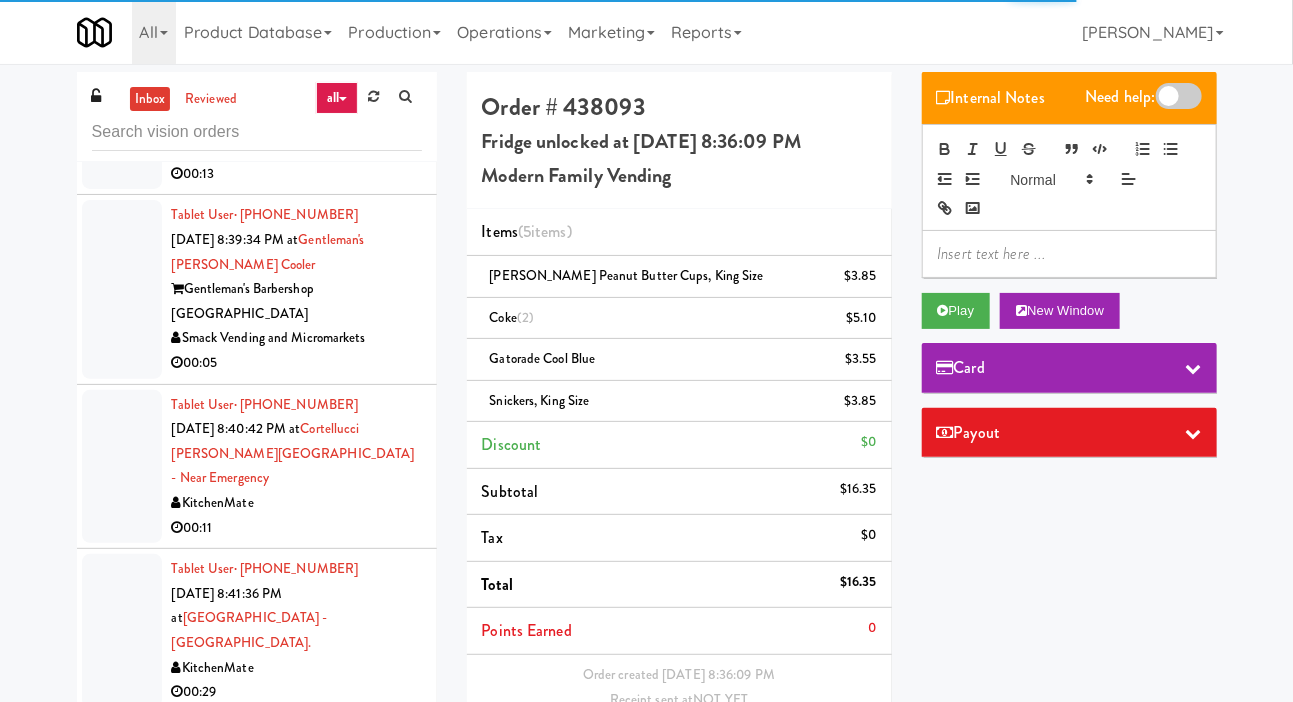 click at bounding box center (122, 289) 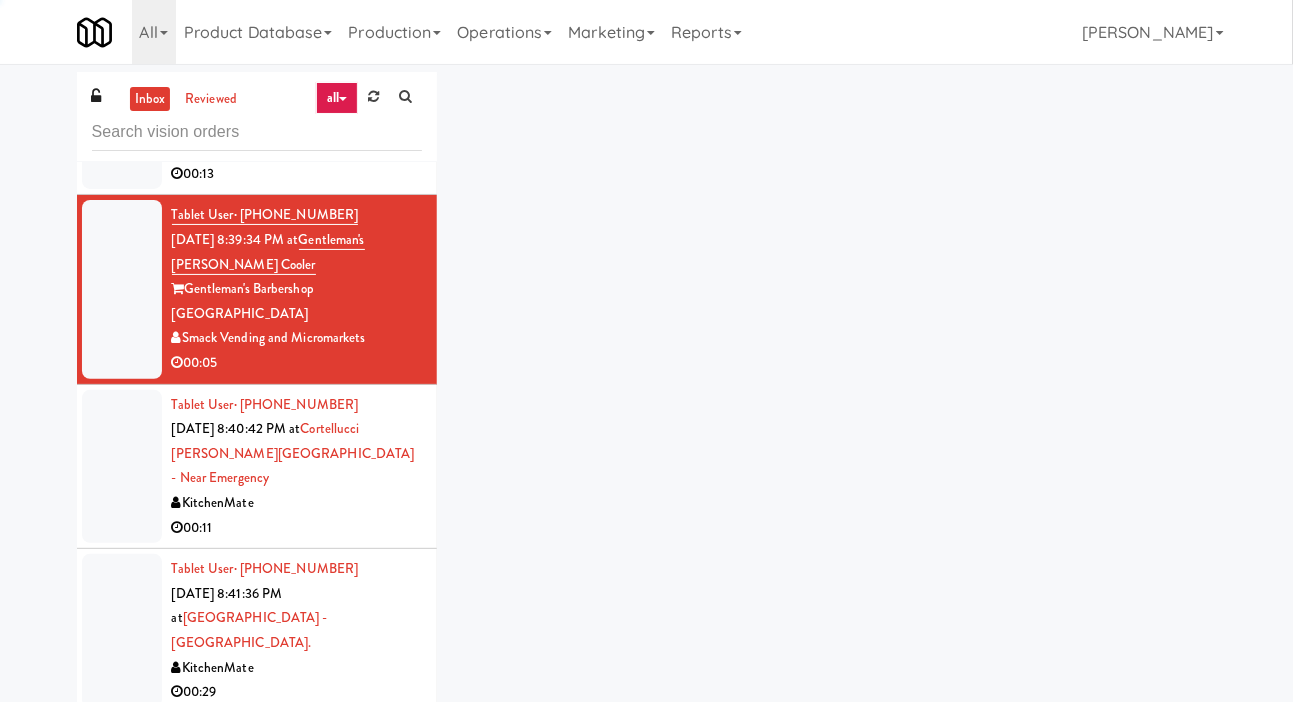 click at bounding box center (122, 289) 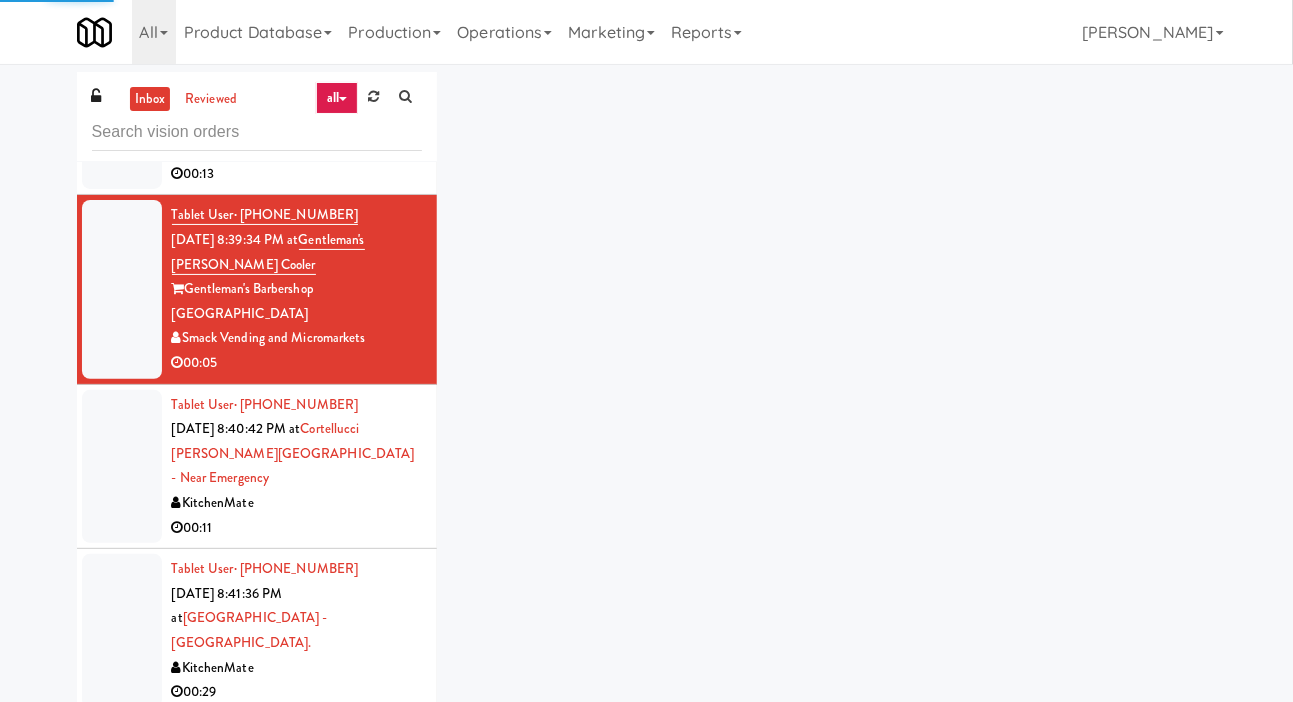 click at bounding box center [122, 124] 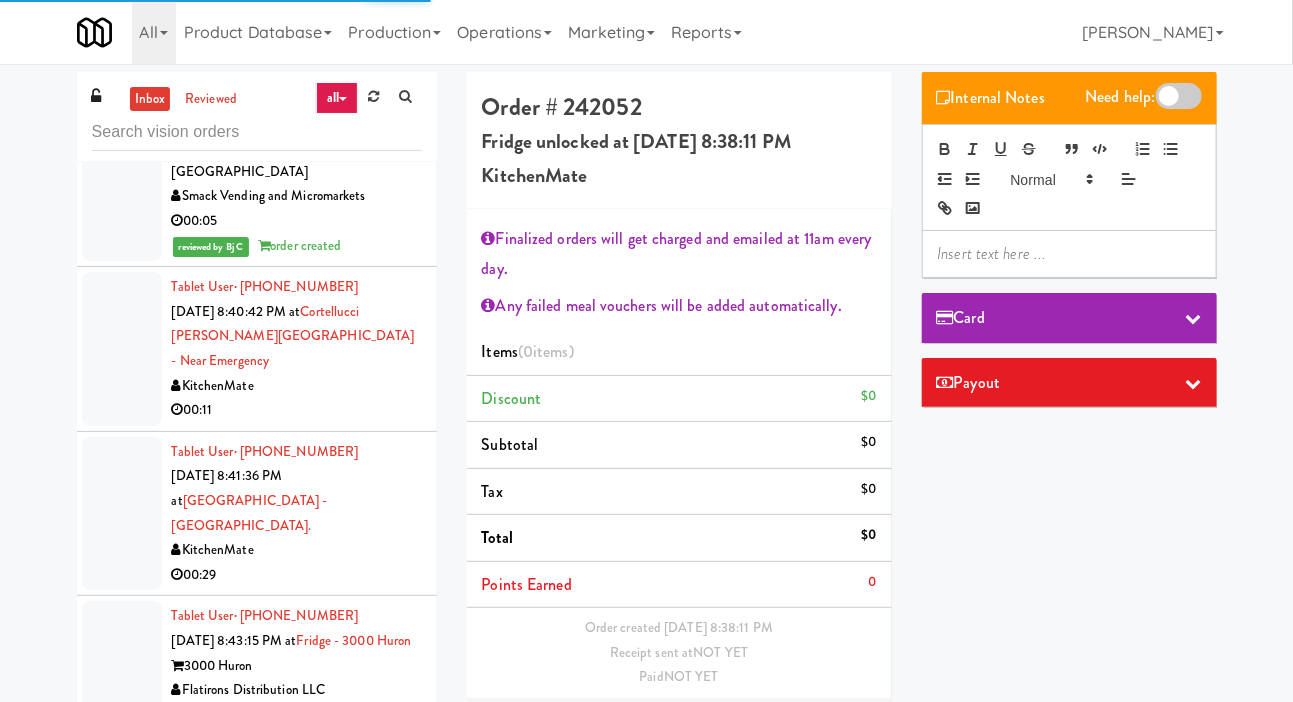 click at bounding box center (122, 159) 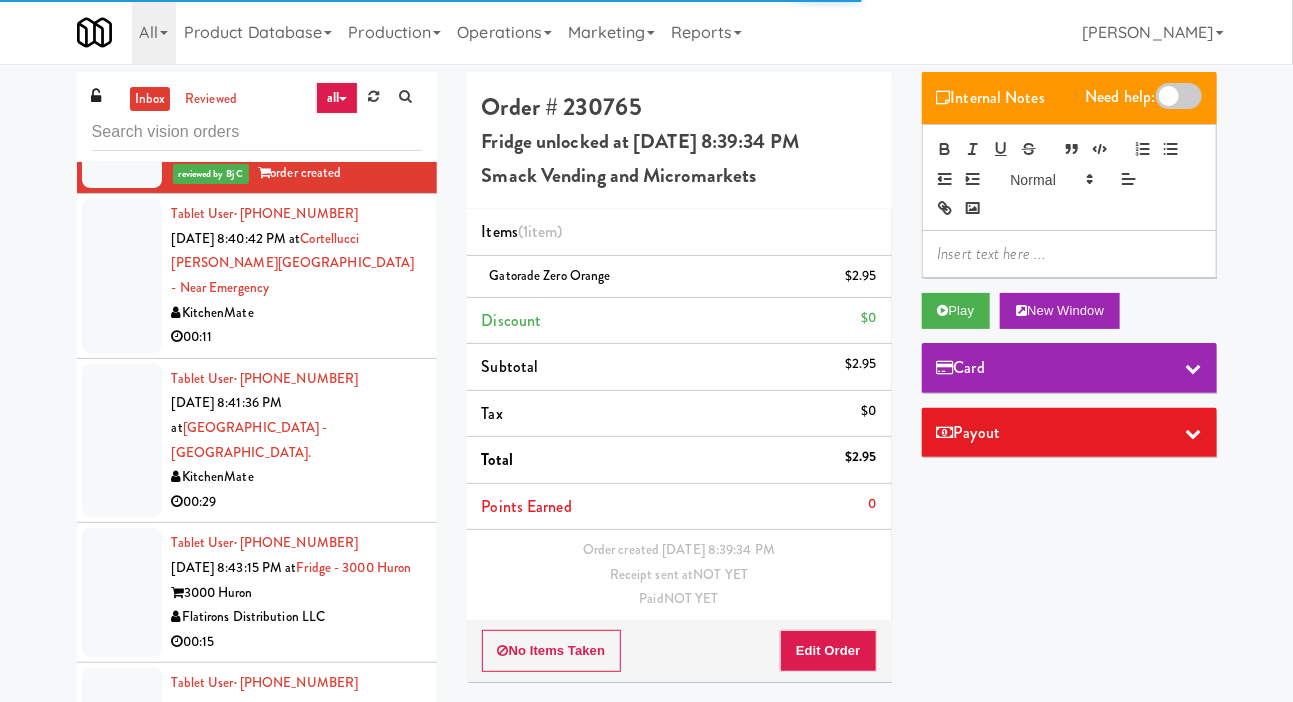scroll, scrollTop: 5324, scrollLeft: 0, axis: vertical 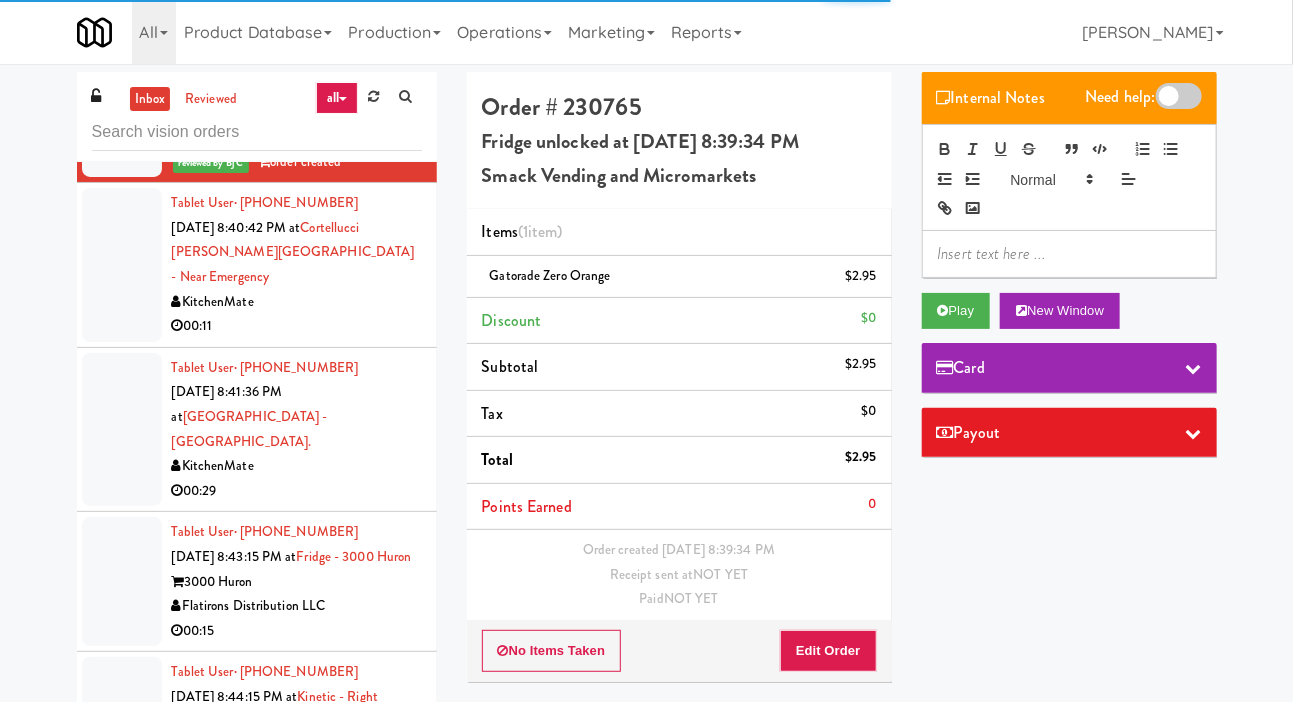click at bounding box center (122, 265) 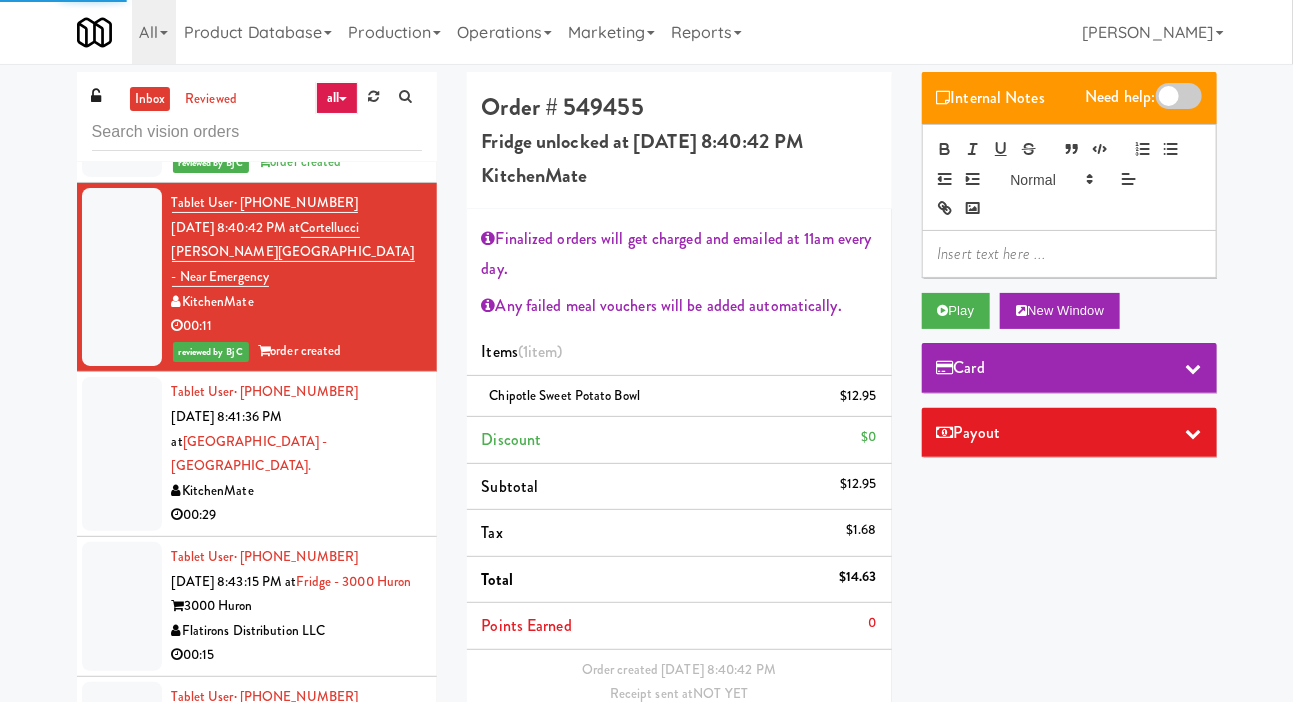 click on "Tablet User  · (226) 789-9104 [DATE] 8:38:11 PM at  [GEOGRAPHIC_DATA] - A-Wing, Level 0  KitchenMate  00:13" at bounding box center (257, -101) 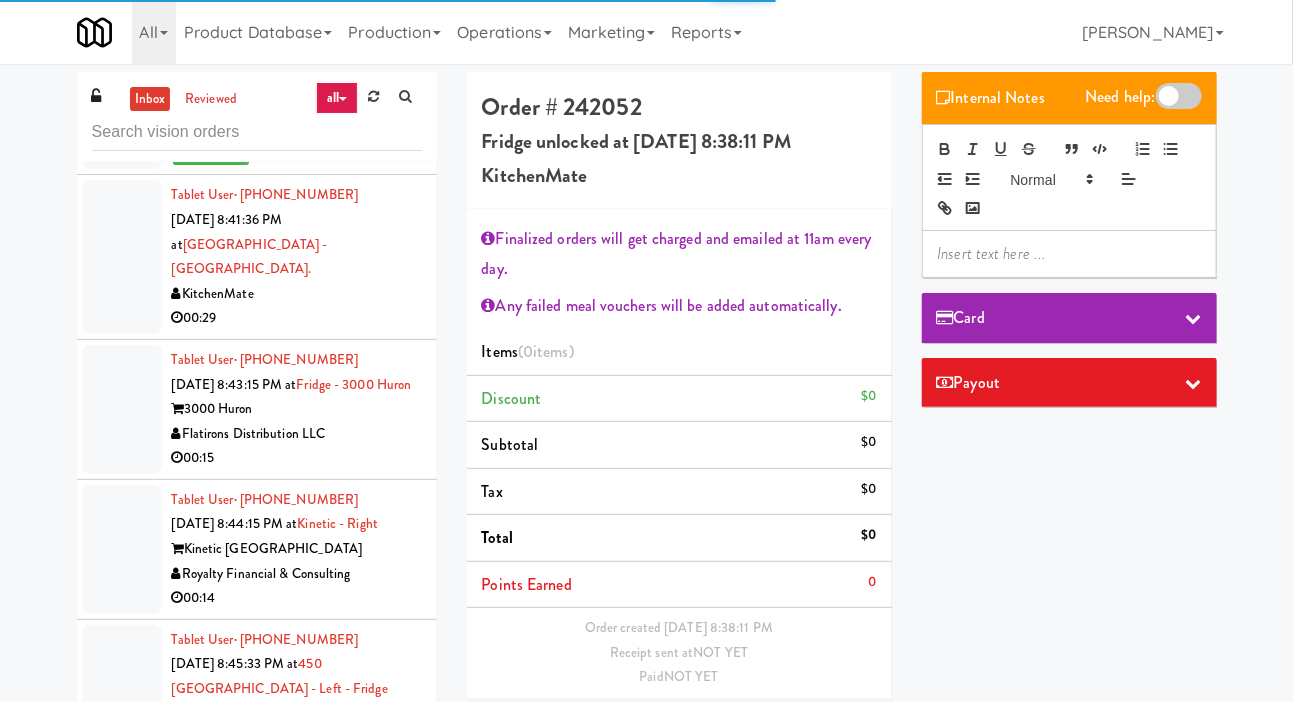 click at bounding box center (122, 257) 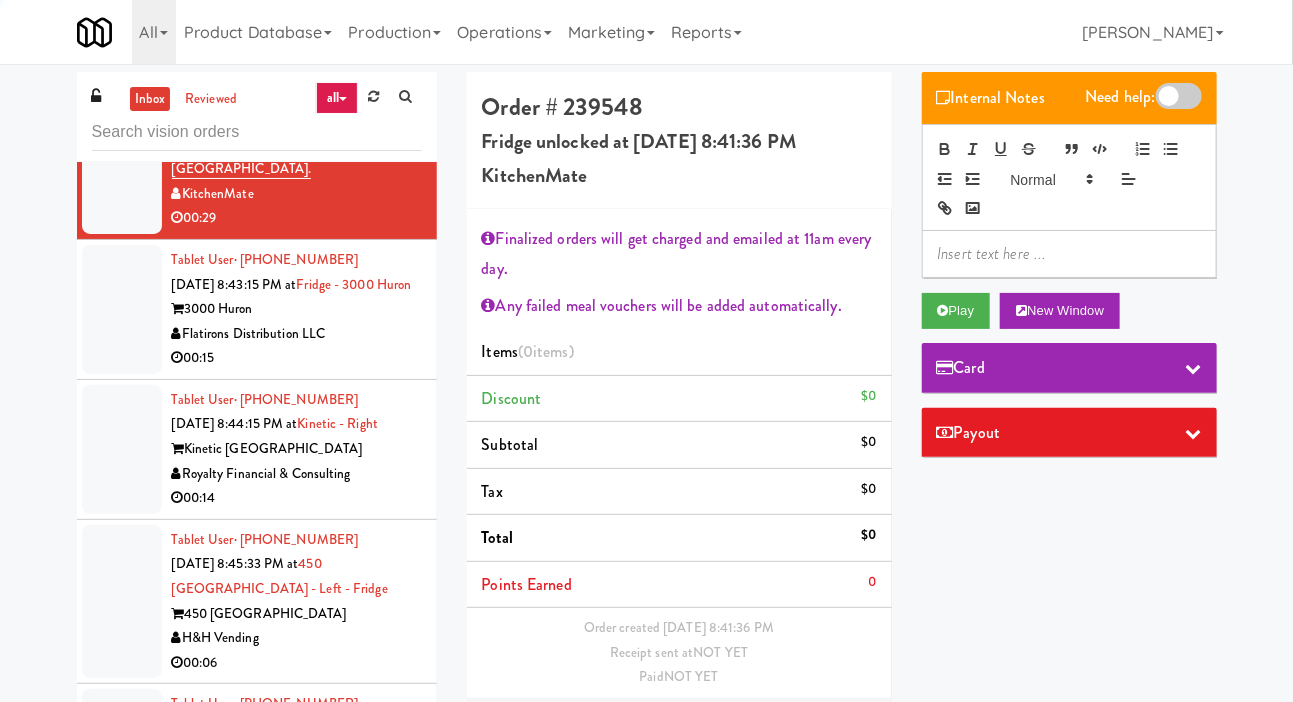 scroll, scrollTop: 5705, scrollLeft: 0, axis: vertical 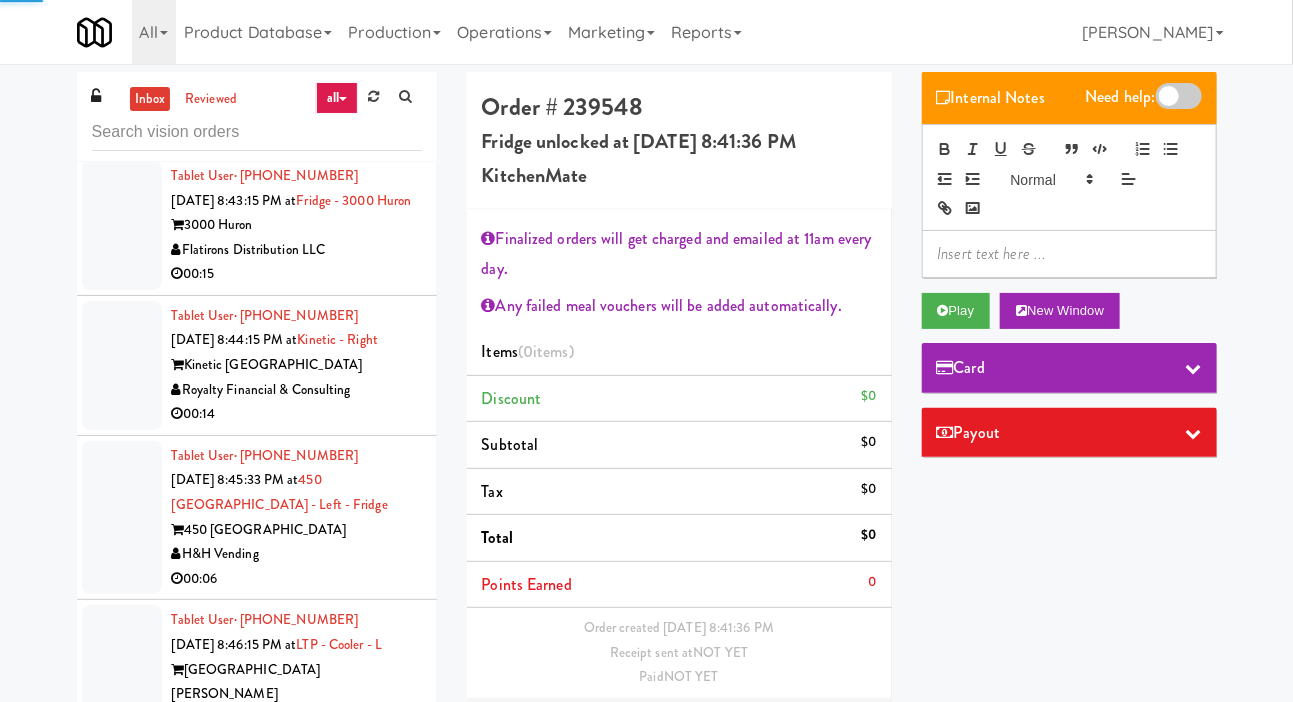 click at bounding box center (122, 225) 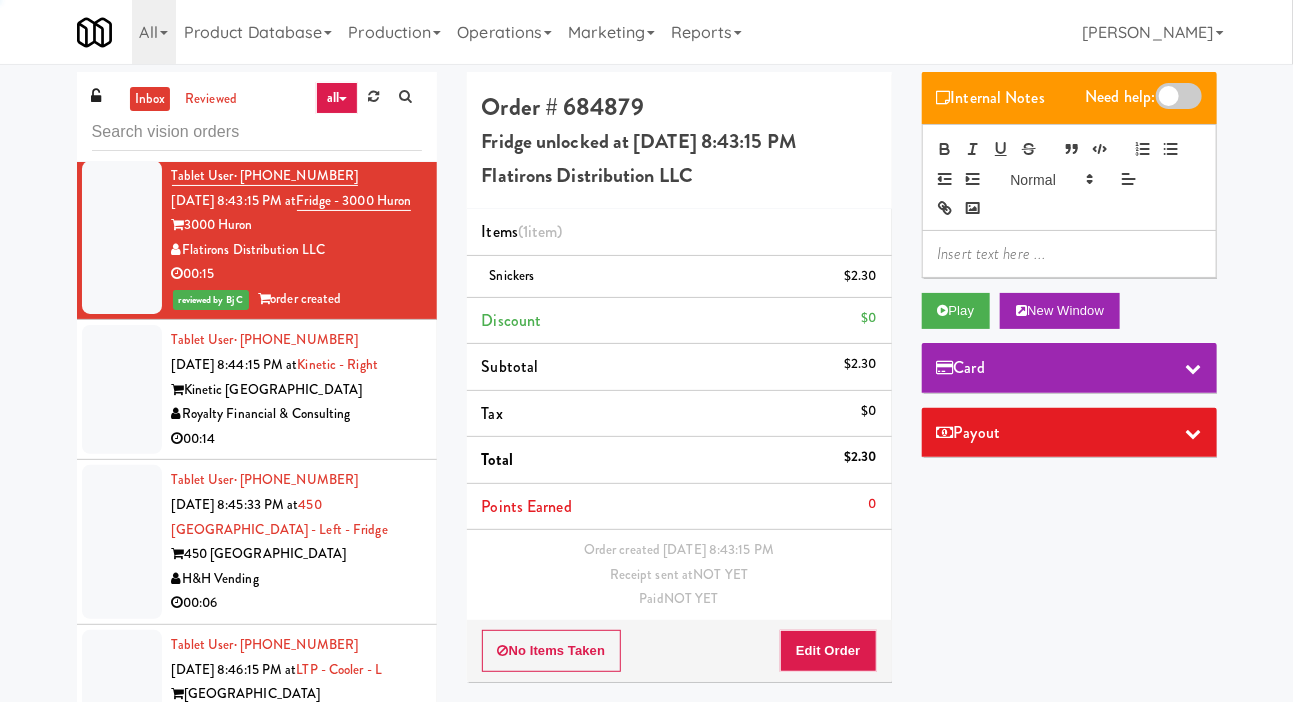 click at bounding box center [122, 389] 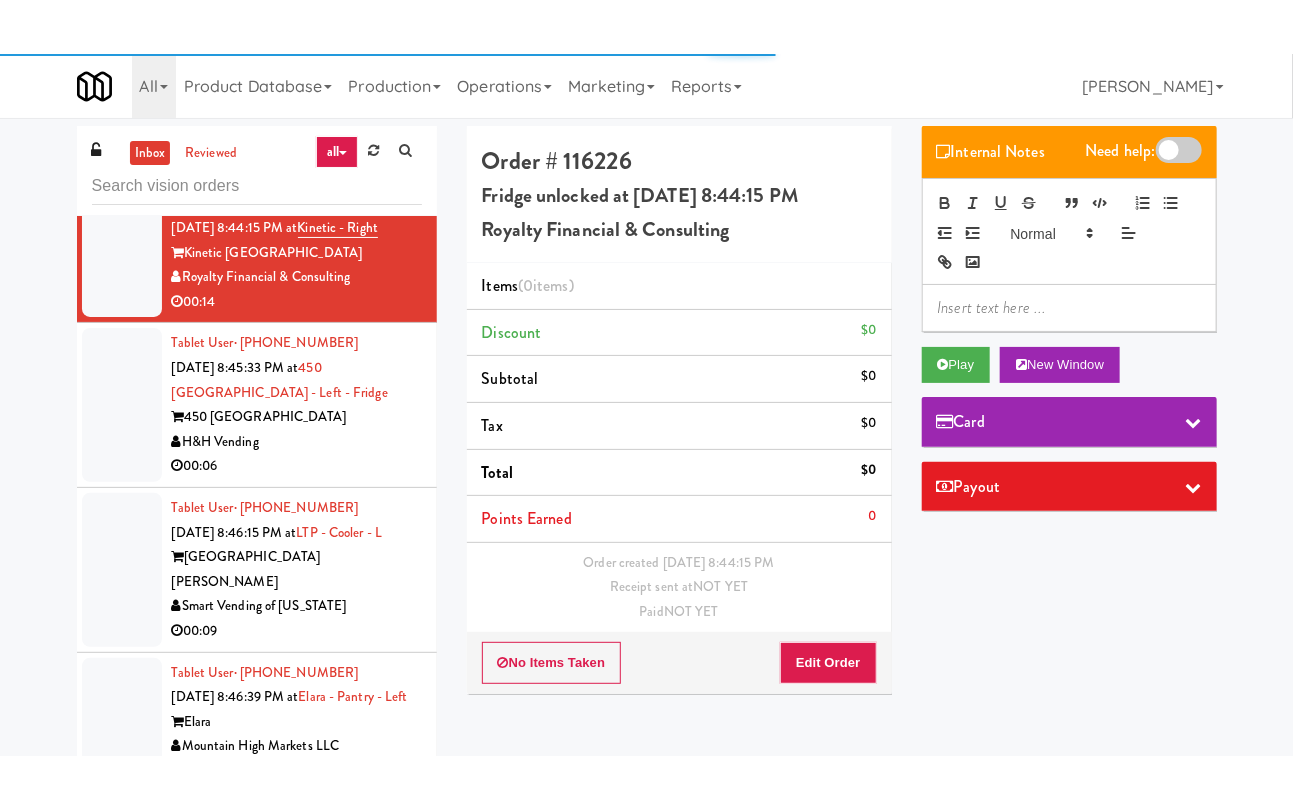 scroll, scrollTop: 5902, scrollLeft: 0, axis: vertical 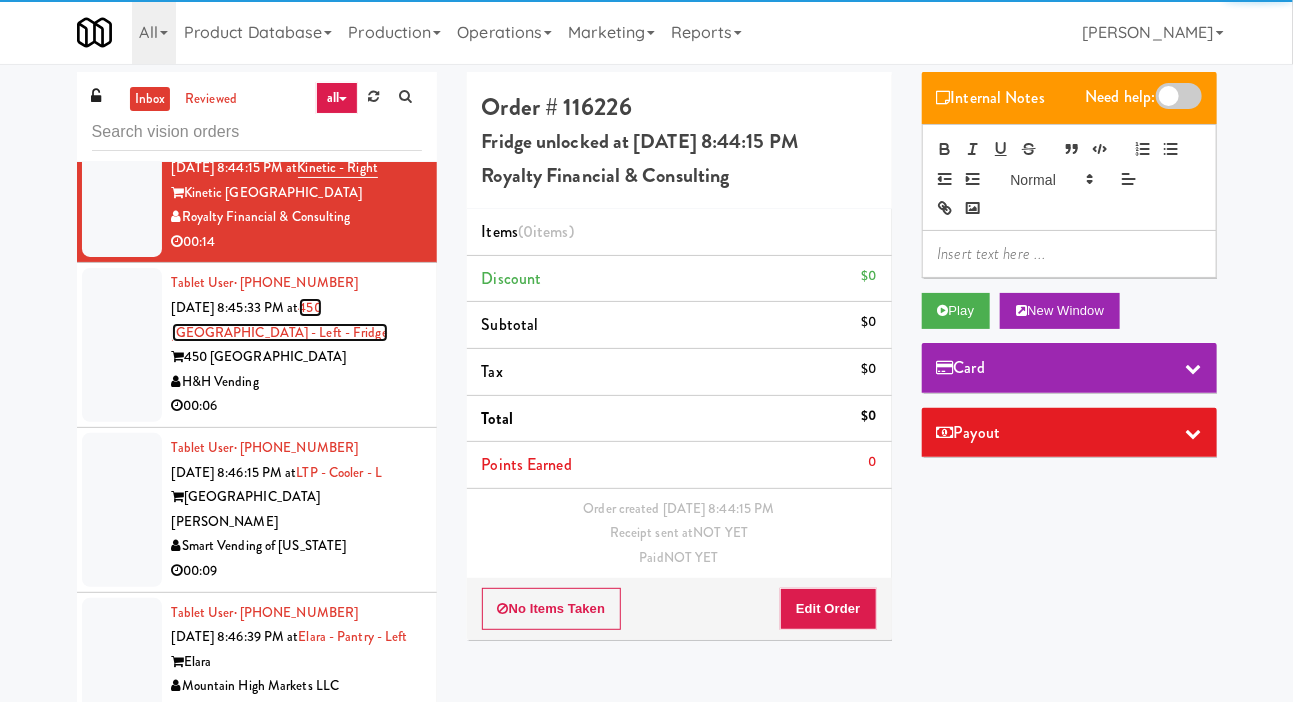 click on "450 [GEOGRAPHIC_DATA] - Left - Fridge" at bounding box center [280, 320] 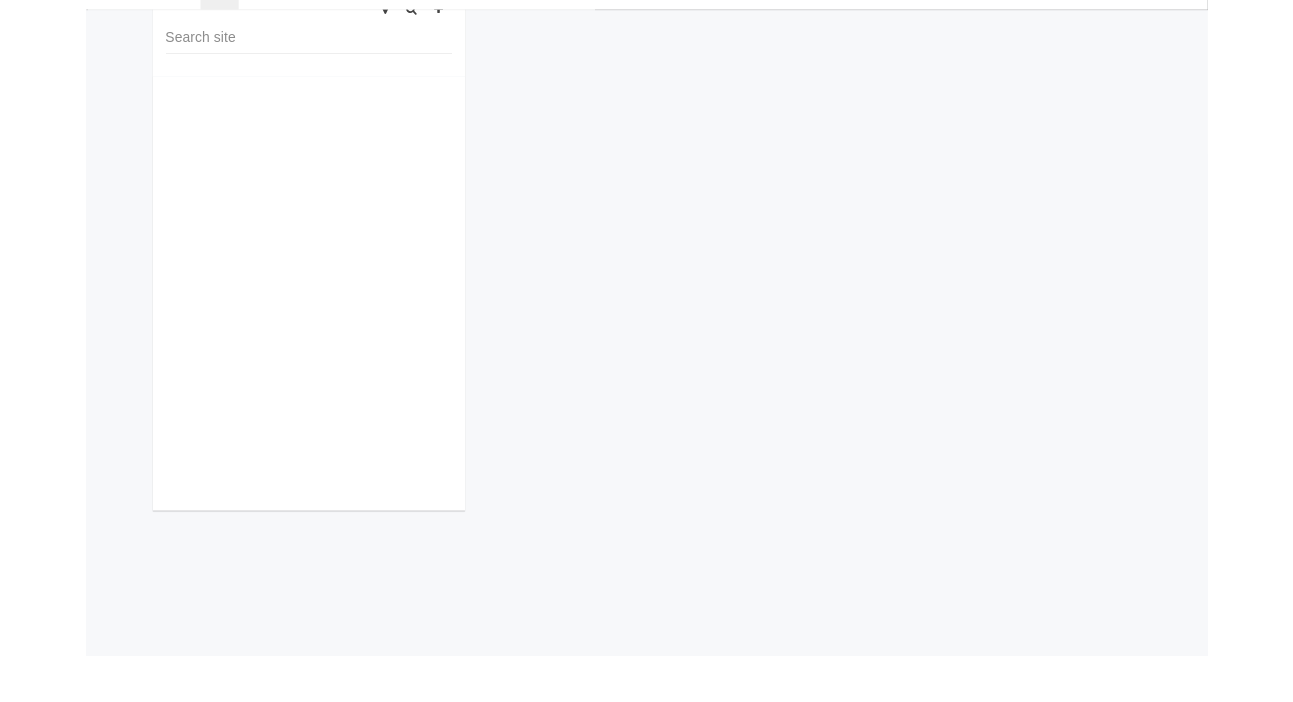 scroll, scrollTop: 63, scrollLeft: 0, axis: vertical 